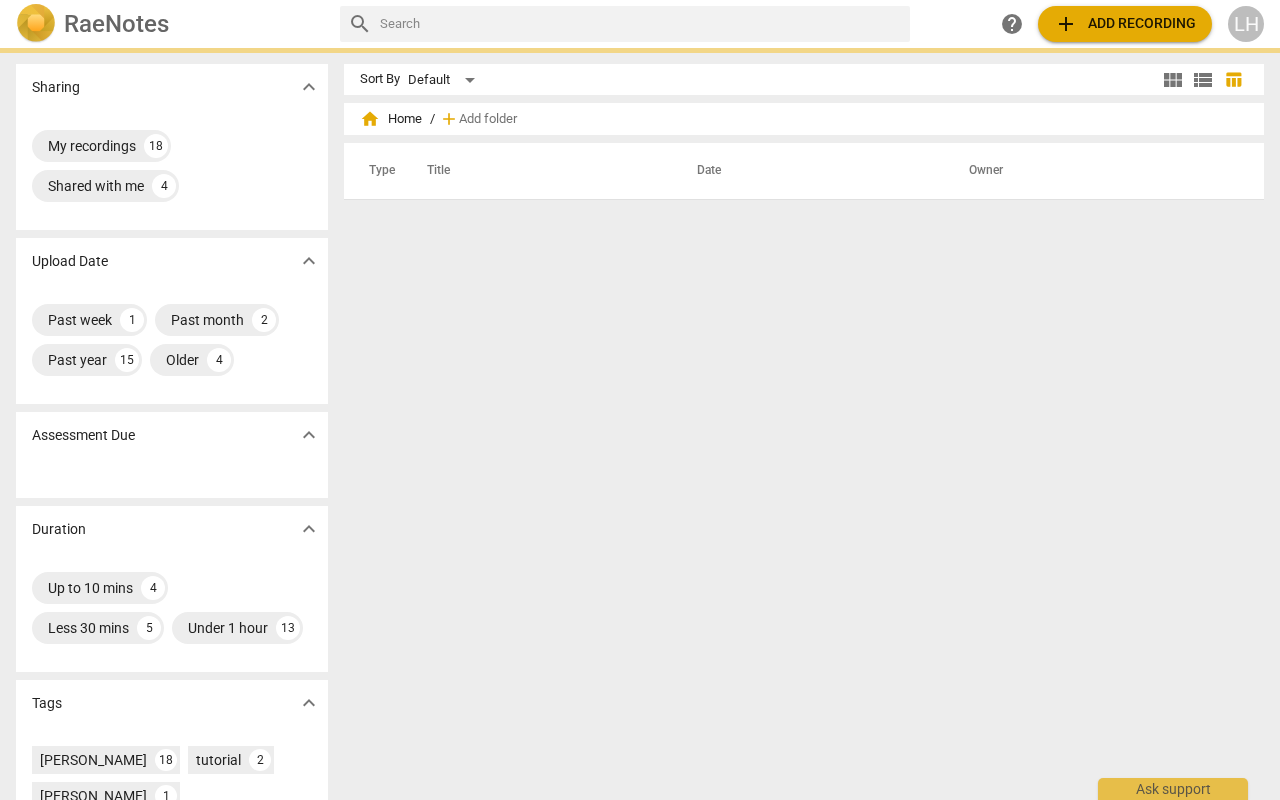 scroll, scrollTop: 0, scrollLeft: 0, axis: both 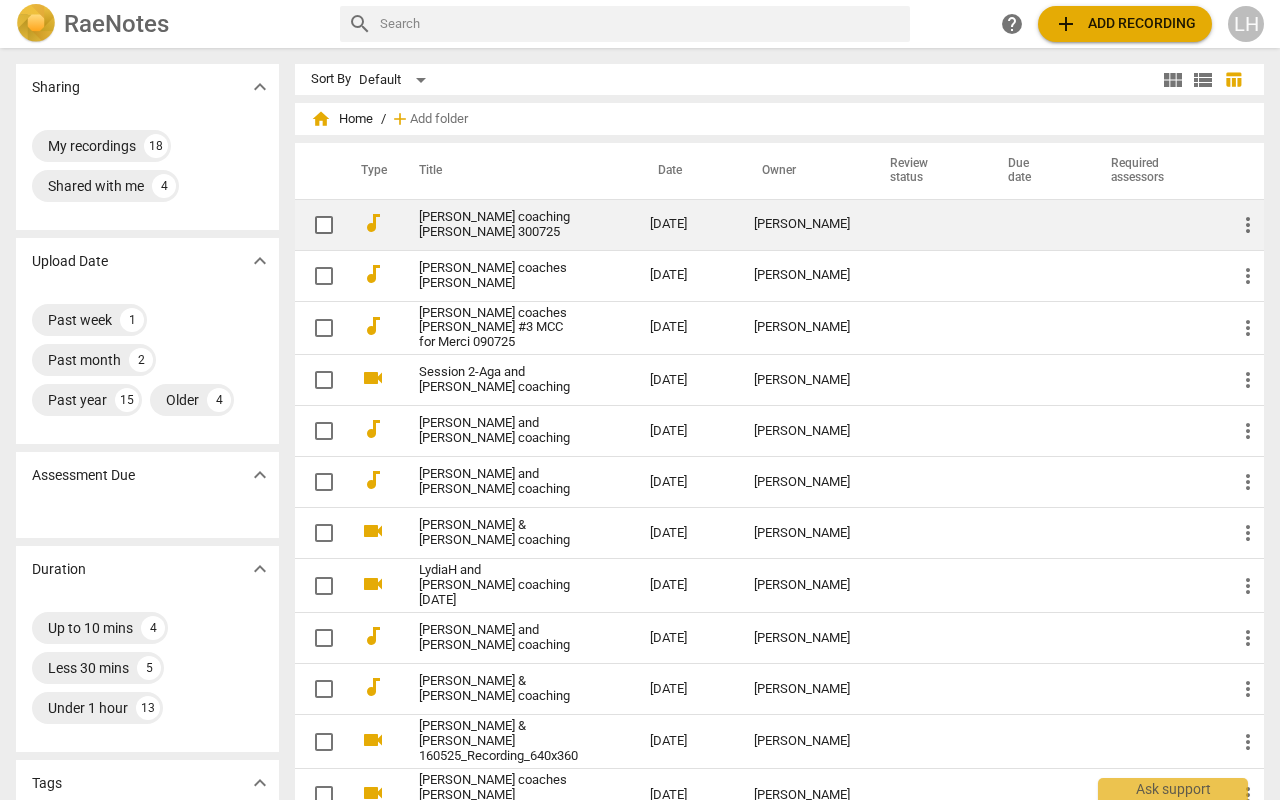 click on "[PERSON_NAME] coaching [PERSON_NAME] 300725" at bounding box center [498, 225] 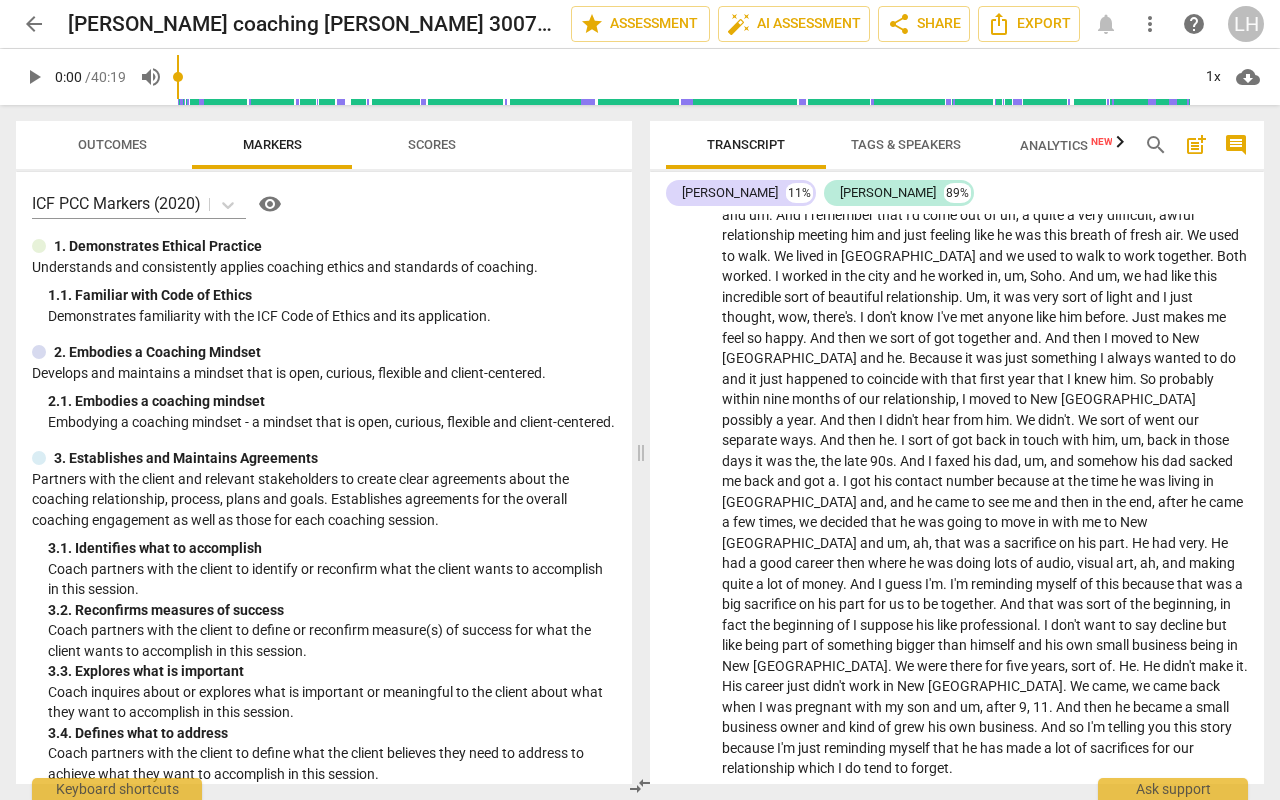 scroll, scrollTop: 4623, scrollLeft: 0, axis: vertical 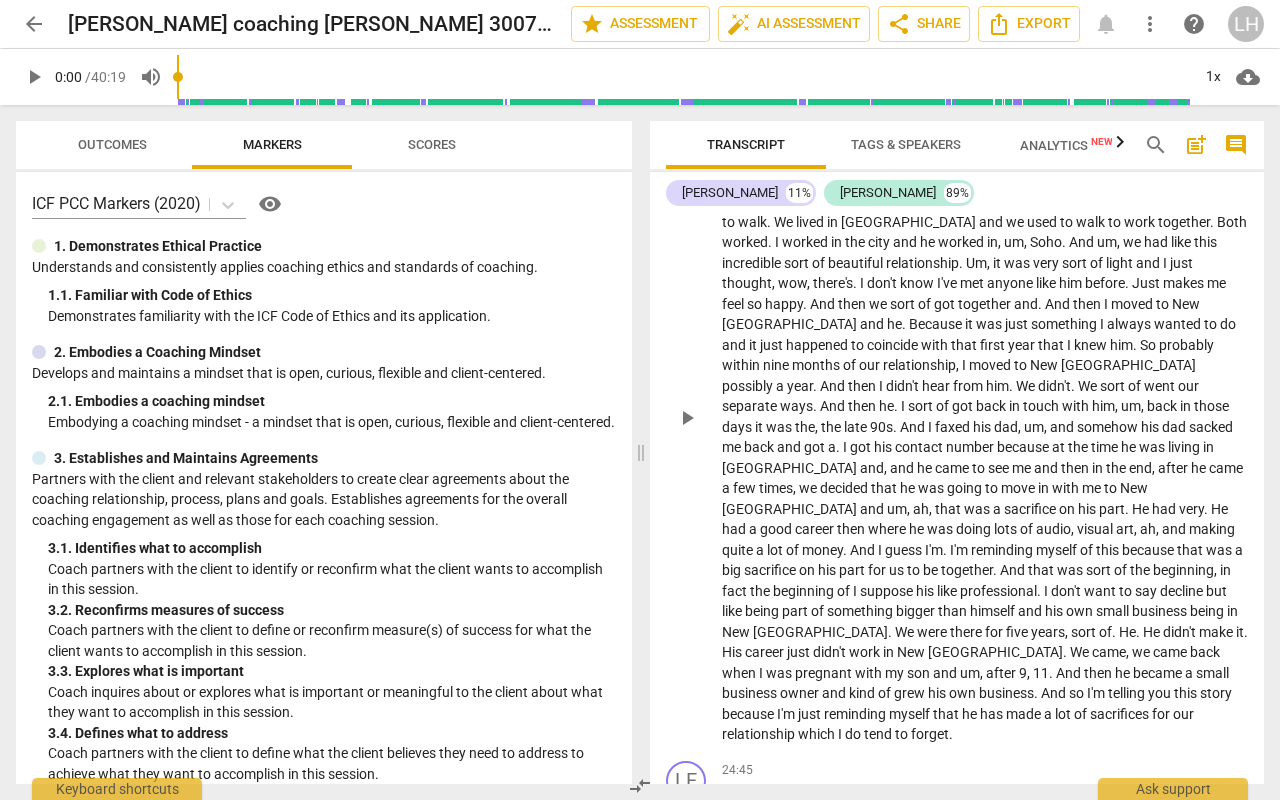 click on "um" at bounding box center (1014, 242) 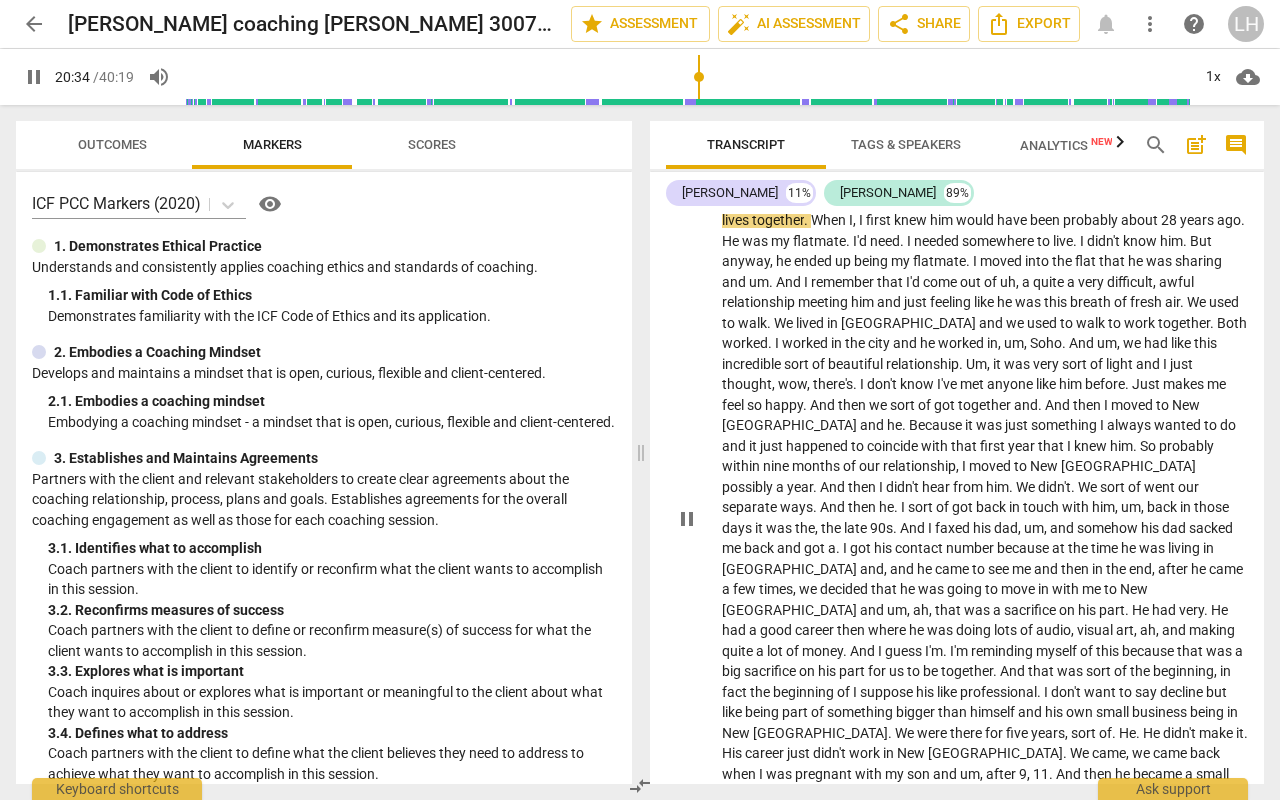 scroll, scrollTop: 4523, scrollLeft: 0, axis: vertical 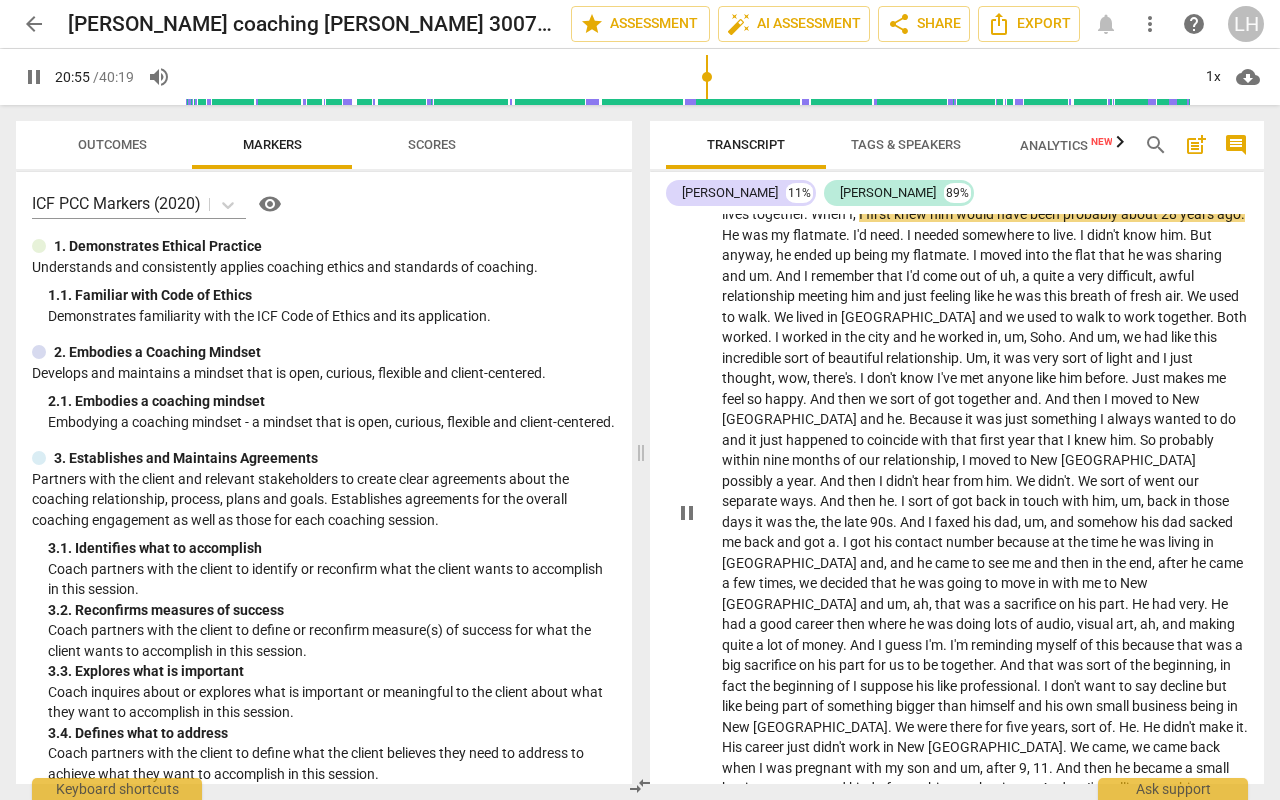 click on "got" at bounding box center [946, 399] 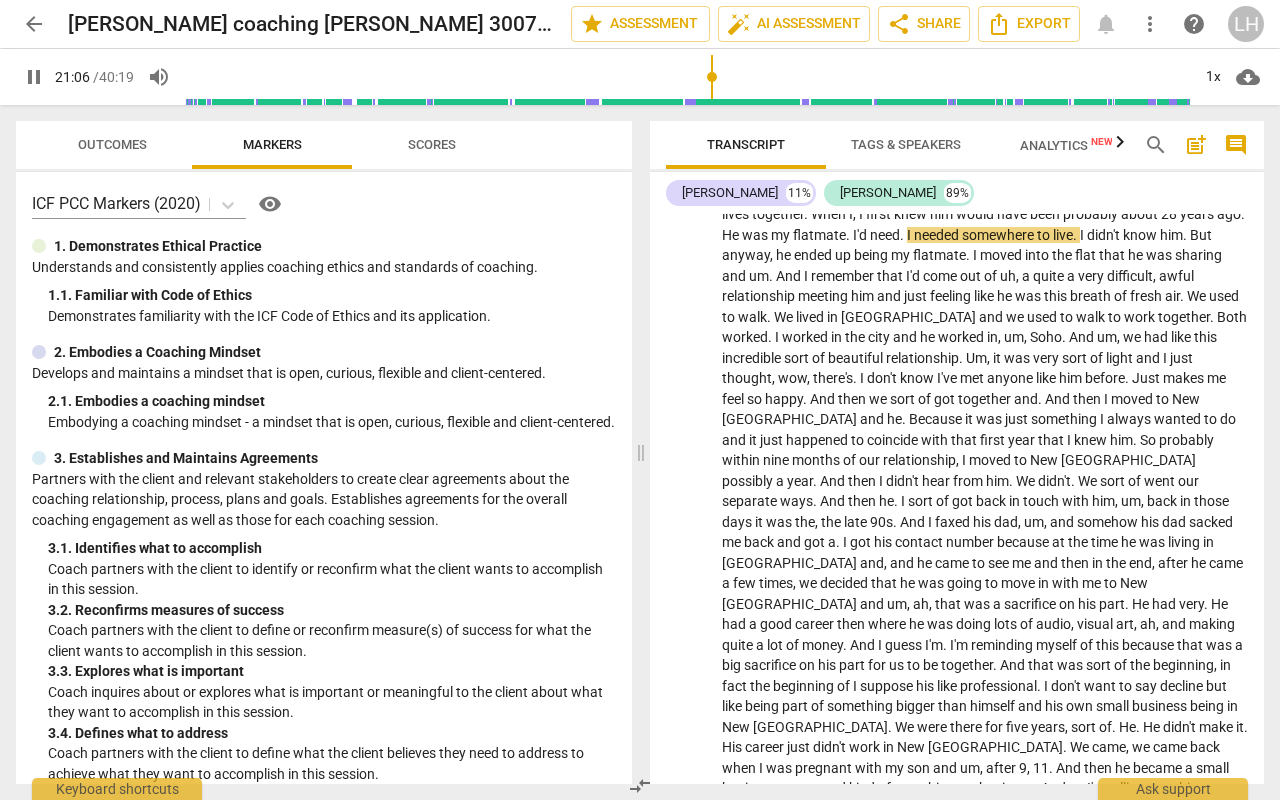 click at bounding box center [687, 77] 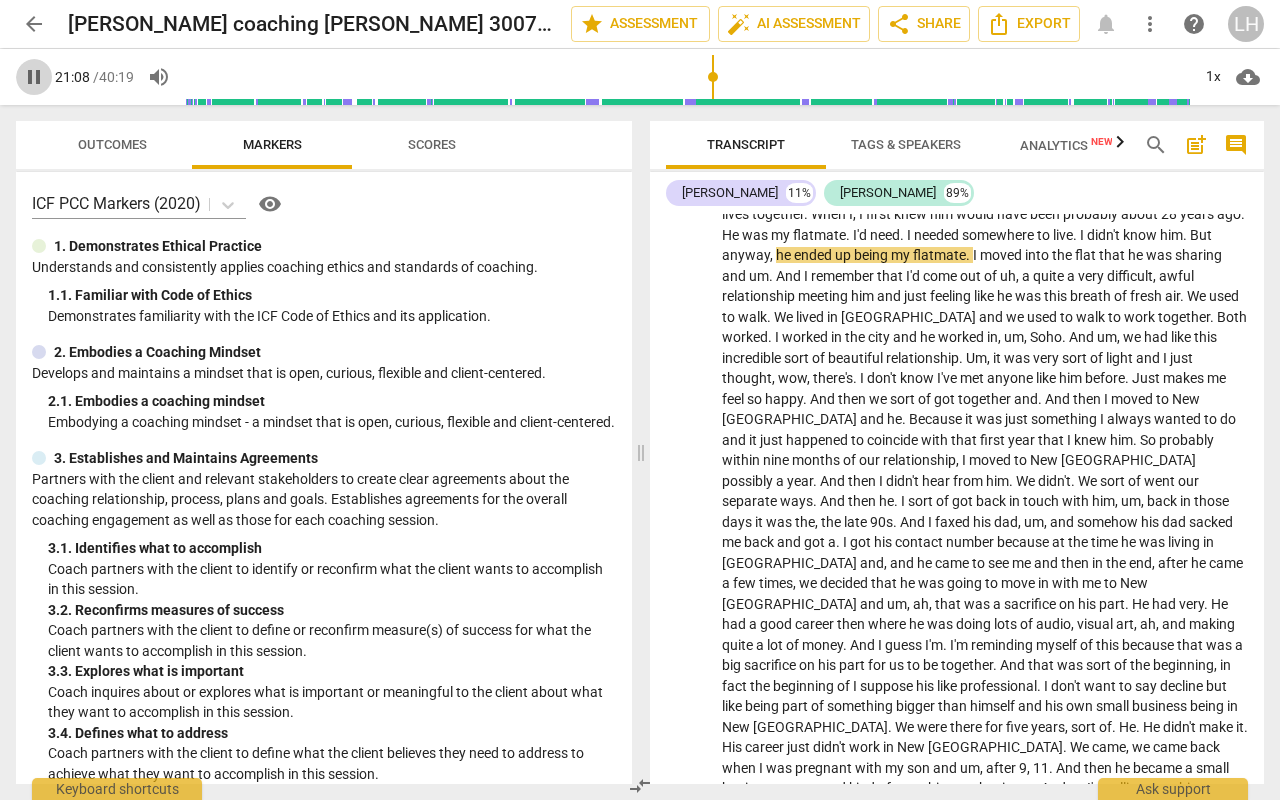 click on "pause" at bounding box center [34, 77] 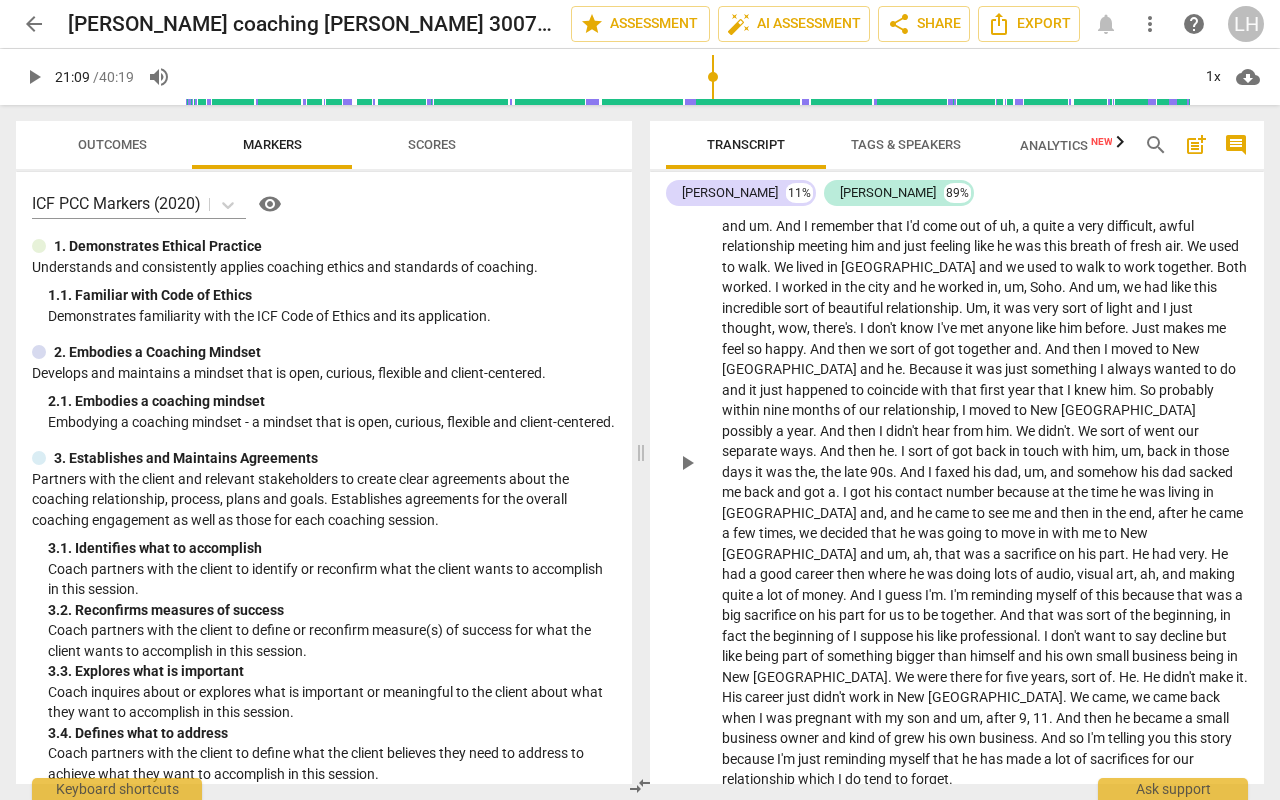 scroll, scrollTop: 4596, scrollLeft: 0, axis: vertical 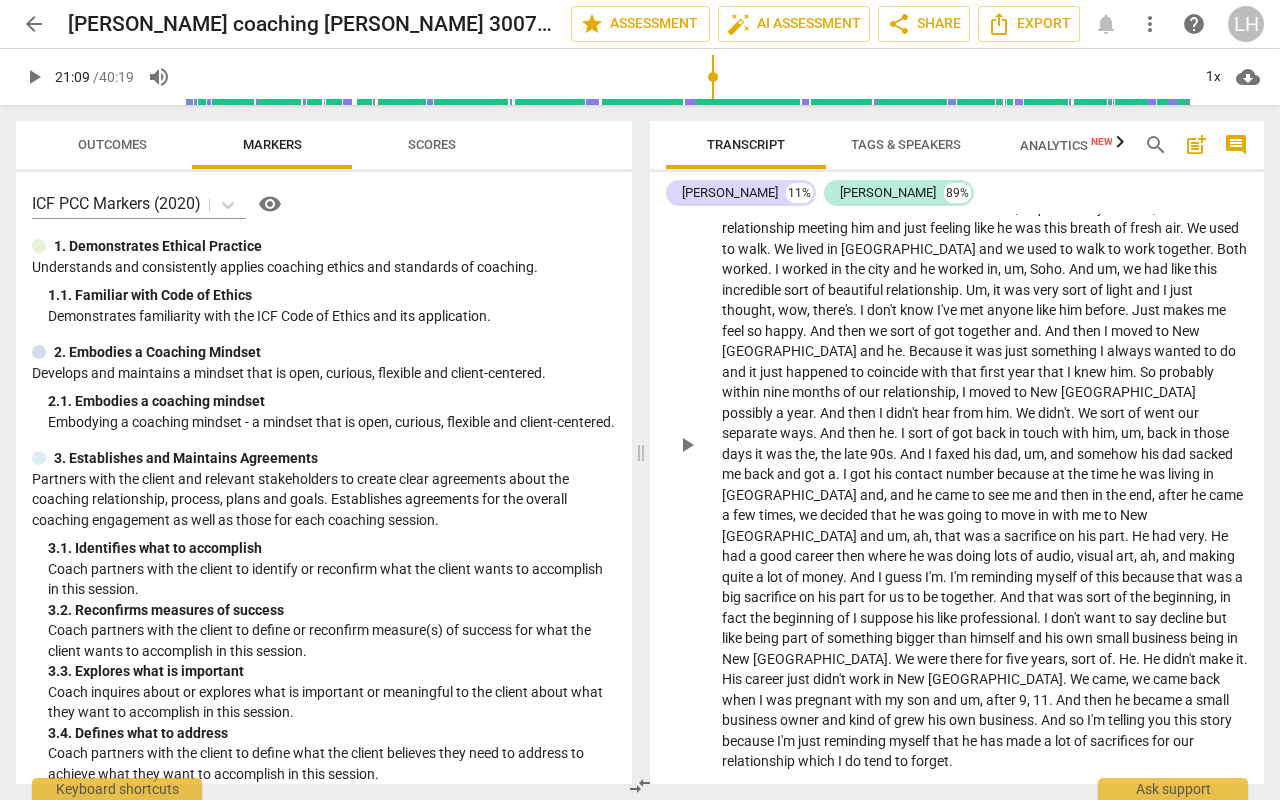 click on "," at bounding box center (810, 310) 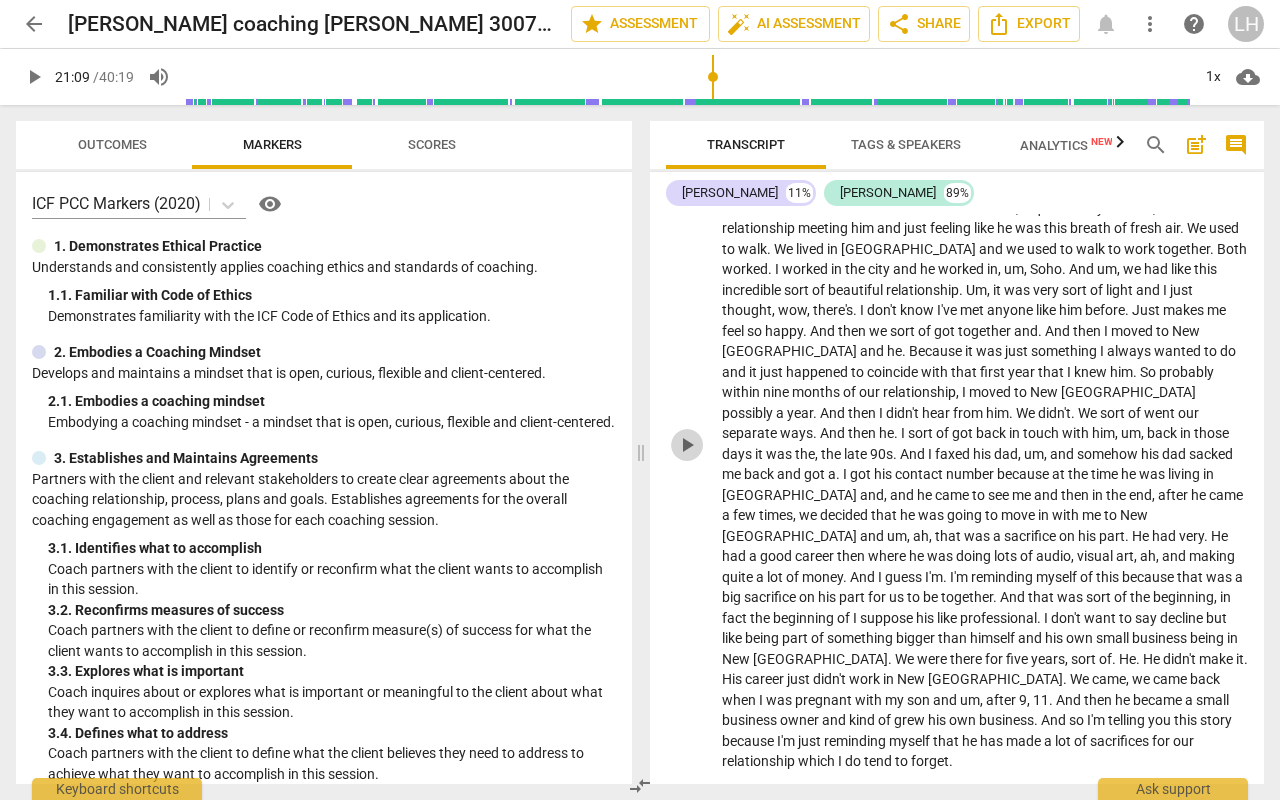click on "play_arrow" at bounding box center [687, 445] 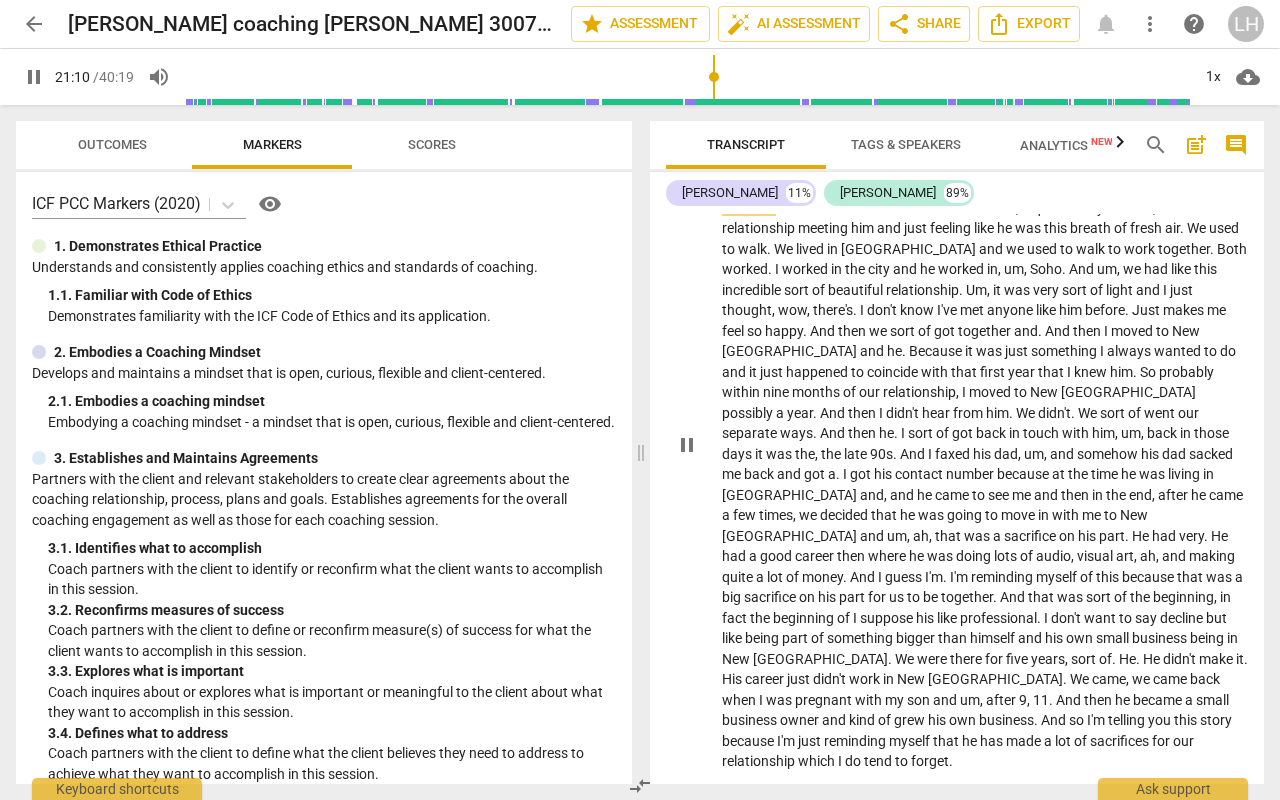 click on "And" at bounding box center [824, 331] 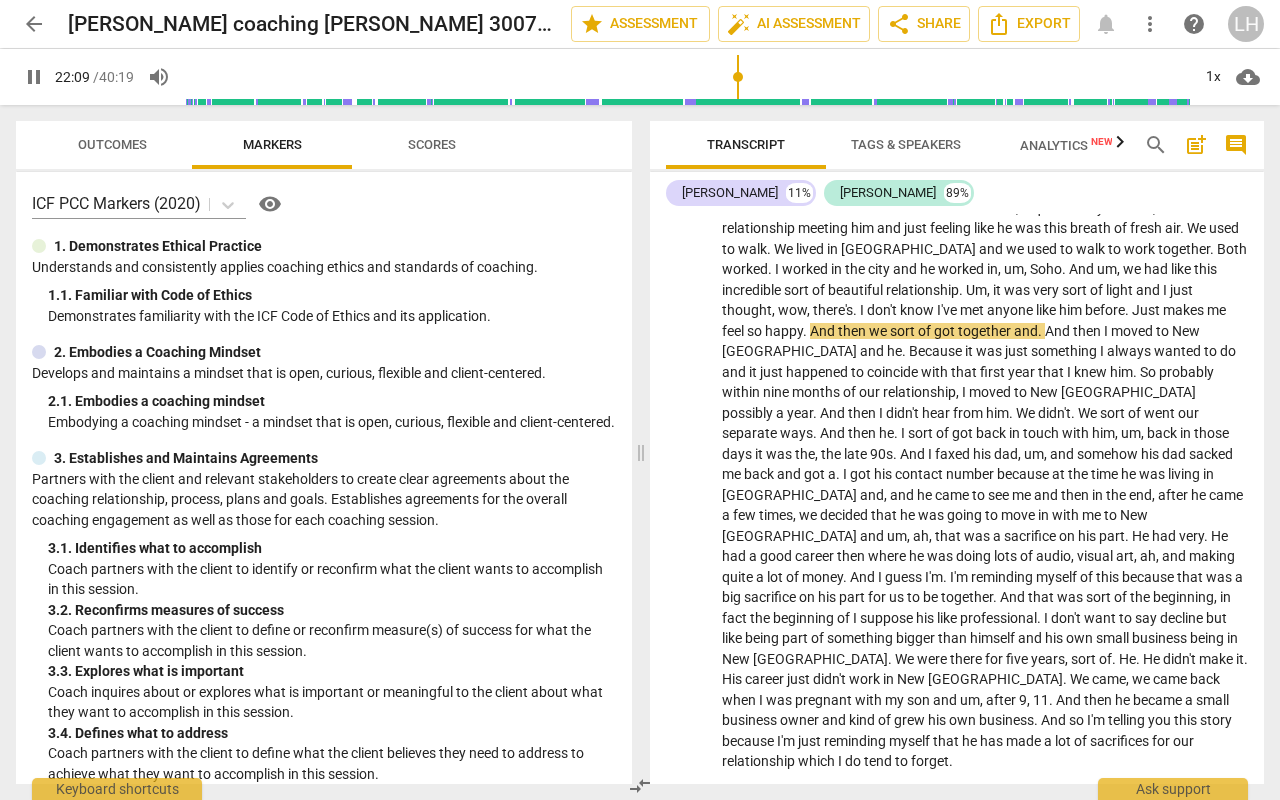 drag, startPoint x: 718, startPoint y: 78, endPoint x: 737, endPoint y: 84, distance: 19.924858 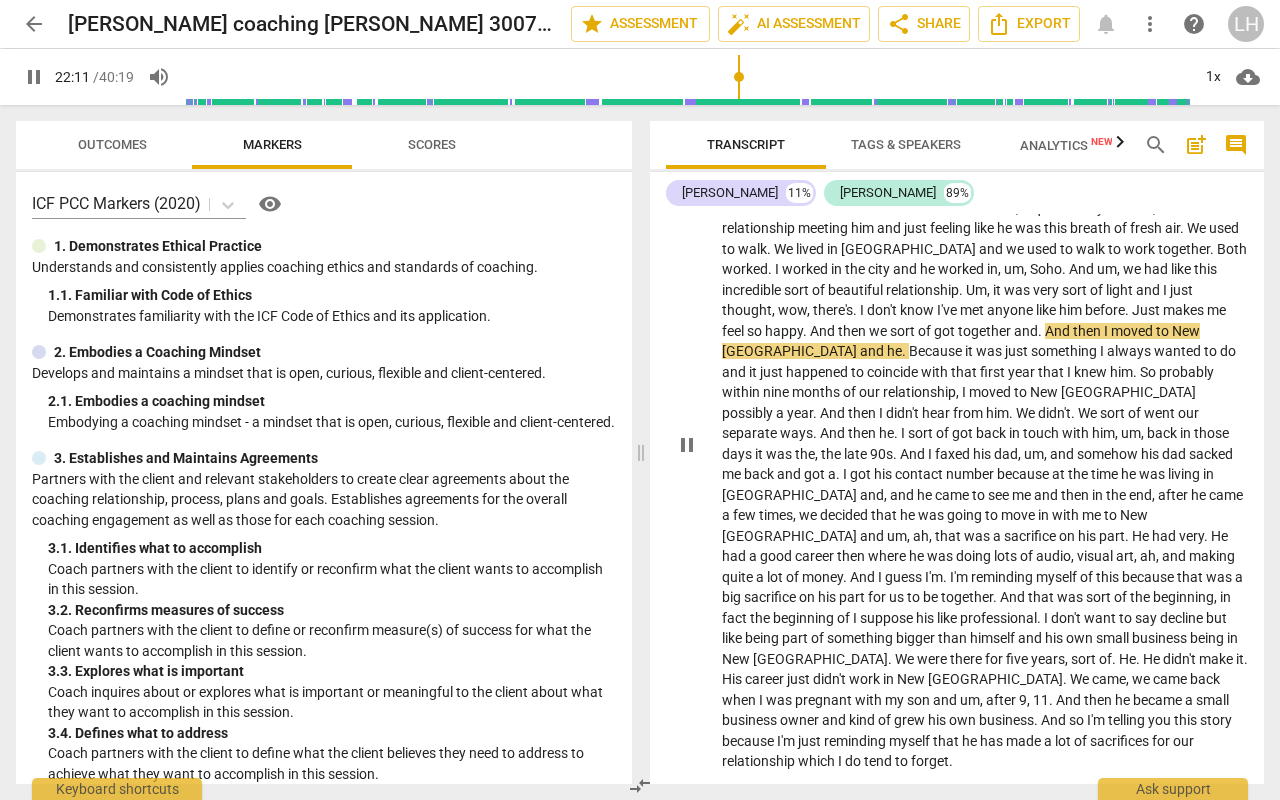 click on "And" at bounding box center [1059, 331] 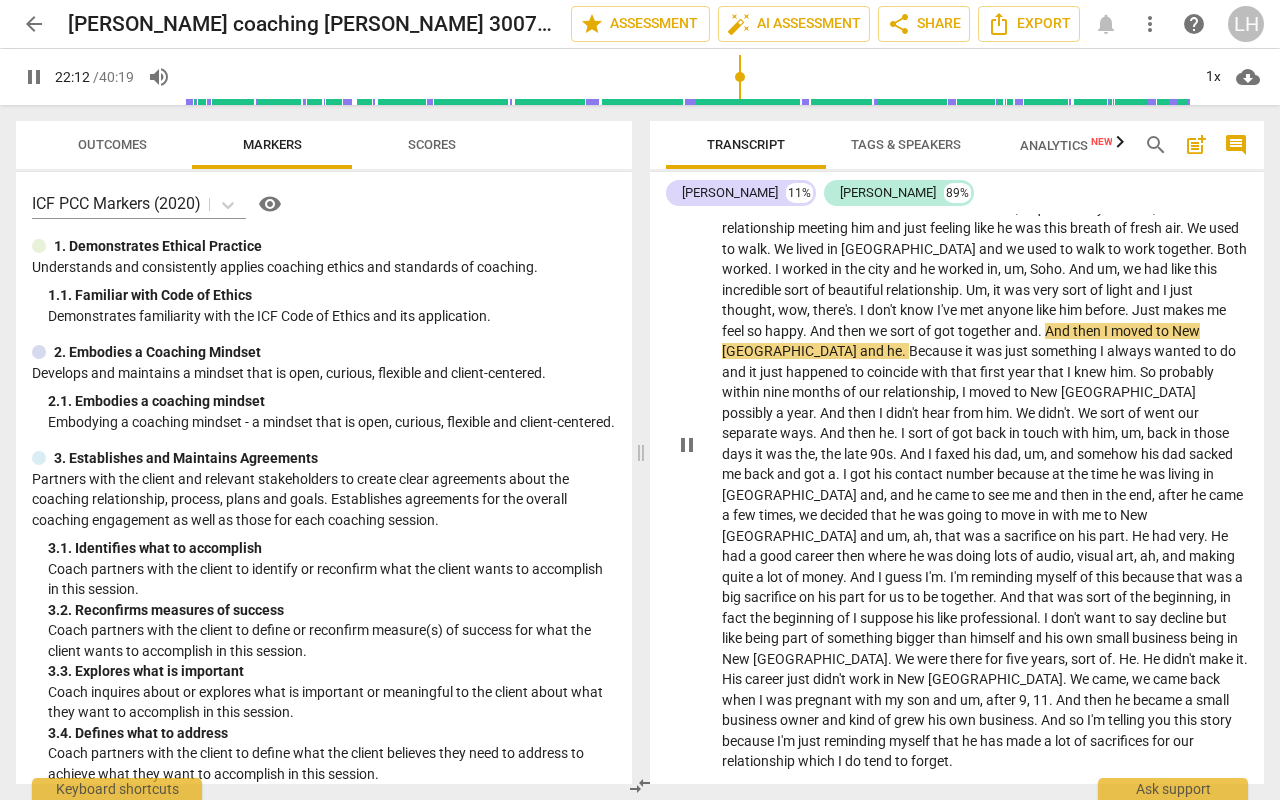 type on "1333" 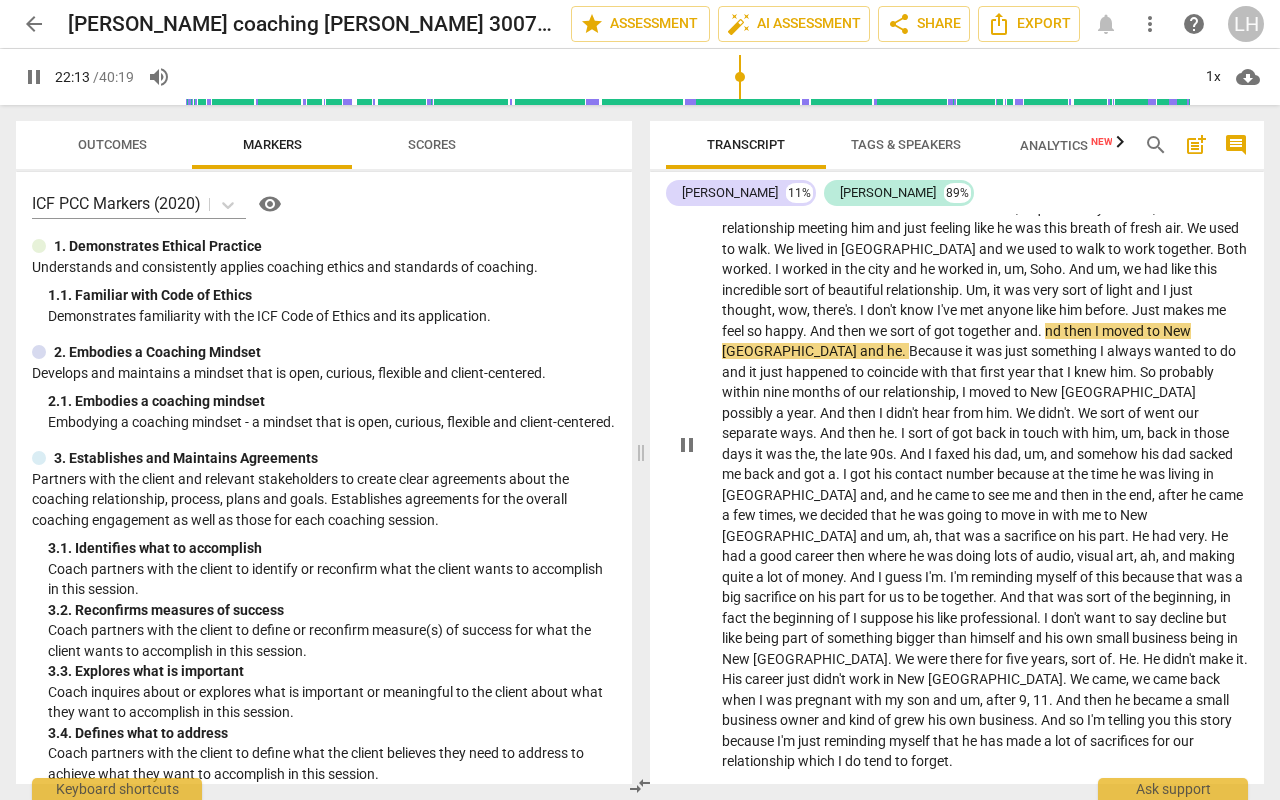 type 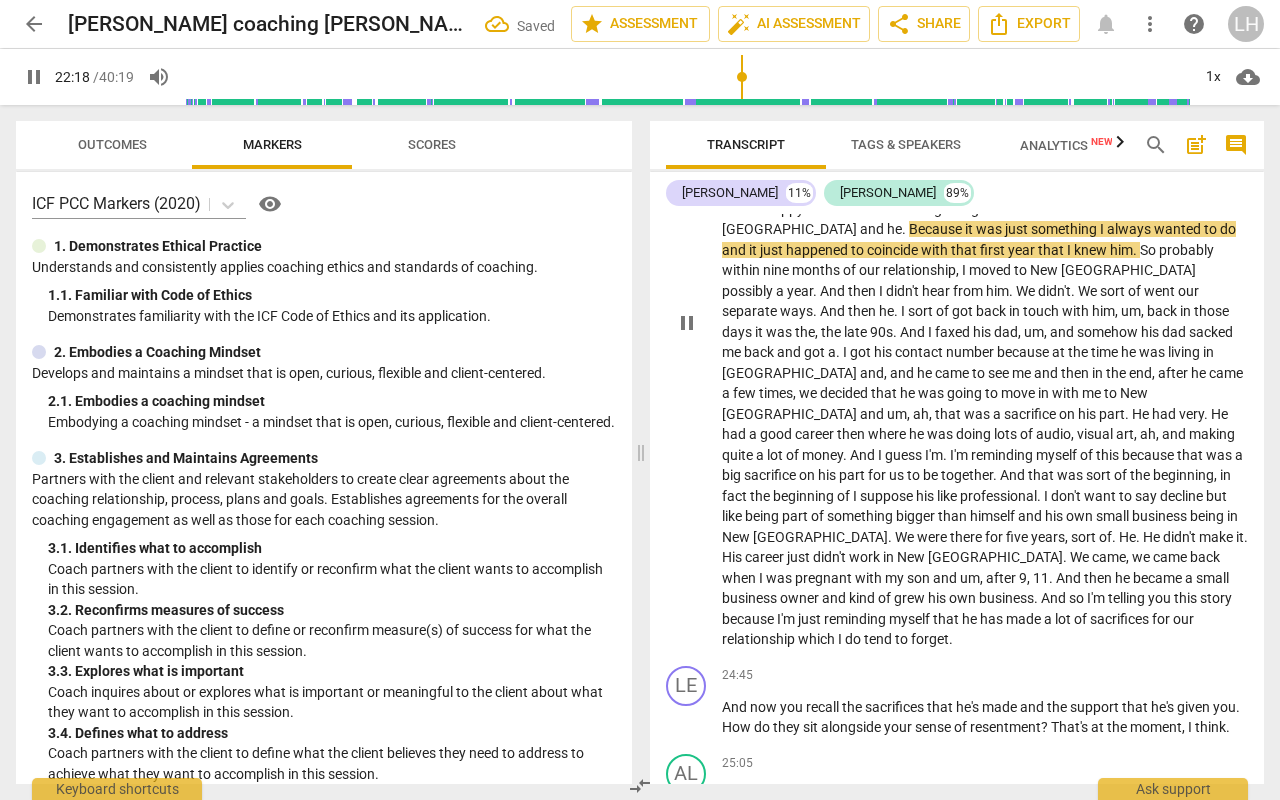 scroll, scrollTop: 4744, scrollLeft: 0, axis: vertical 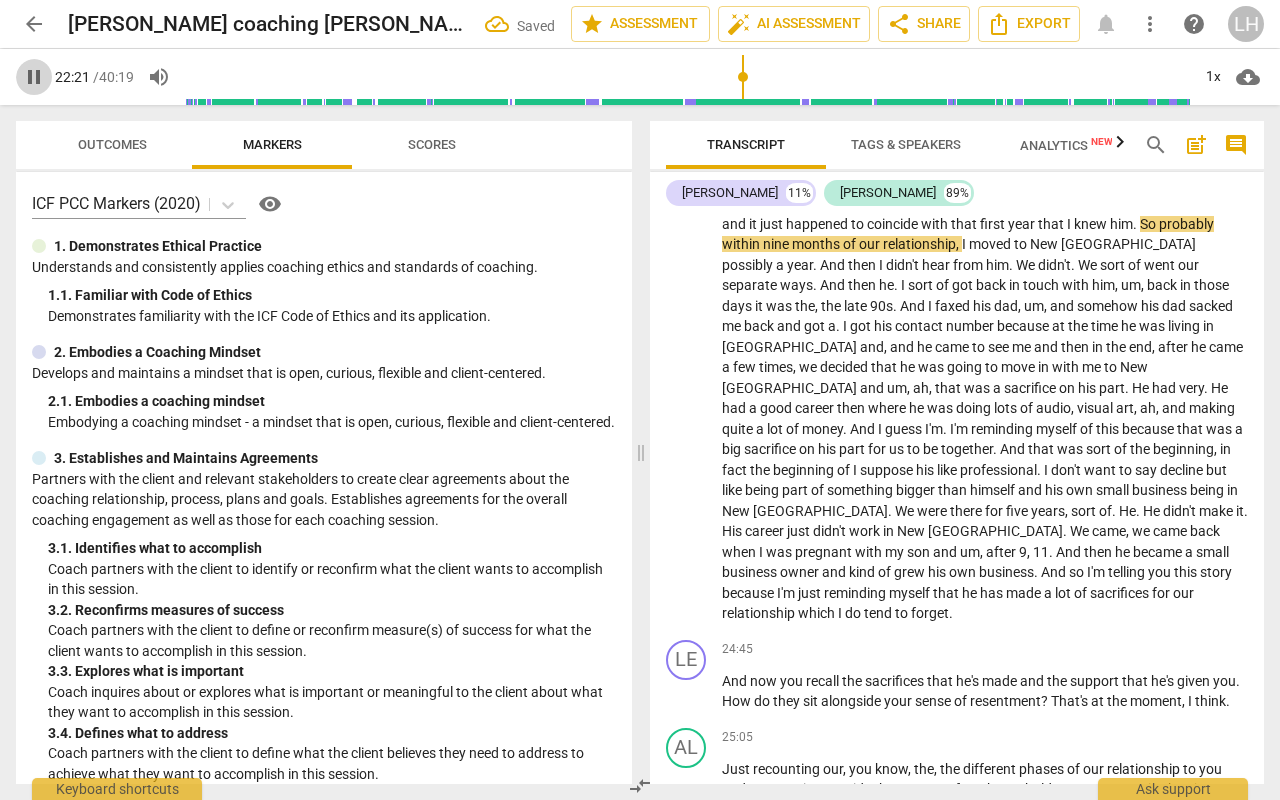 click on "pause" at bounding box center (34, 77) 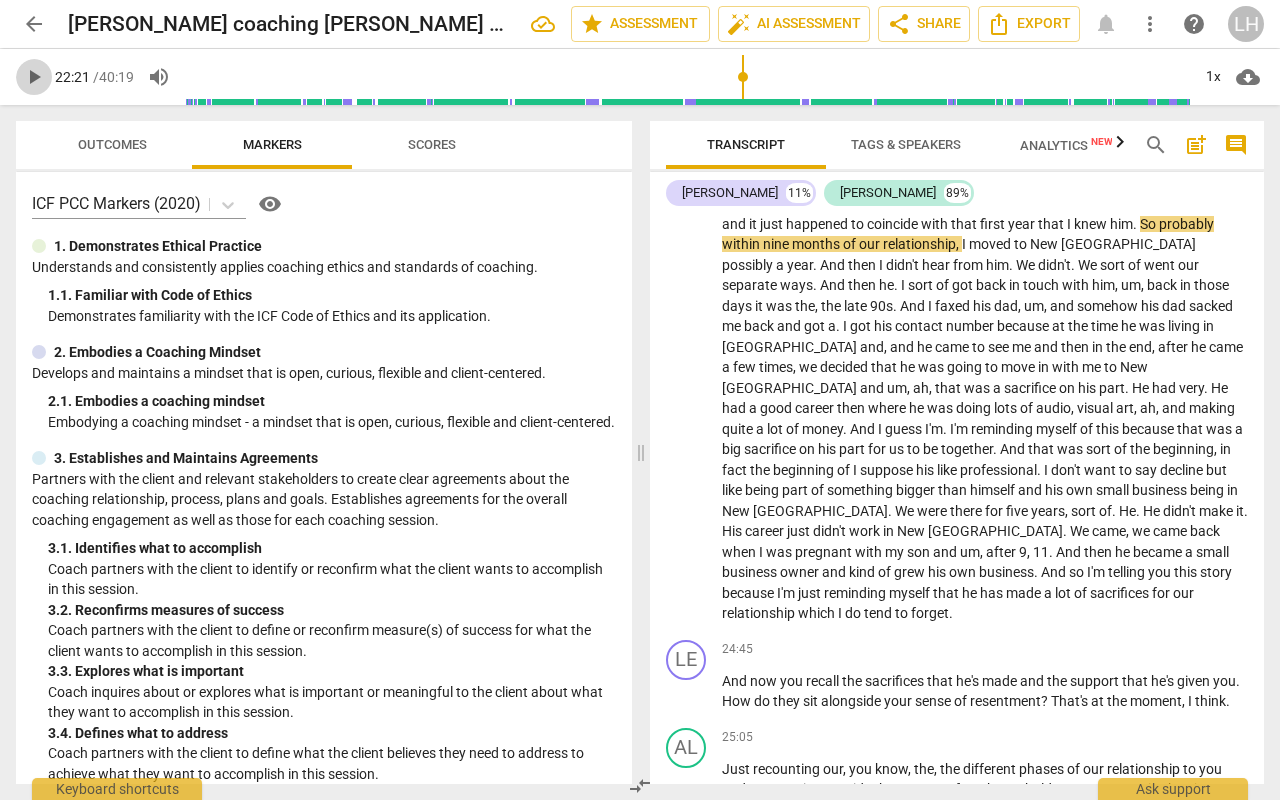 click on "play_arrow" at bounding box center (34, 77) 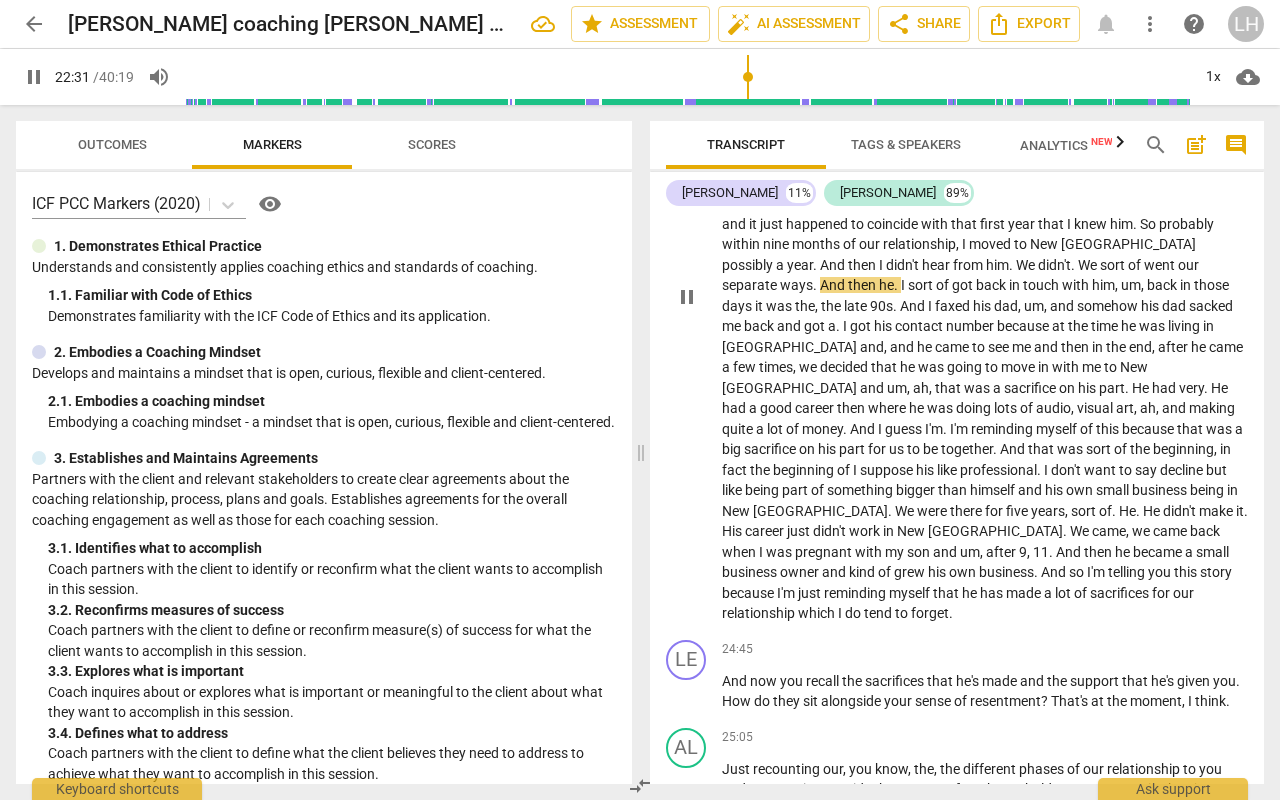click on "We" at bounding box center [1089, 265] 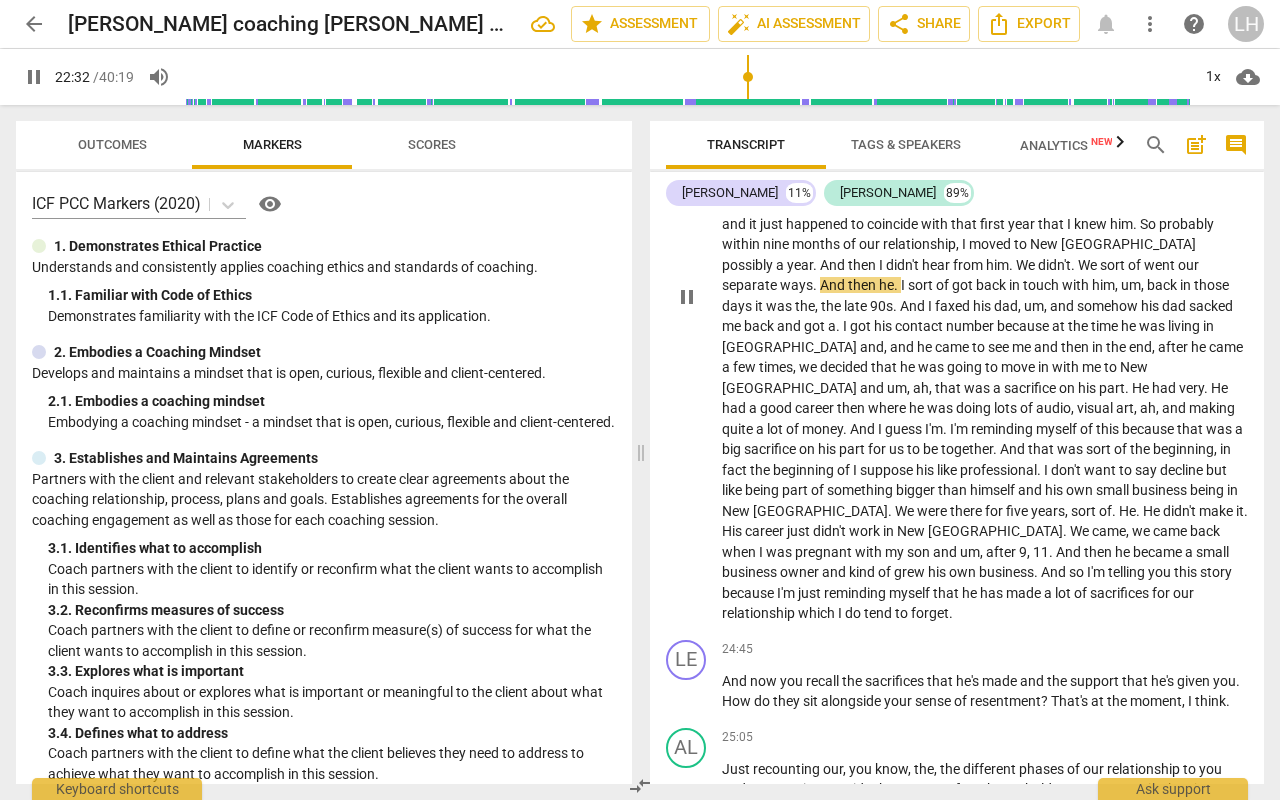 type on "1353" 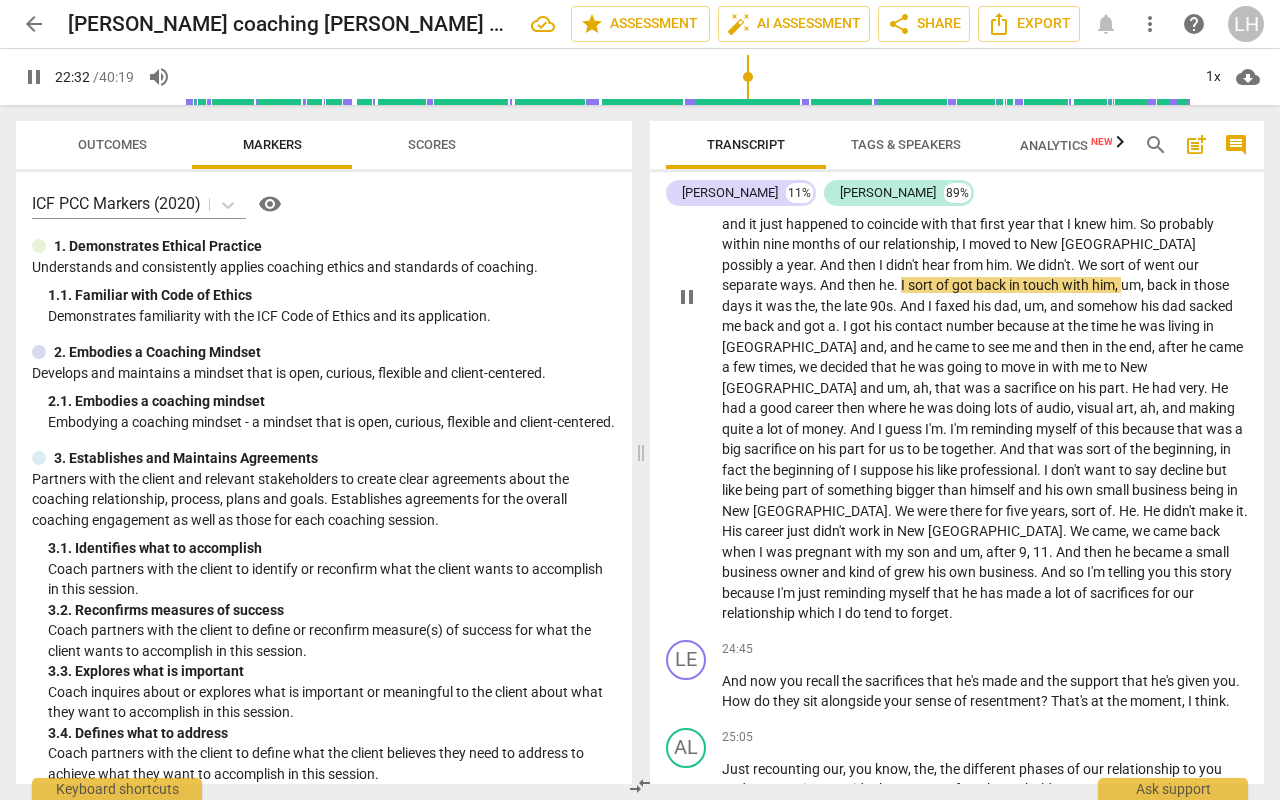 type 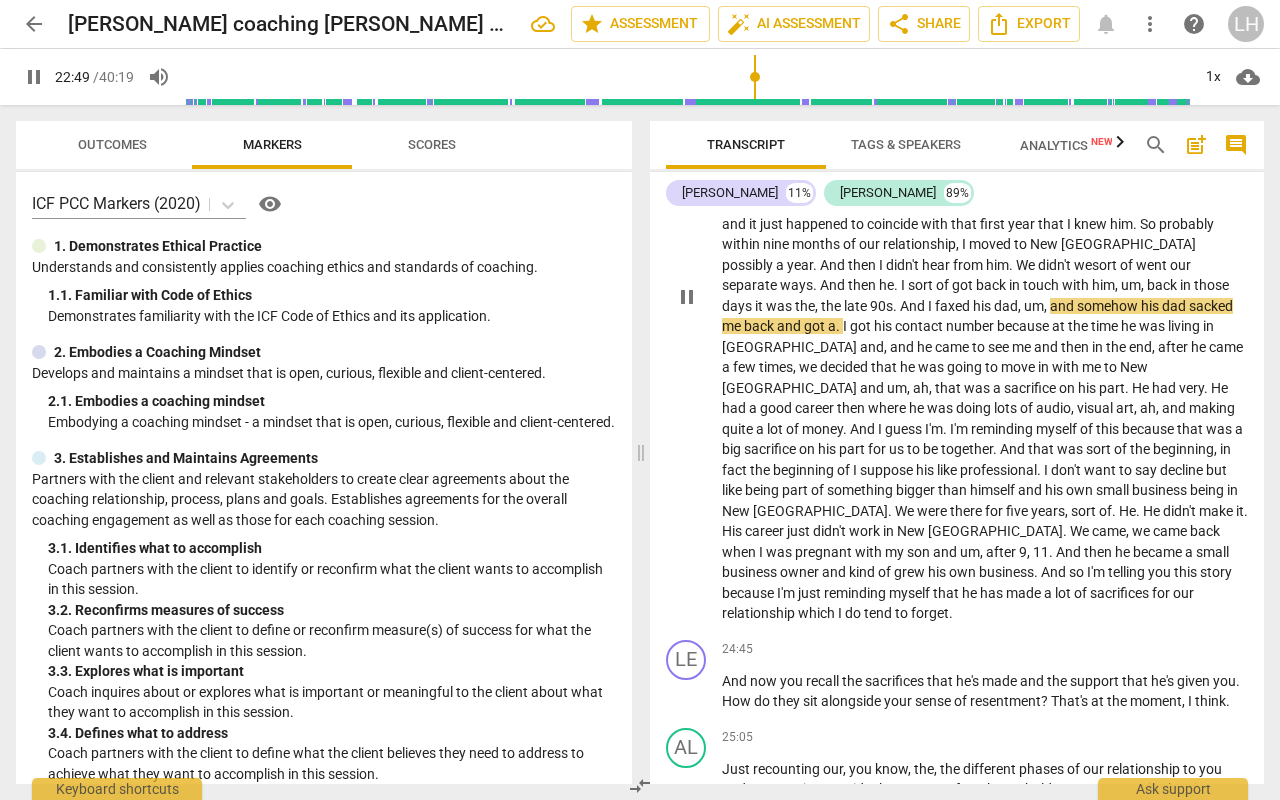click on "sacked" at bounding box center (1211, 306) 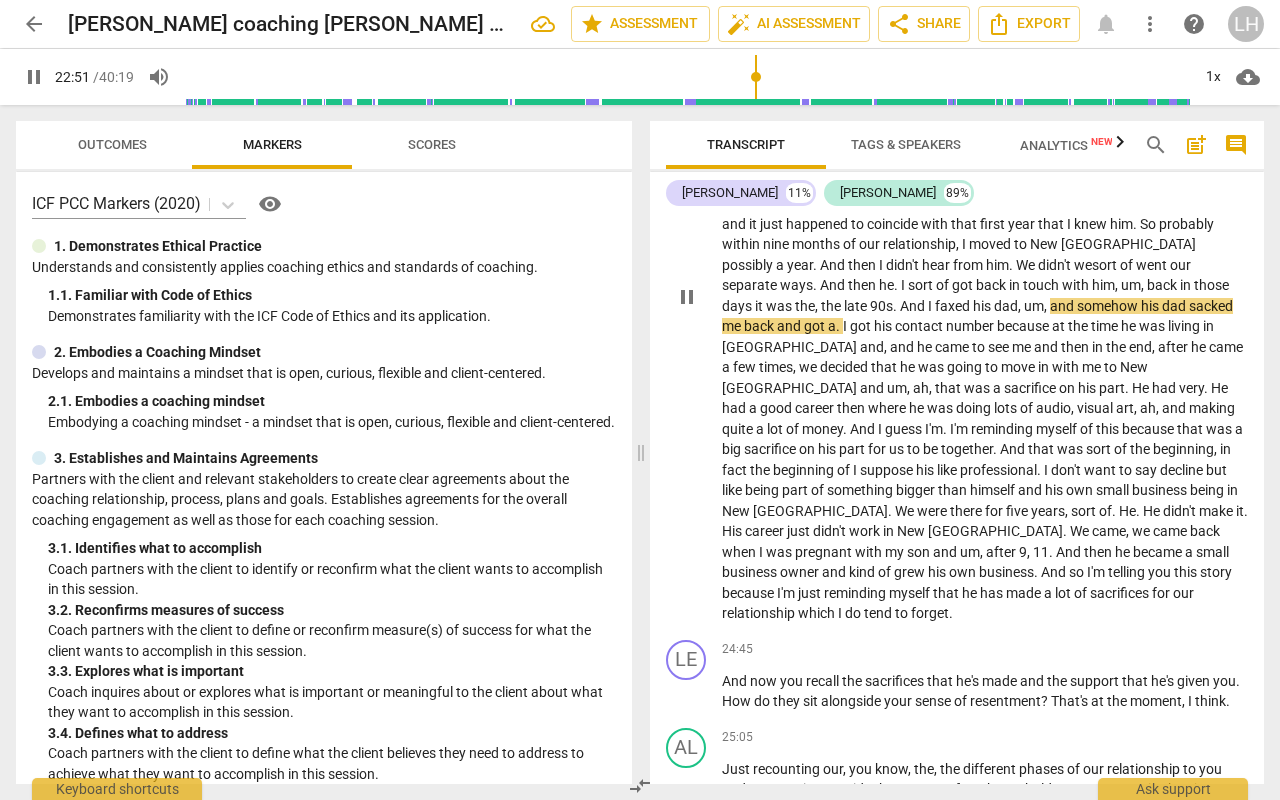click on "sacked" at bounding box center (1211, 306) 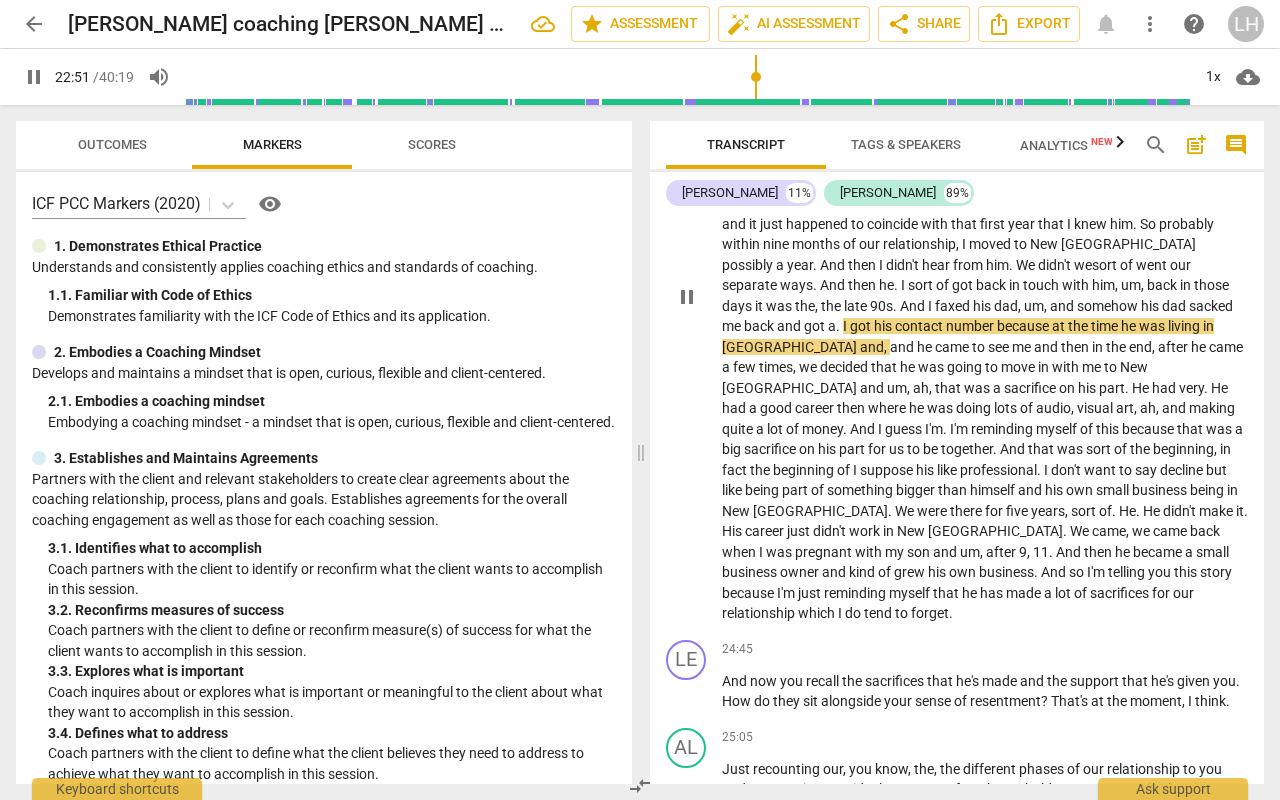 scroll, scrollTop: 4745, scrollLeft: 0, axis: vertical 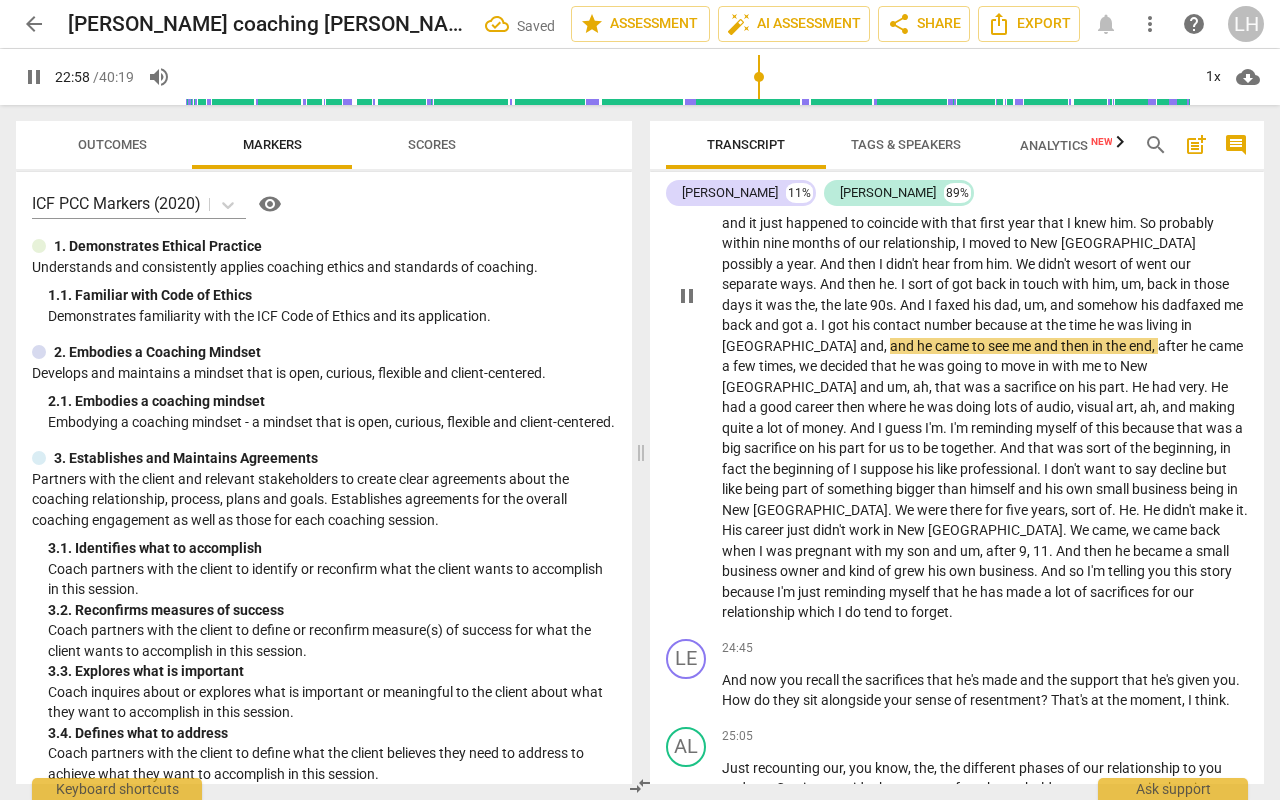 click on "." at bounding box center (817, 325) 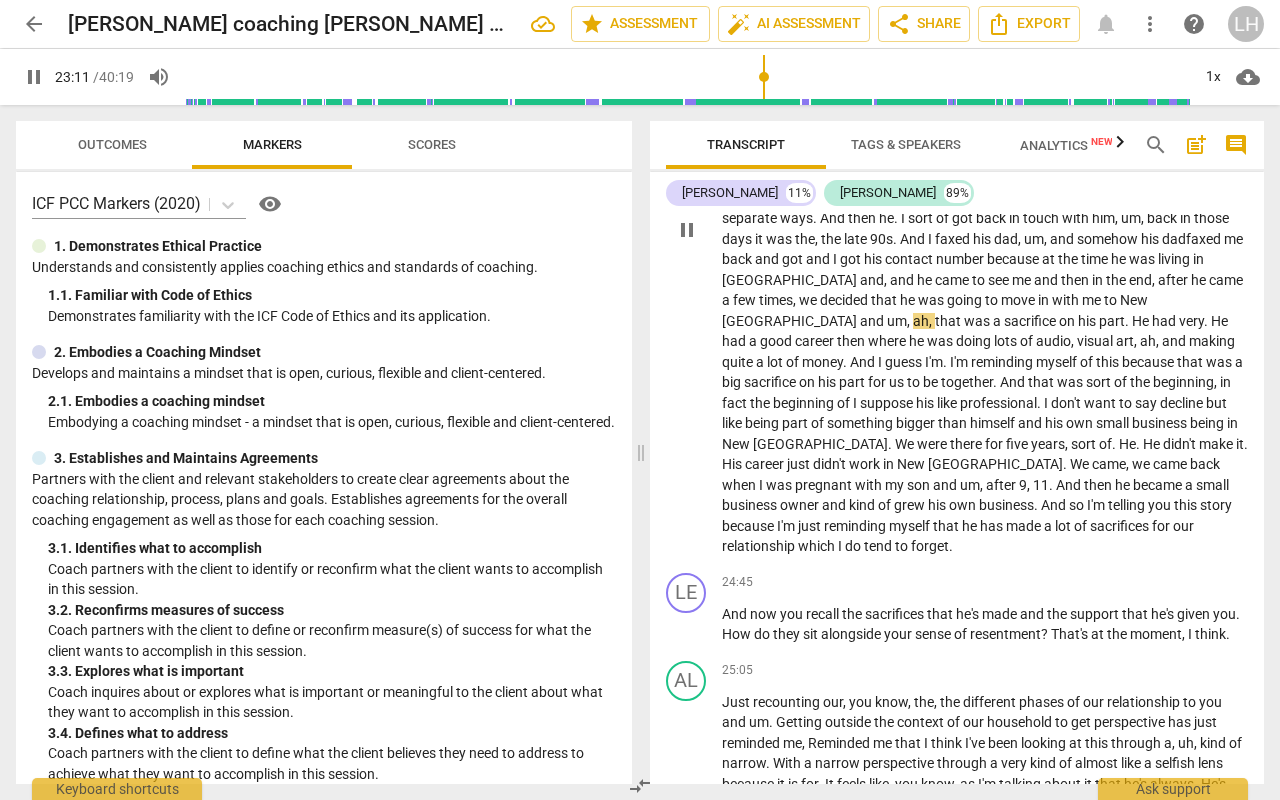 scroll, scrollTop: 4817, scrollLeft: 0, axis: vertical 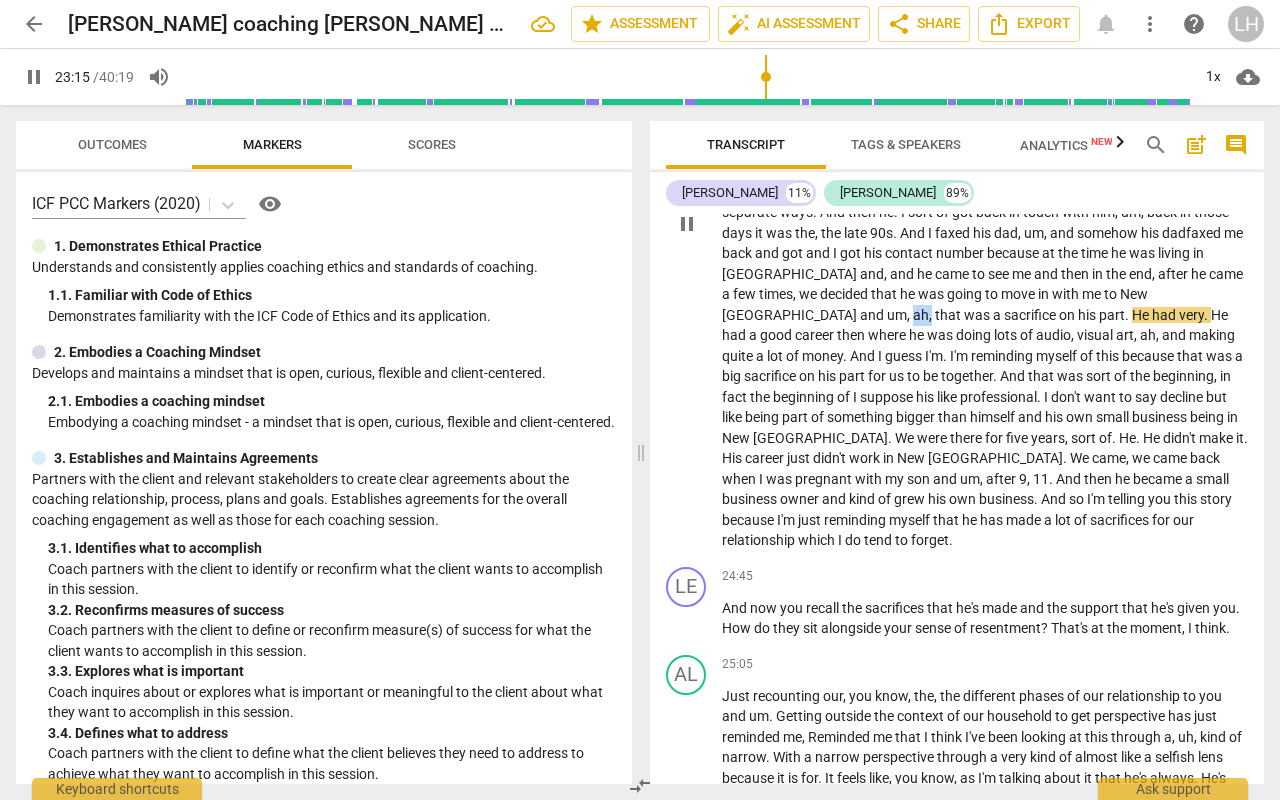 drag, startPoint x: 894, startPoint y: 326, endPoint x: 876, endPoint y: 328, distance: 18.110771 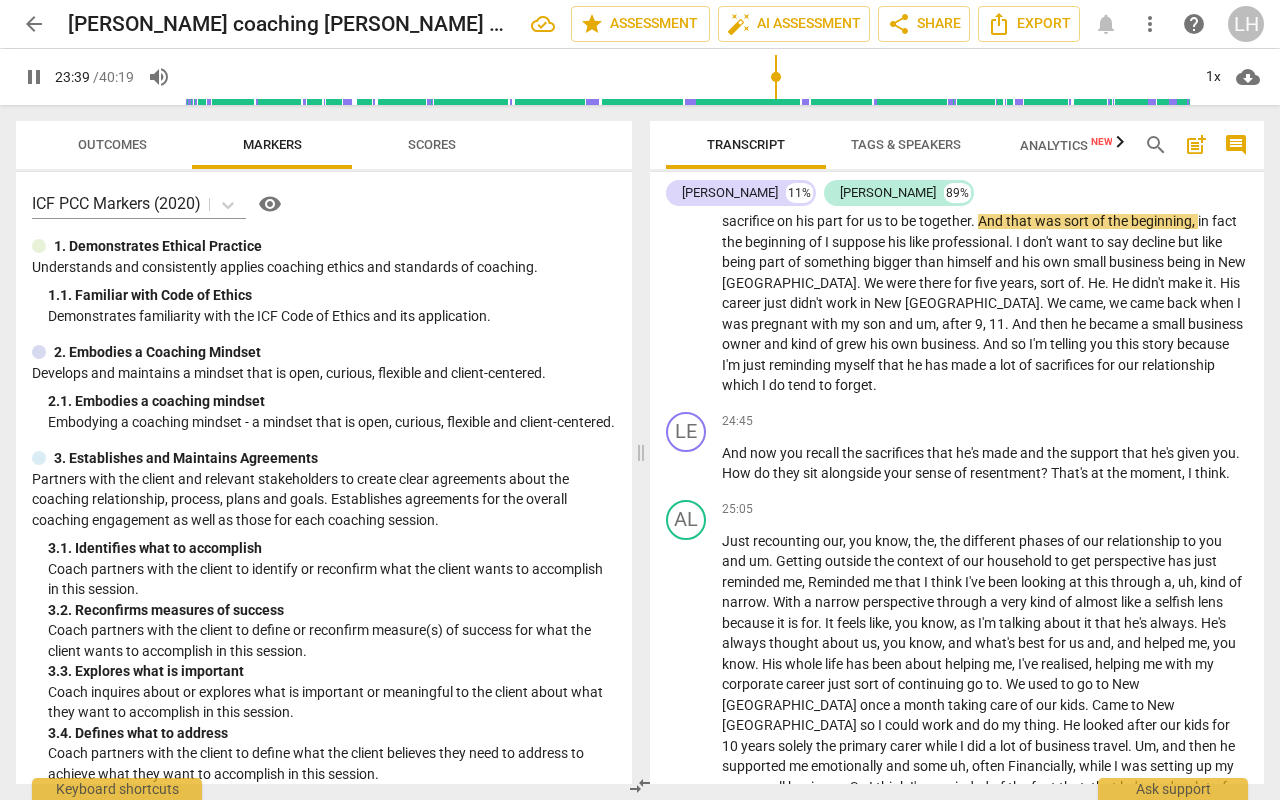 scroll, scrollTop: 4976, scrollLeft: 0, axis: vertical 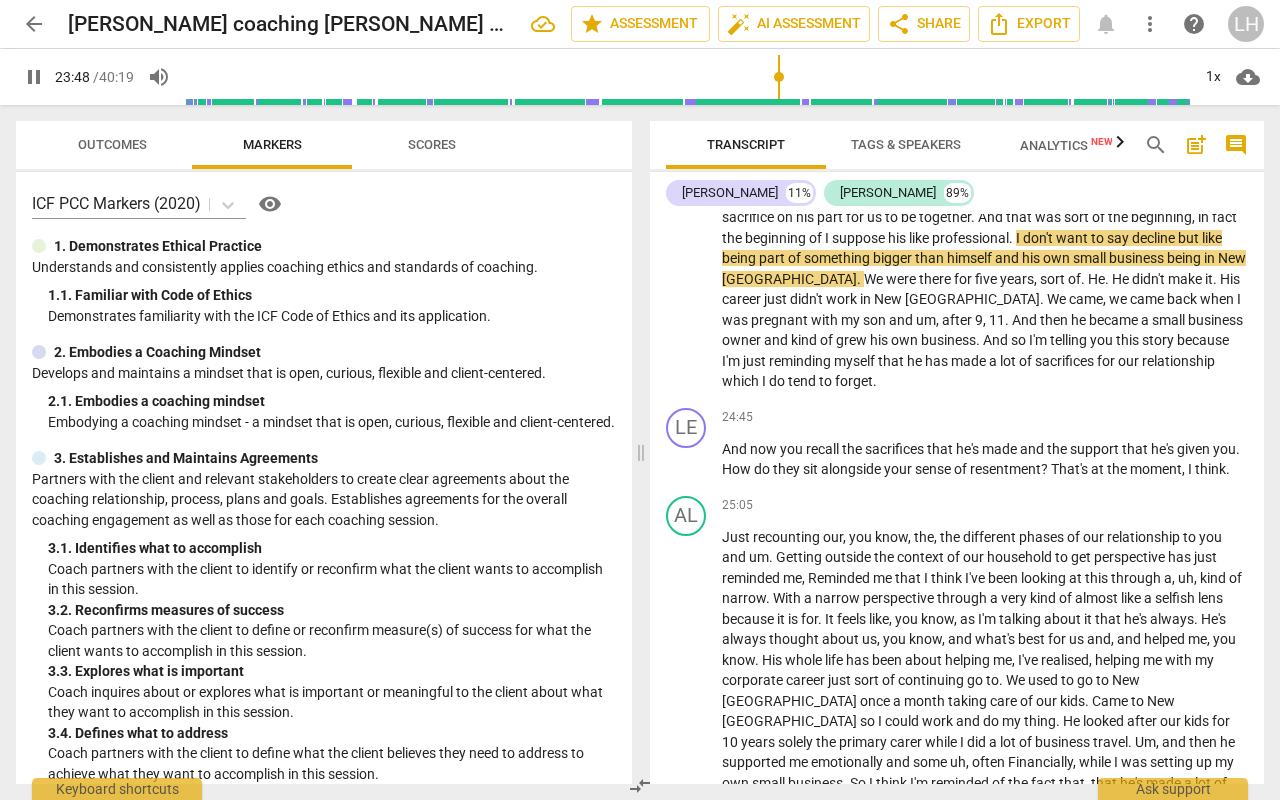 click on "." at bounding box center [1012, 238] 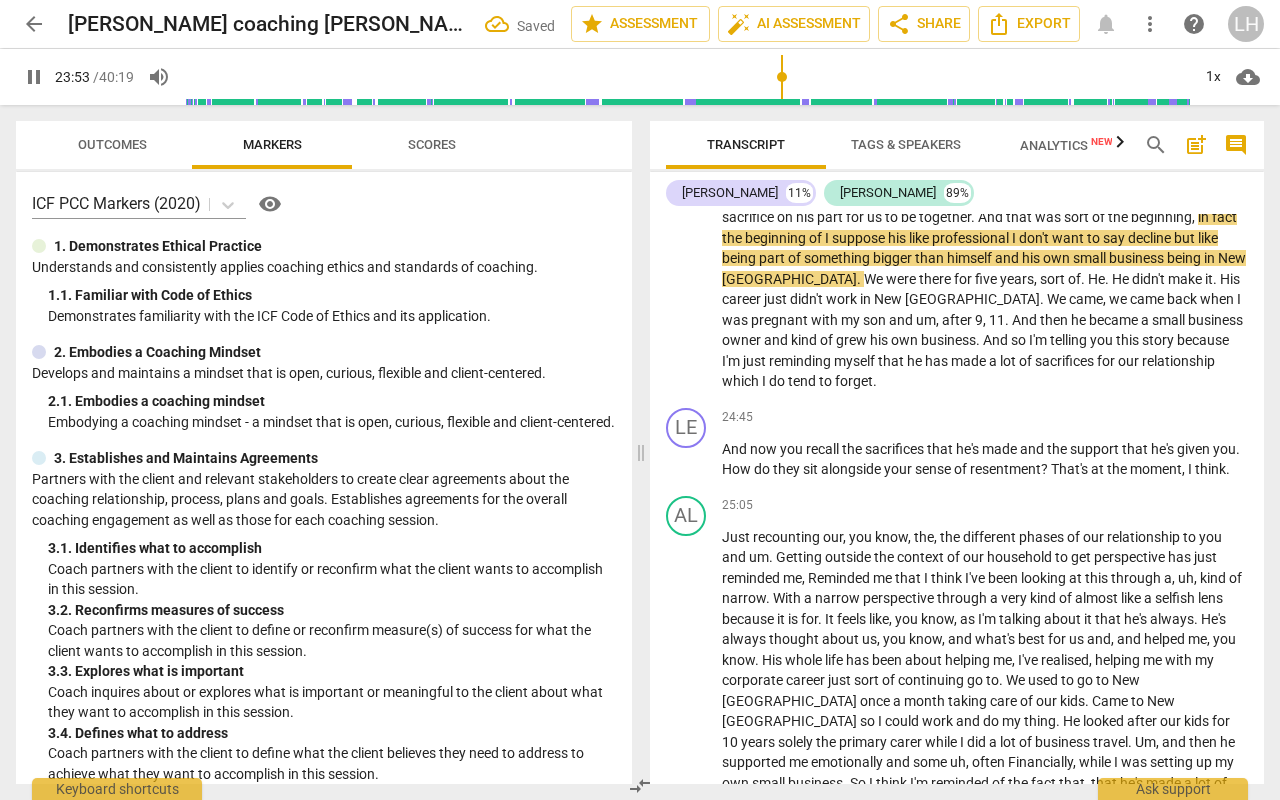 scroll, scrollTop: 4993, scrollLeft: 0, axis: vertical 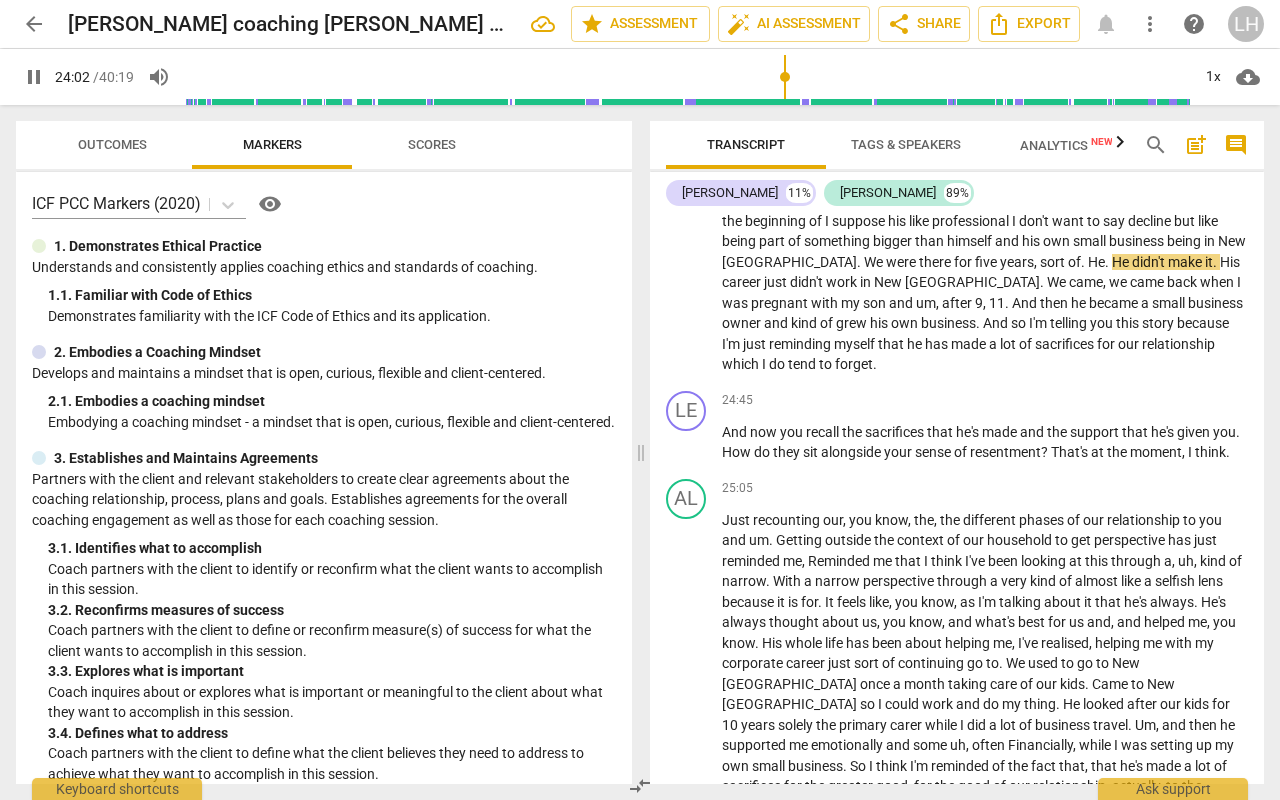 click on "He" at bounding box center (1096, 262) 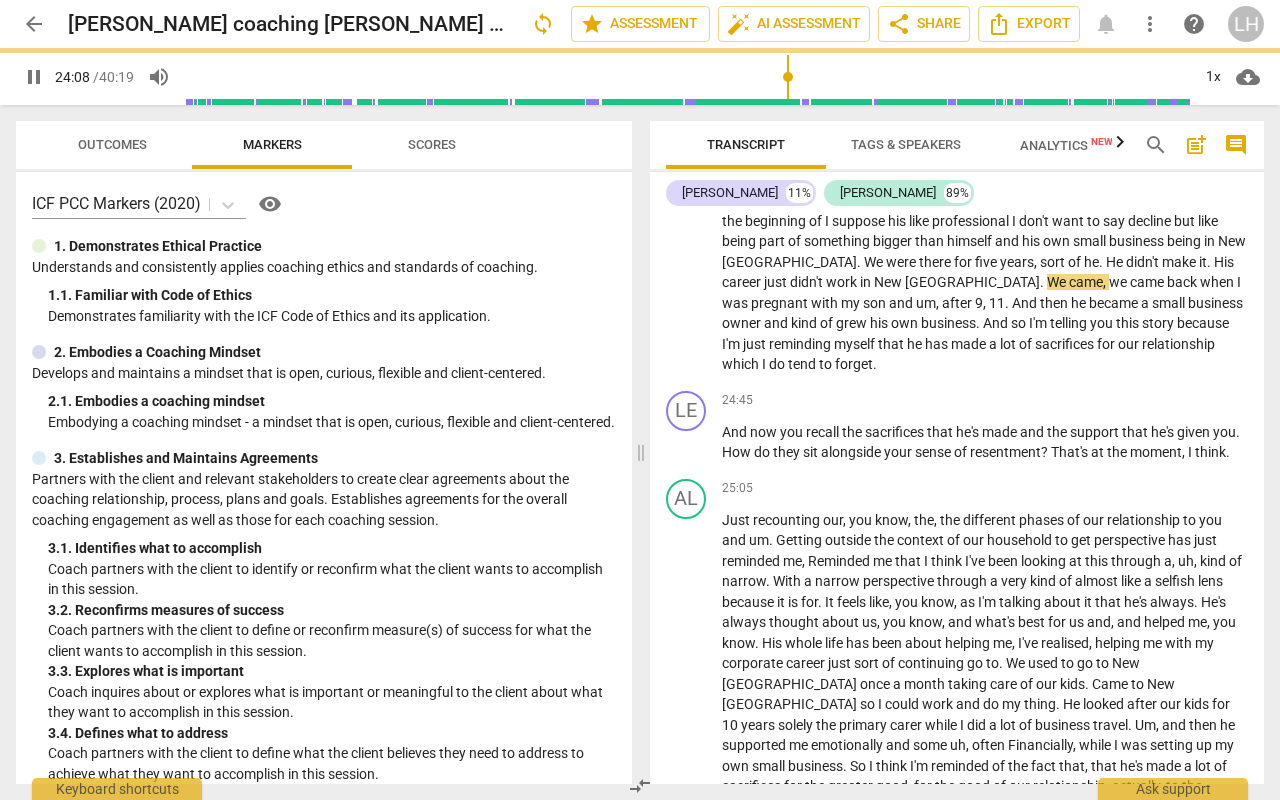 click on "He" at bounding box center (1116, 262) 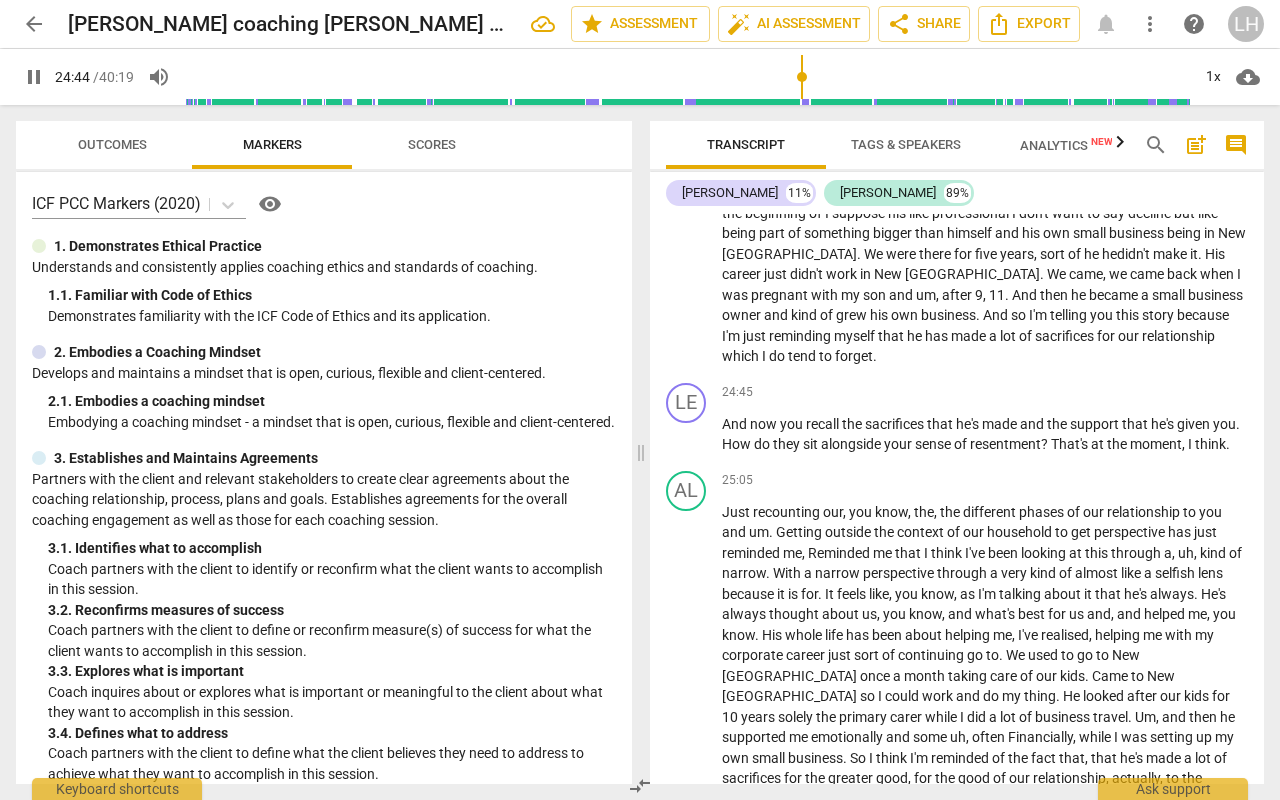 scroll, scrollTop: 4999, scrollLeft: 0, axis: vertical 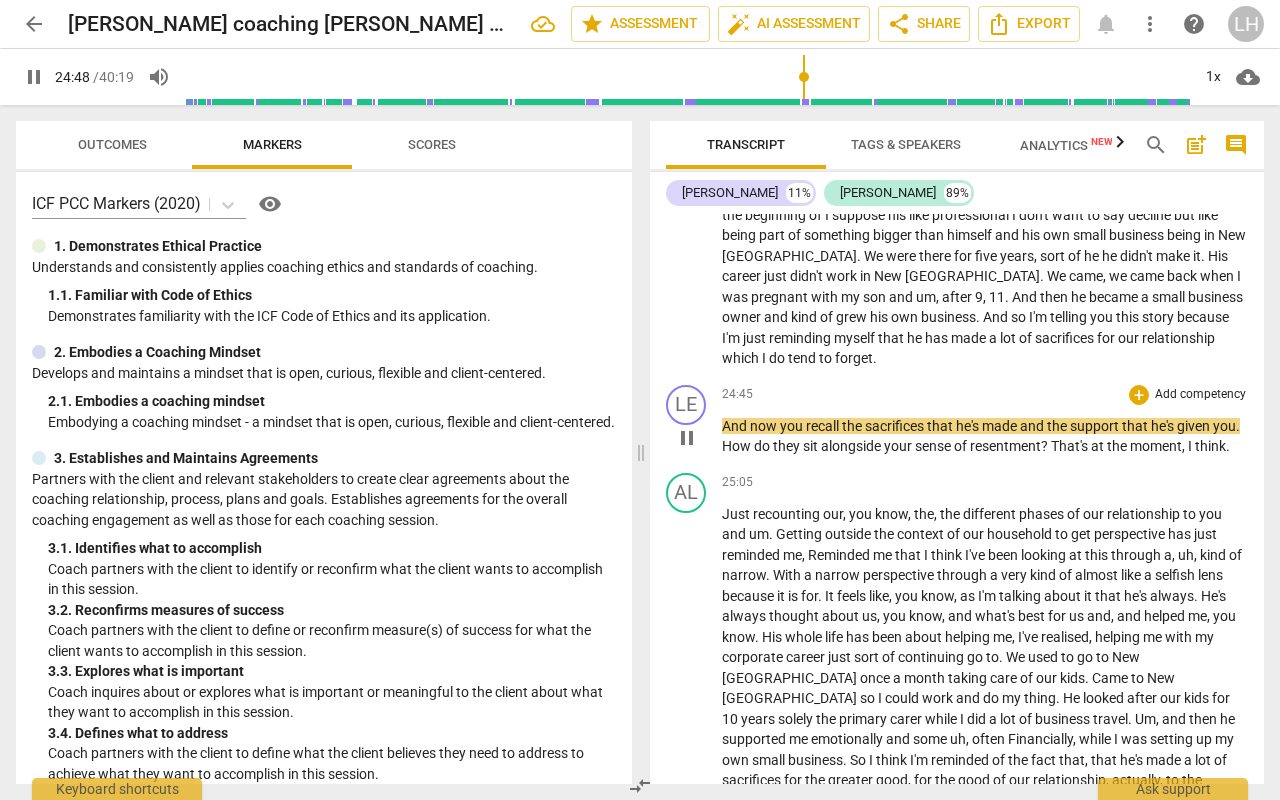 click on "How" at bounding box center [738, 446] 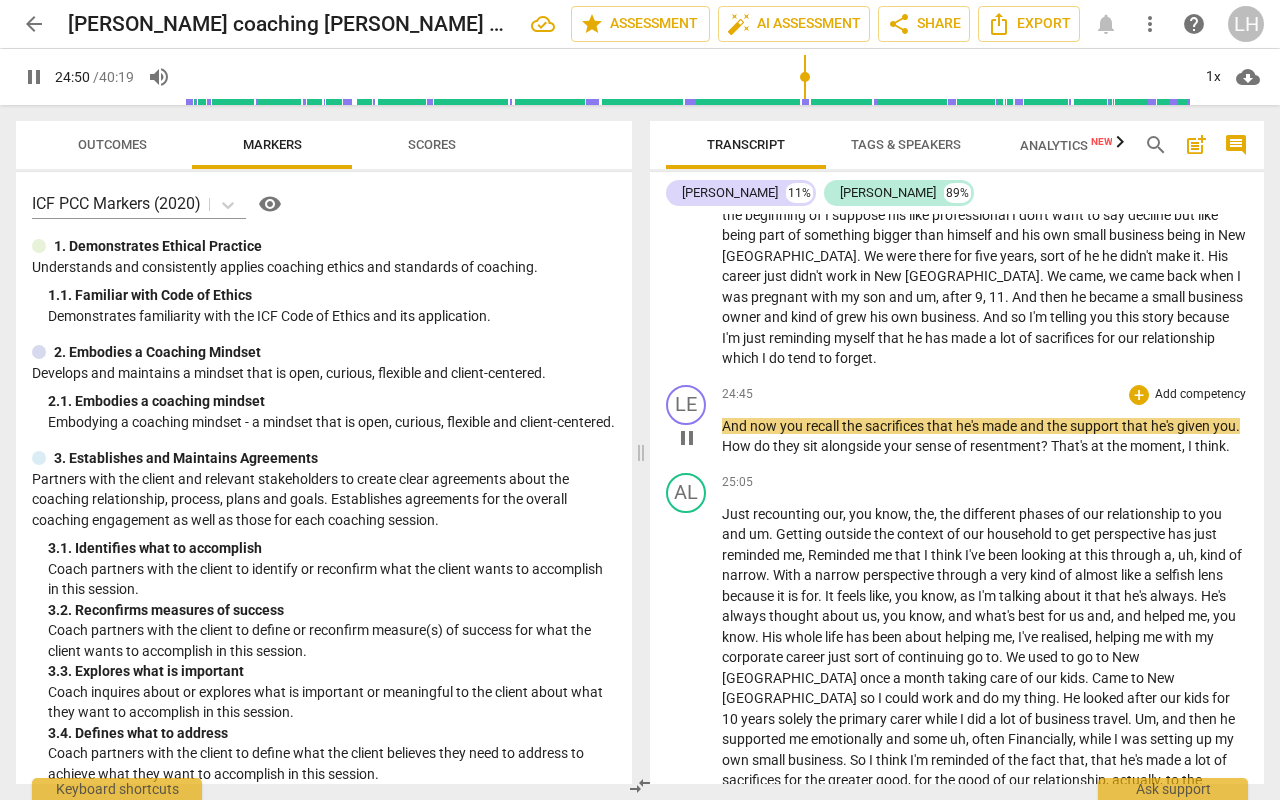 type on "1491" 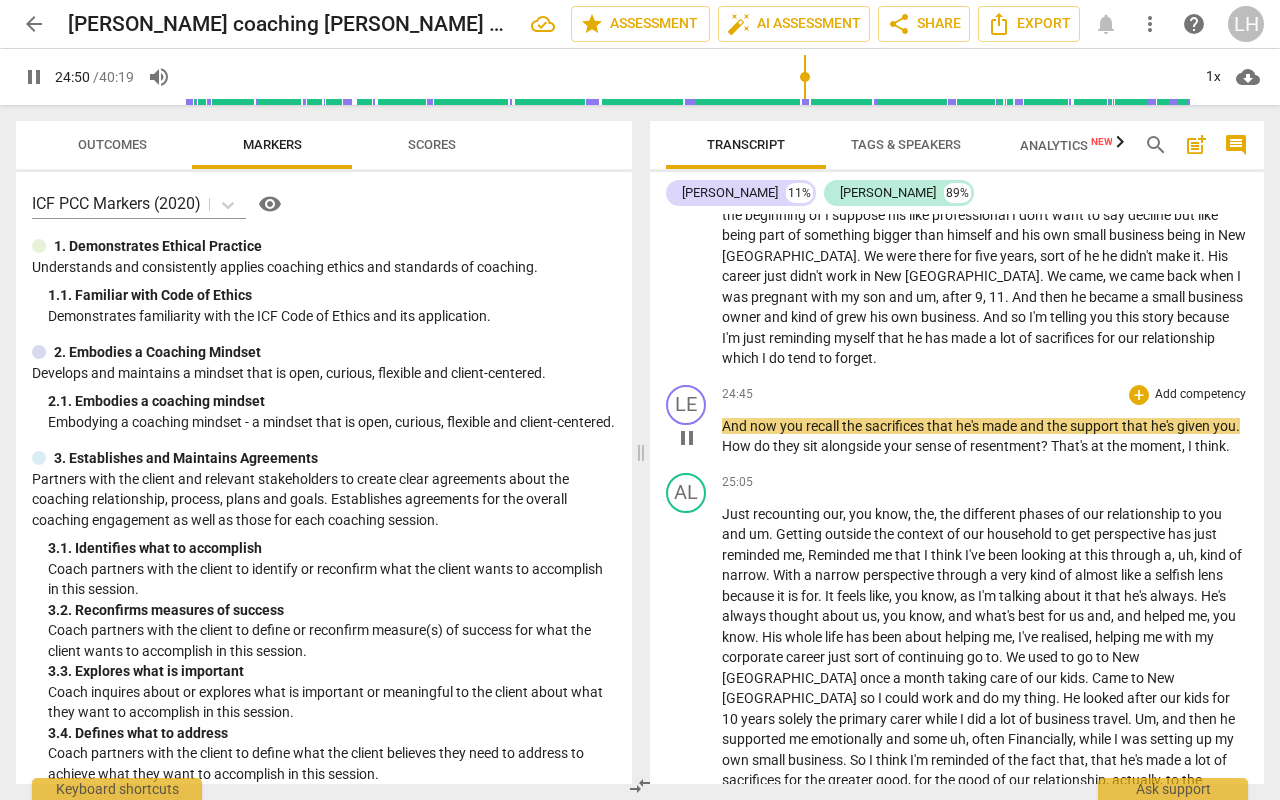 type 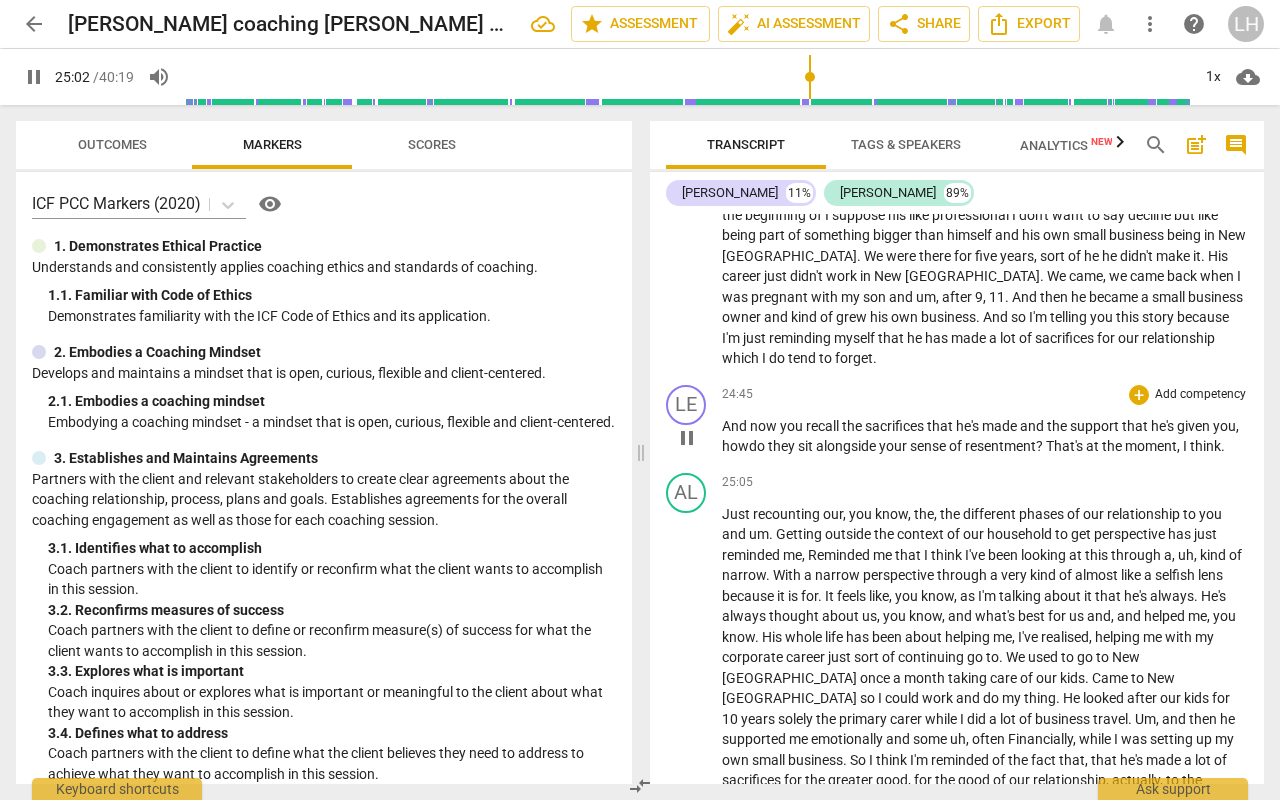 click on "That's" at bounding box center [1066, 446] 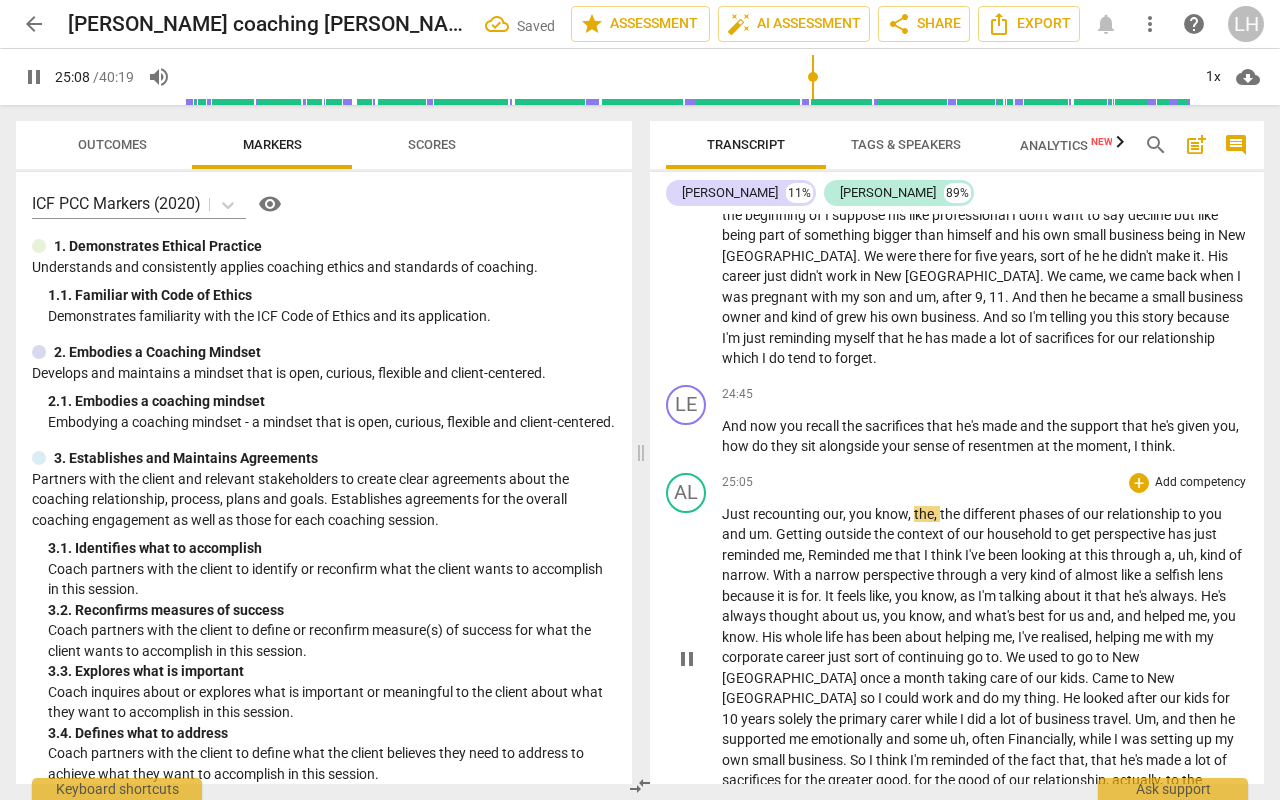 click on "play_arrow pause" at bounding box center [696, 659] 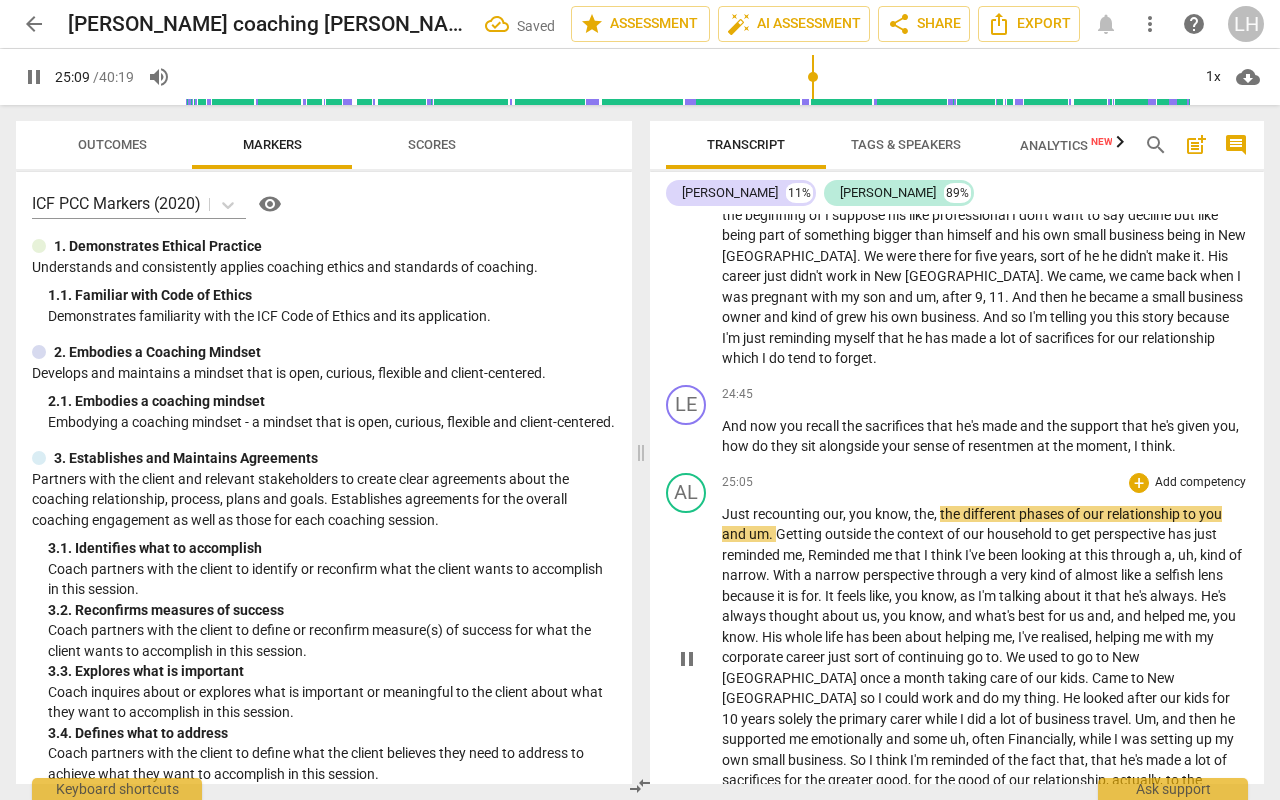 click on "Just" at bounding box center (737, 514) 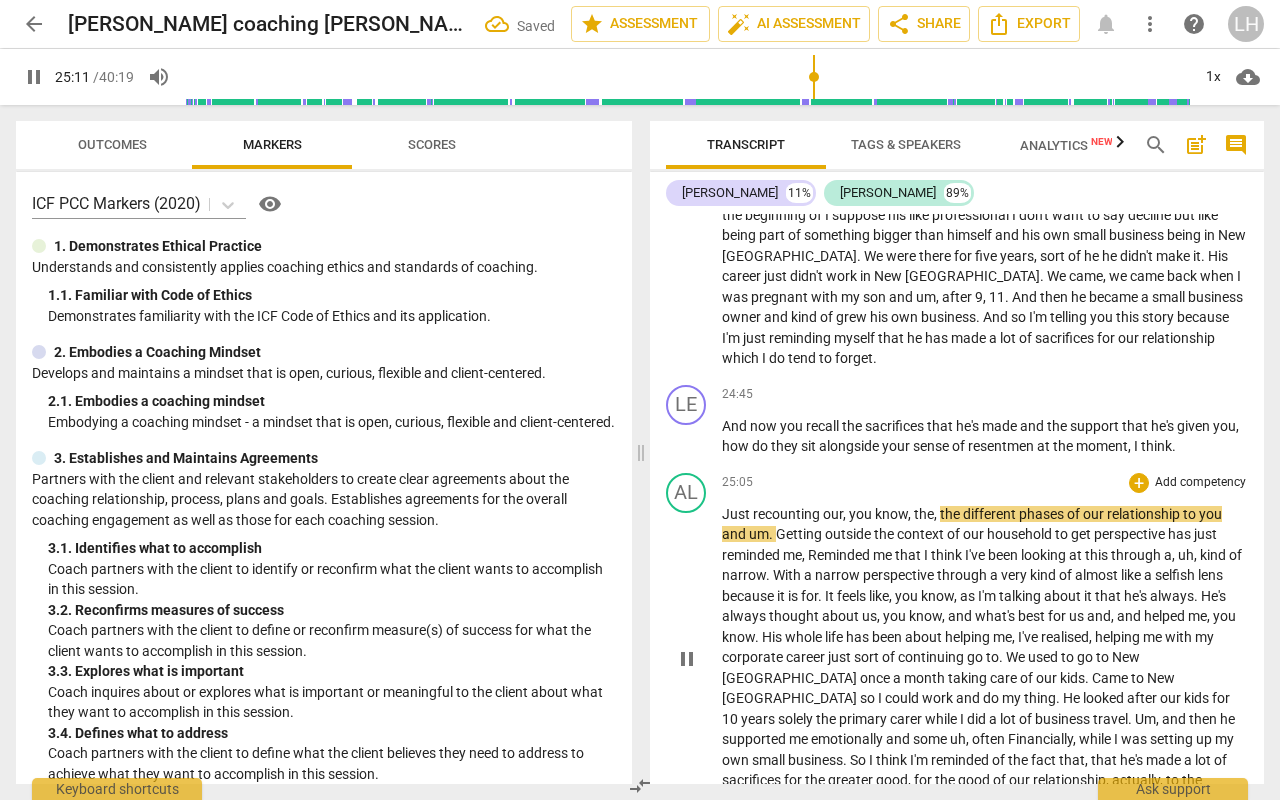 type on "1511" 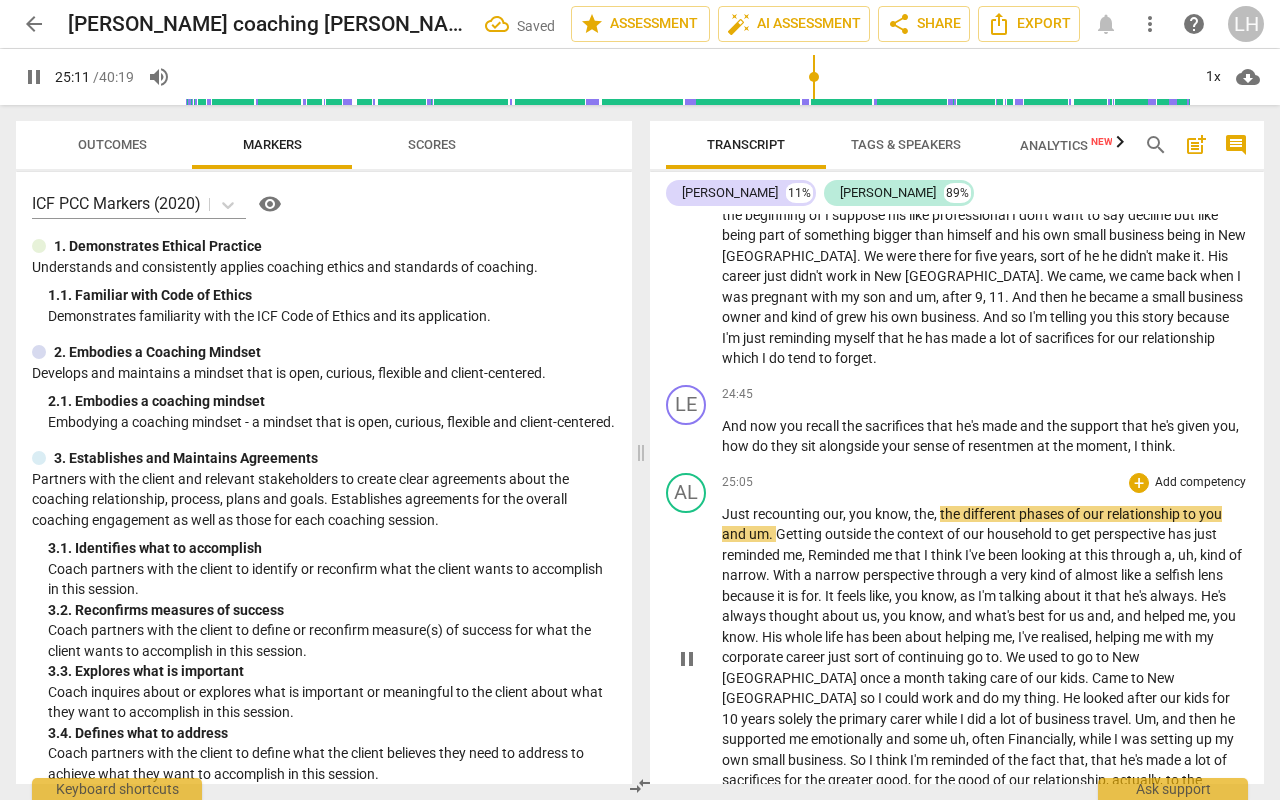 type 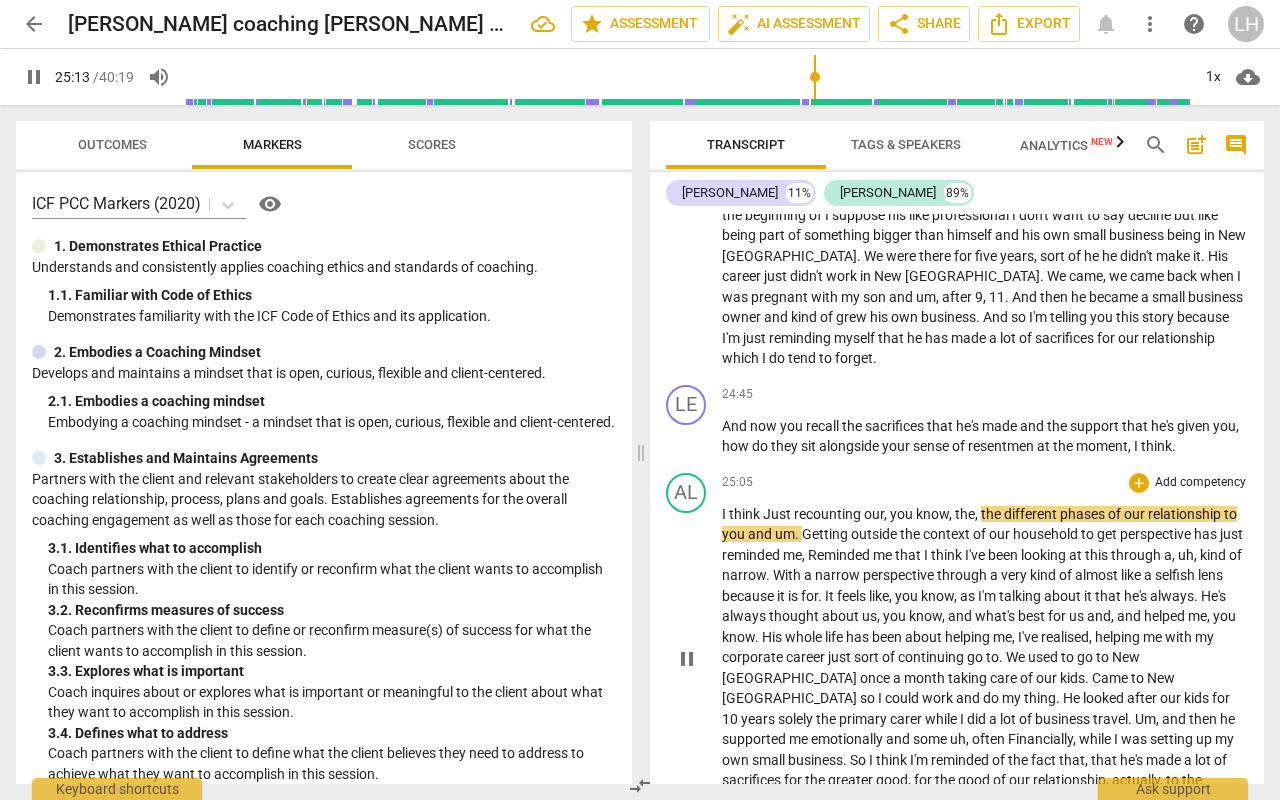 scroll, scrollTop: 4998, scrollLeft: 0, axis: vertical 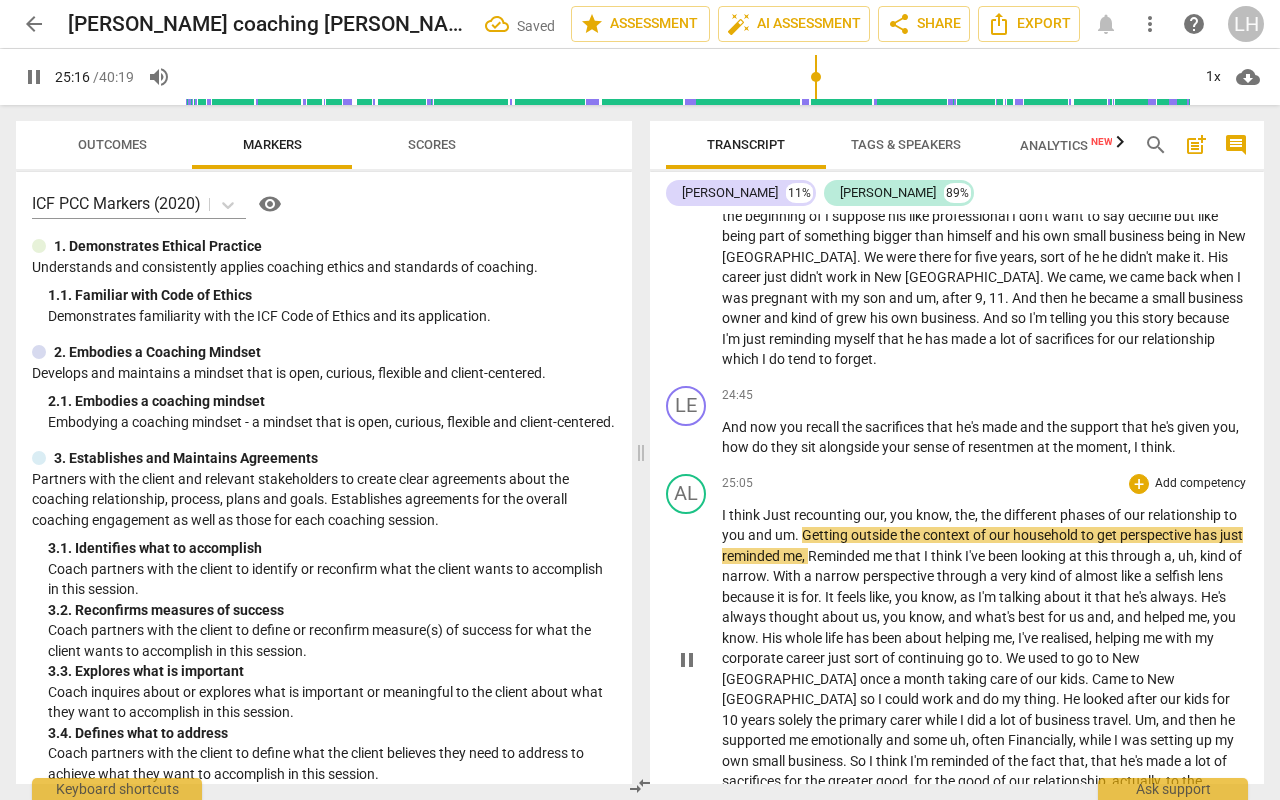 click on "I think Just" at bounding box center [758, 515] 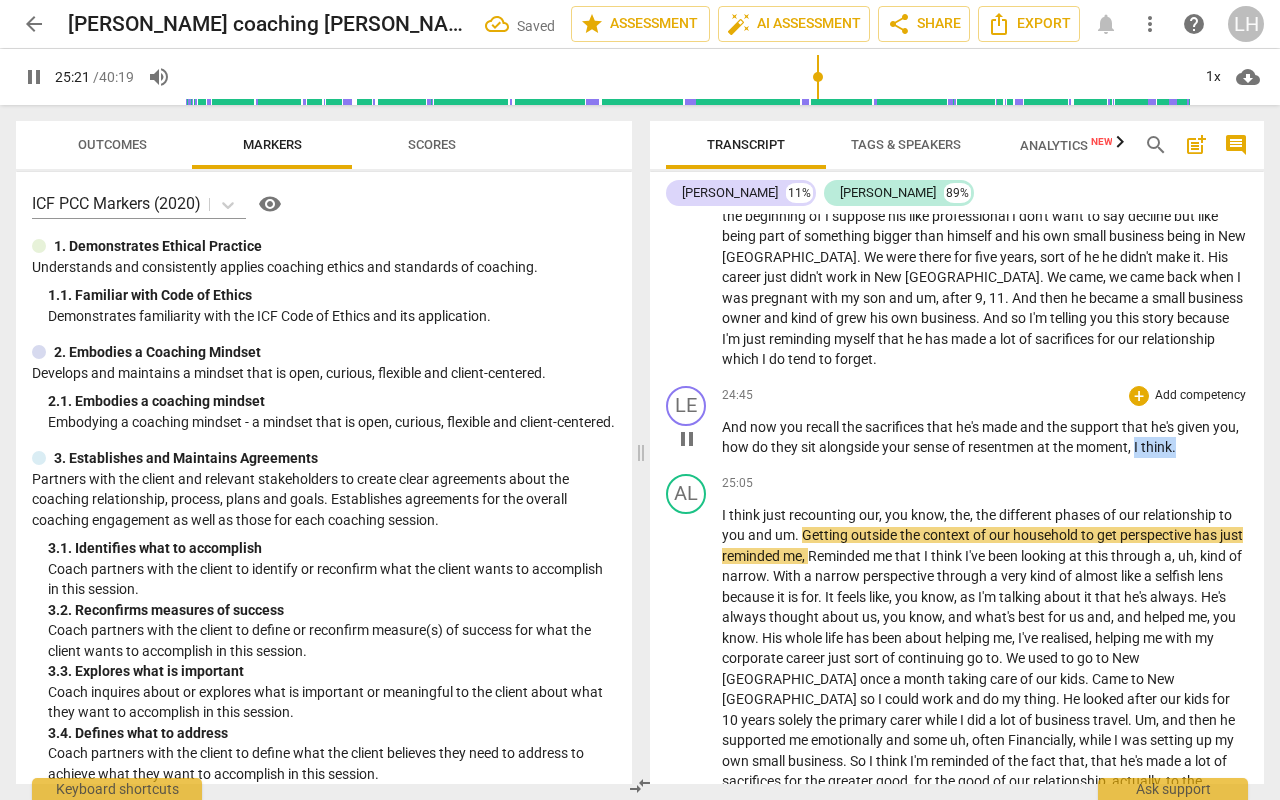 drag, startPoint x: 1218, startPoint y: 447, endPoint x: 1166, endPoint y: 448, distance: 52.009613 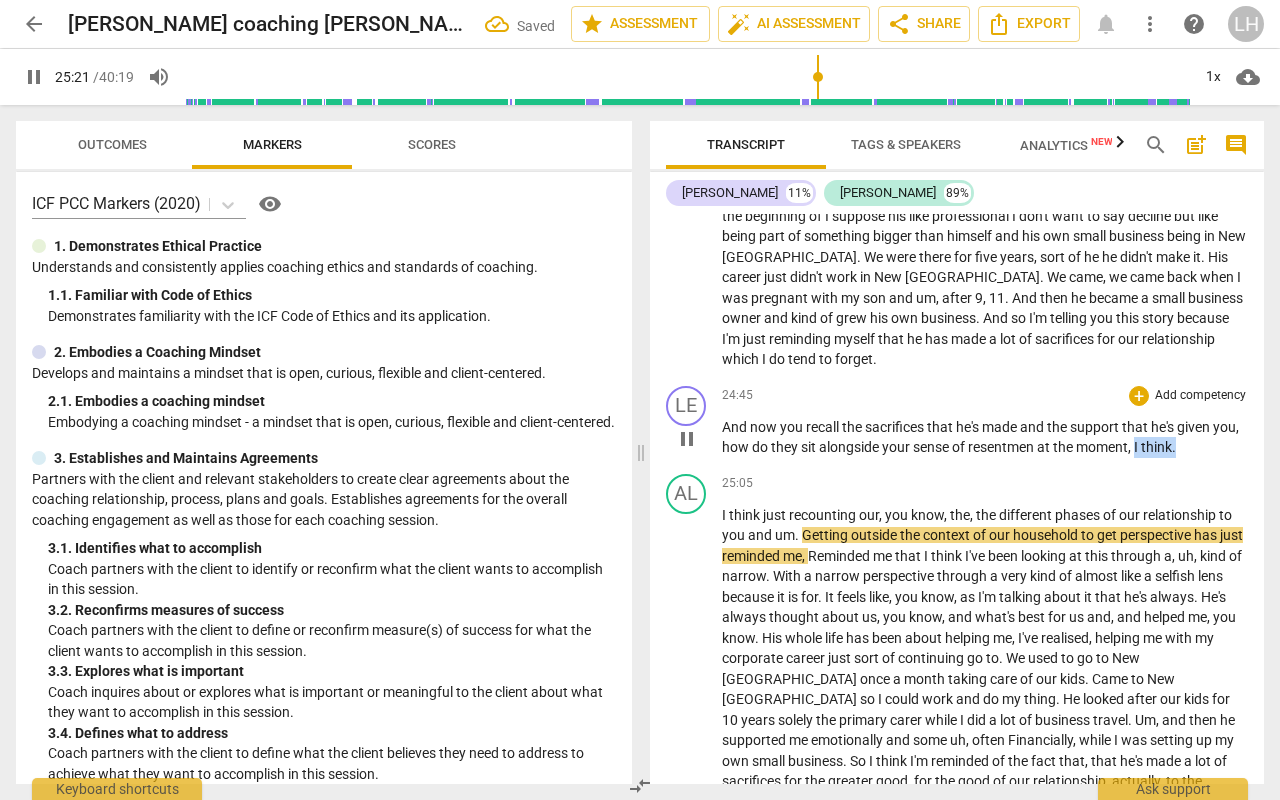 click on "And   now   you   recall   the   sacrifices   that   he's   made   and   the   support   that   he's   given   you ,   how   do   they   sit   alongside   your   sense   of   resentmen   at   the   moment ,   I   think ." at bounding box center (985, 437) 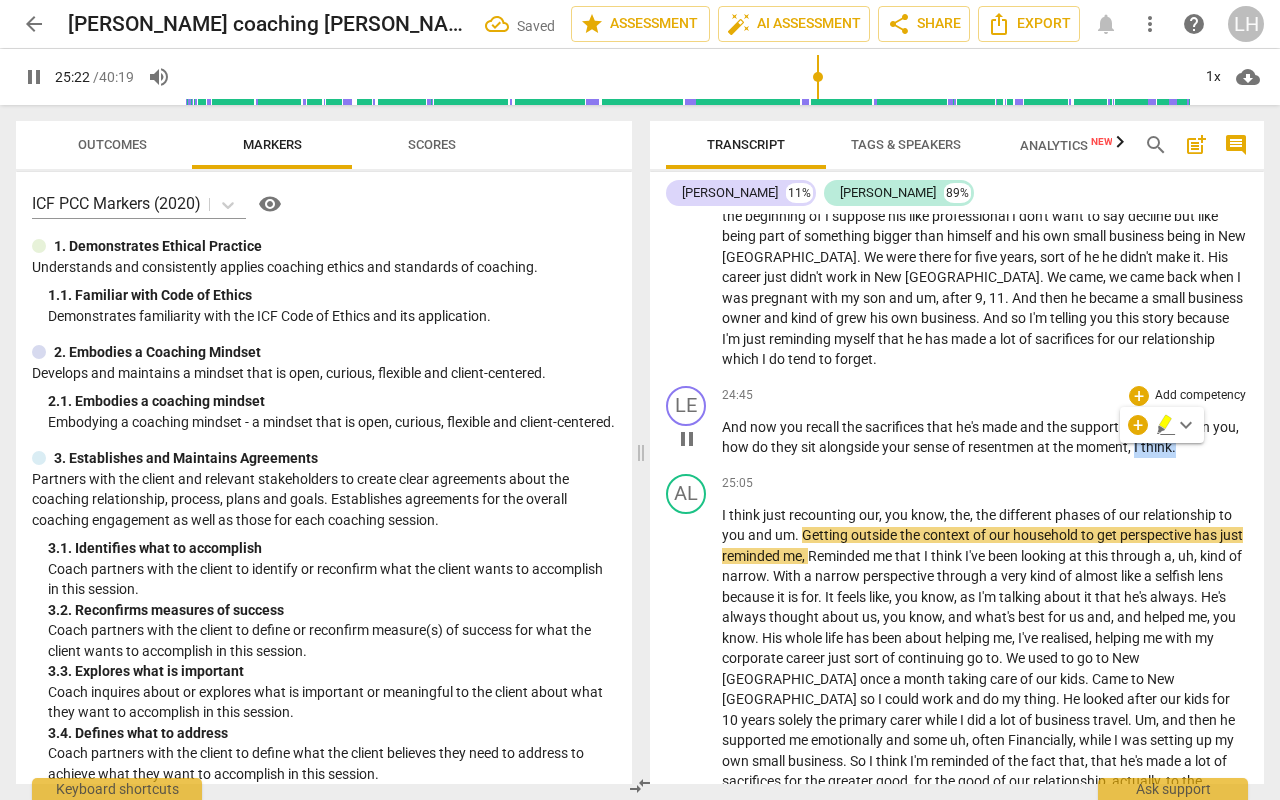 type on "1523" 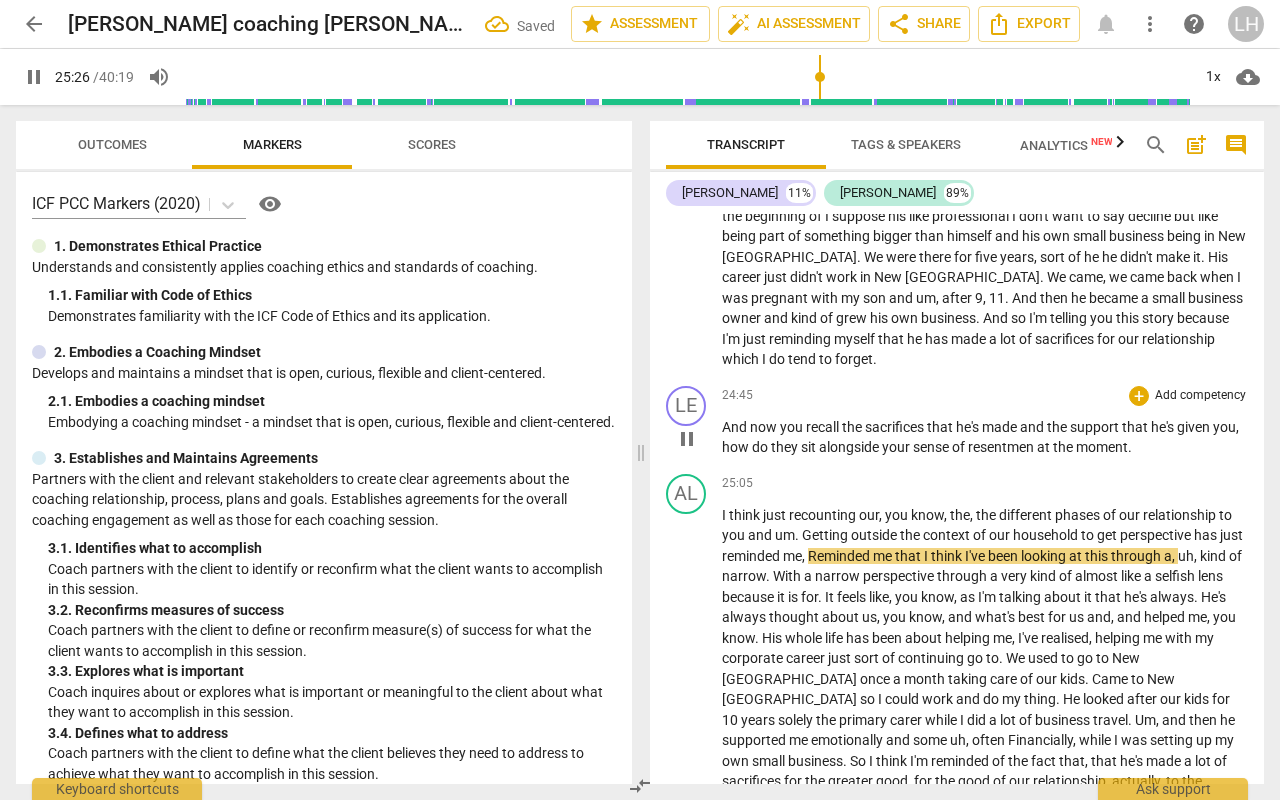 click on "at" at bounding box center [1045, 447] 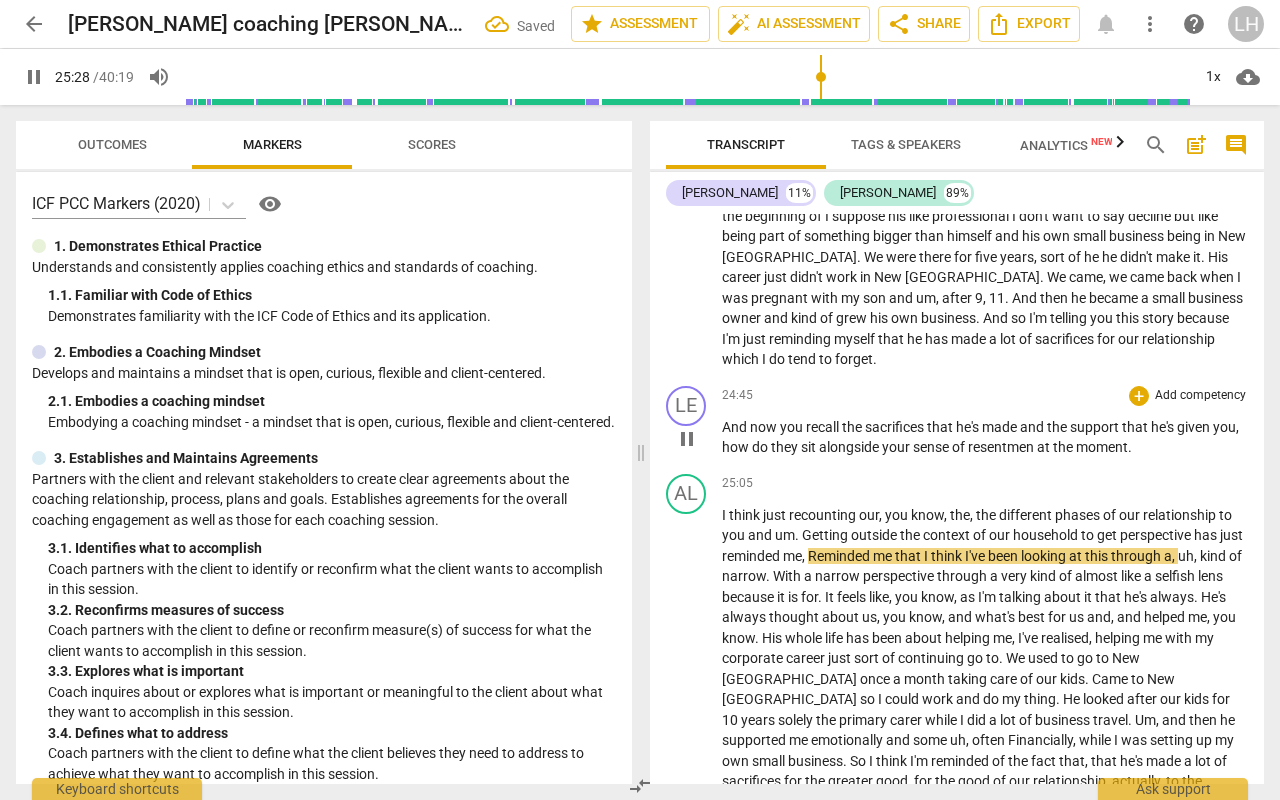 click on "resentmen" at bounding box center (1002, 447) 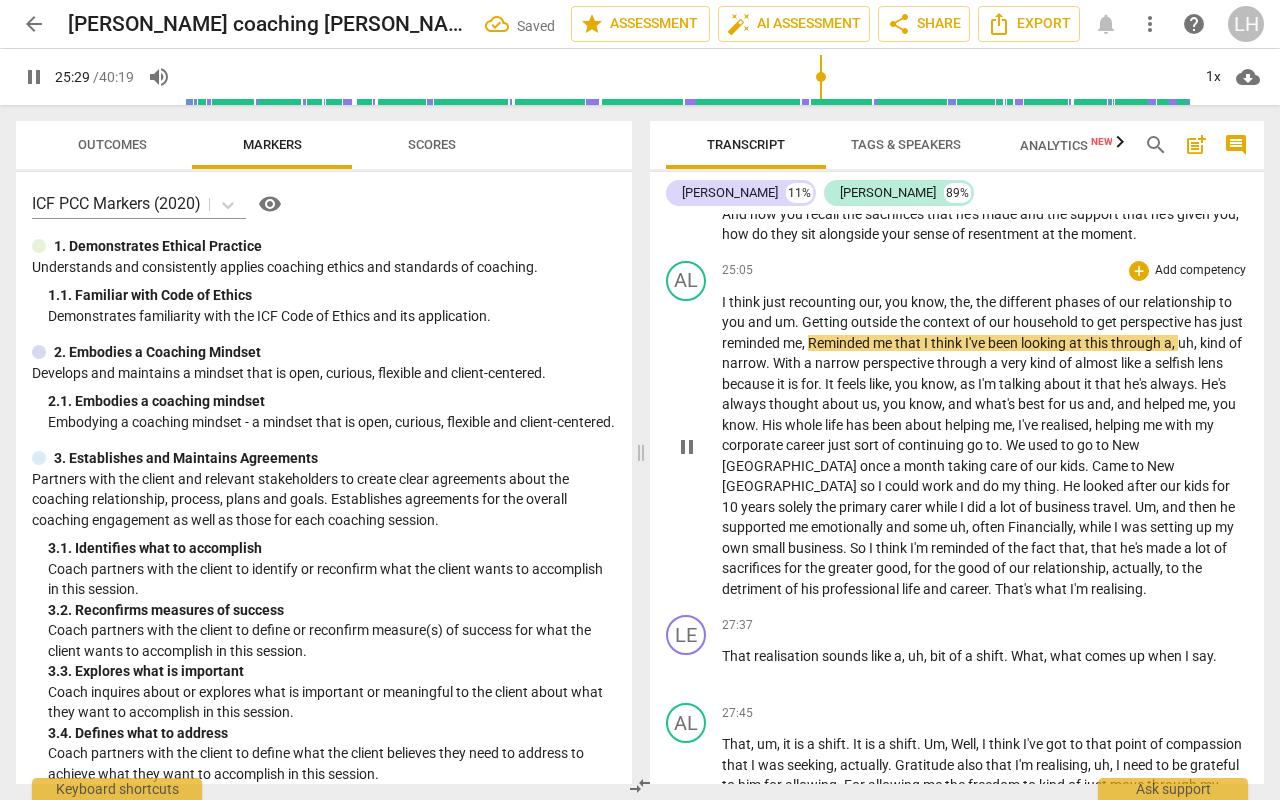 scroll, scrollTop: 5236, scrollLeft: 0, axis: vertical 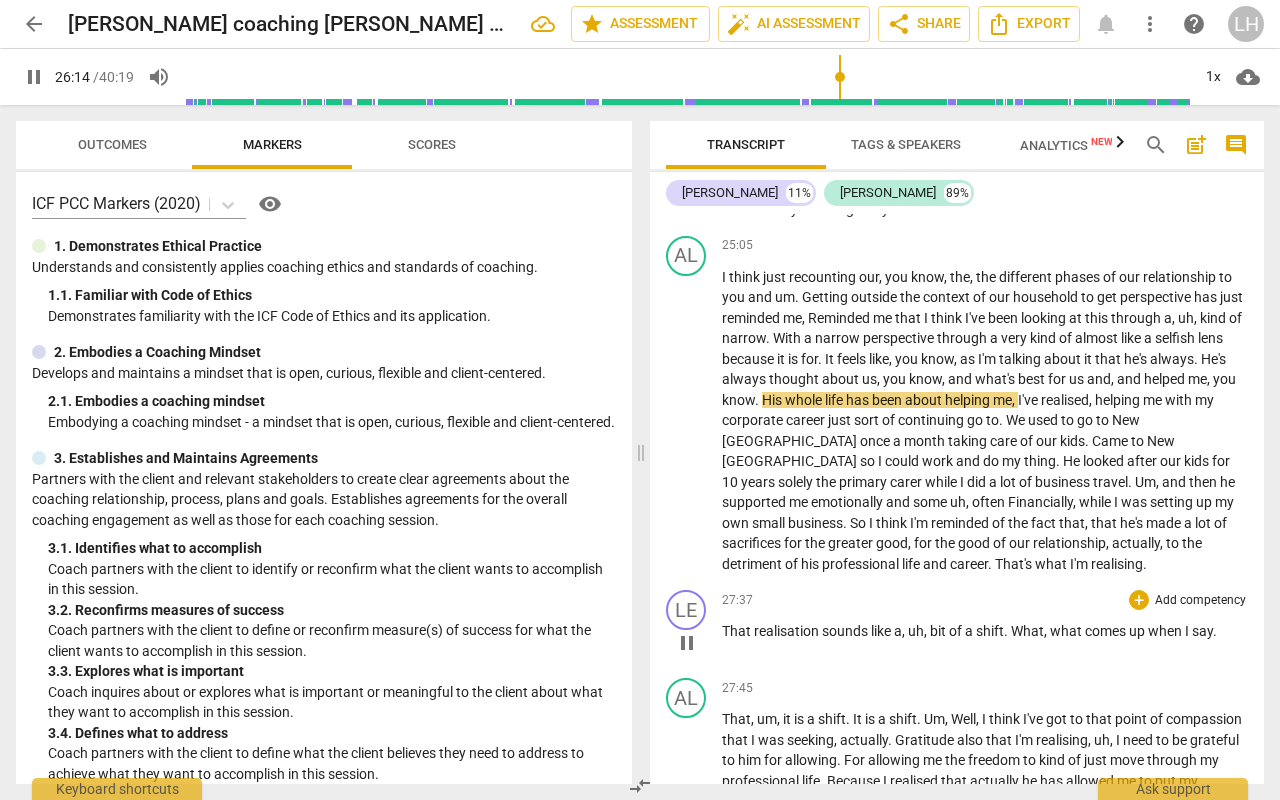 click on "." at bounding box center (1215, 631) 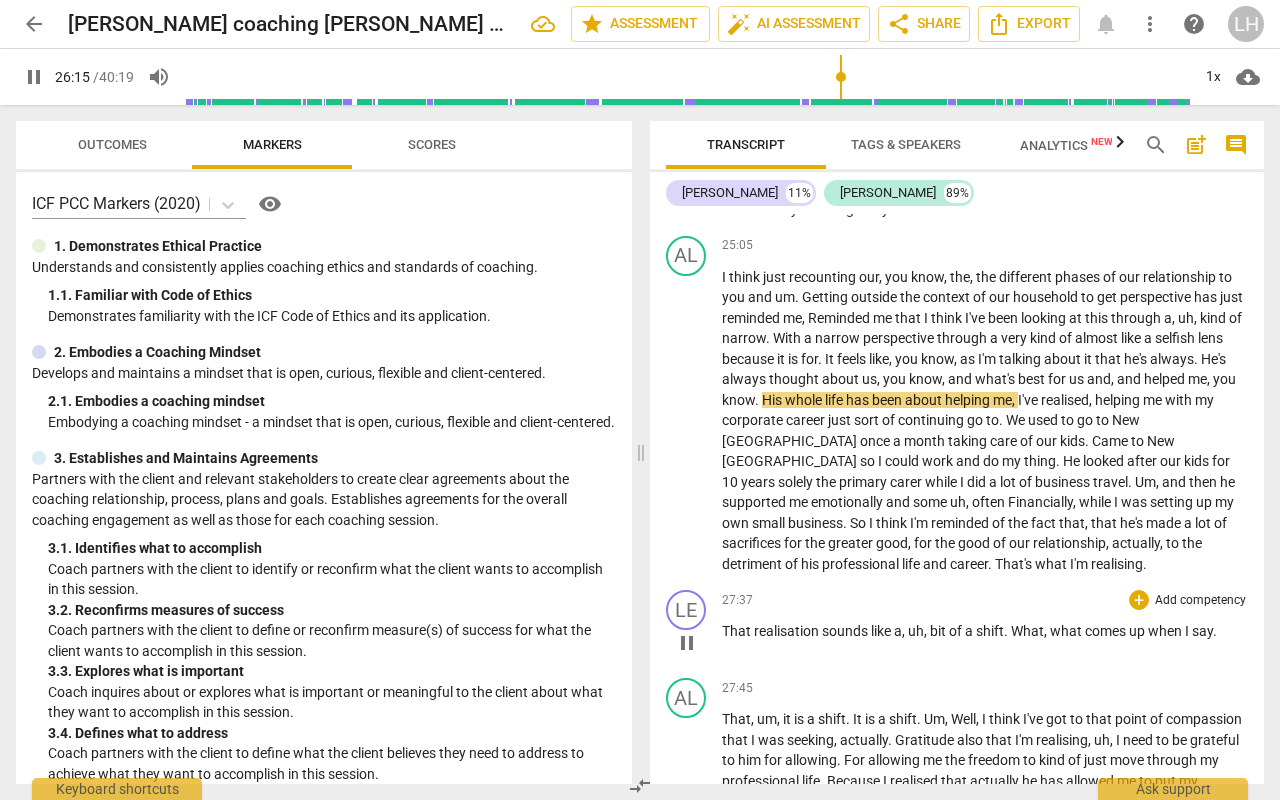 type on "1576" 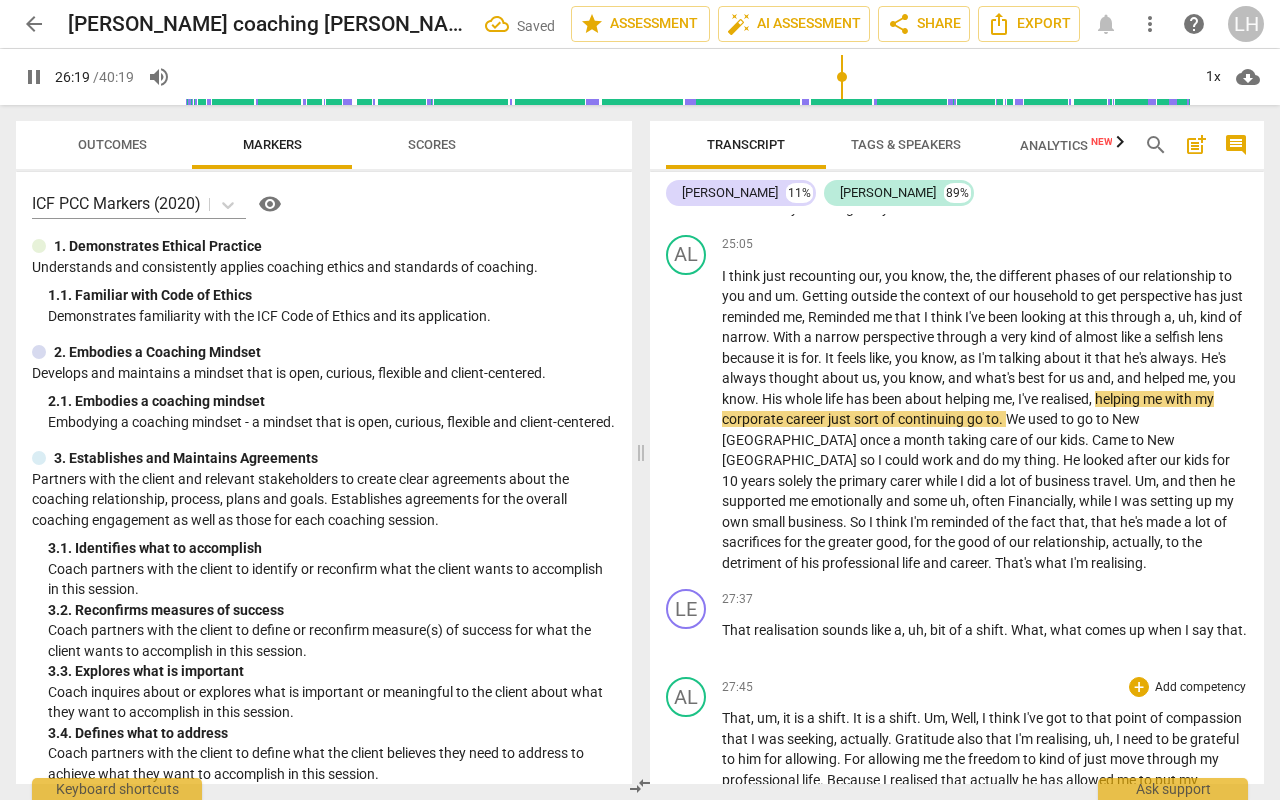 click on "," at bounding box center (754, 718) 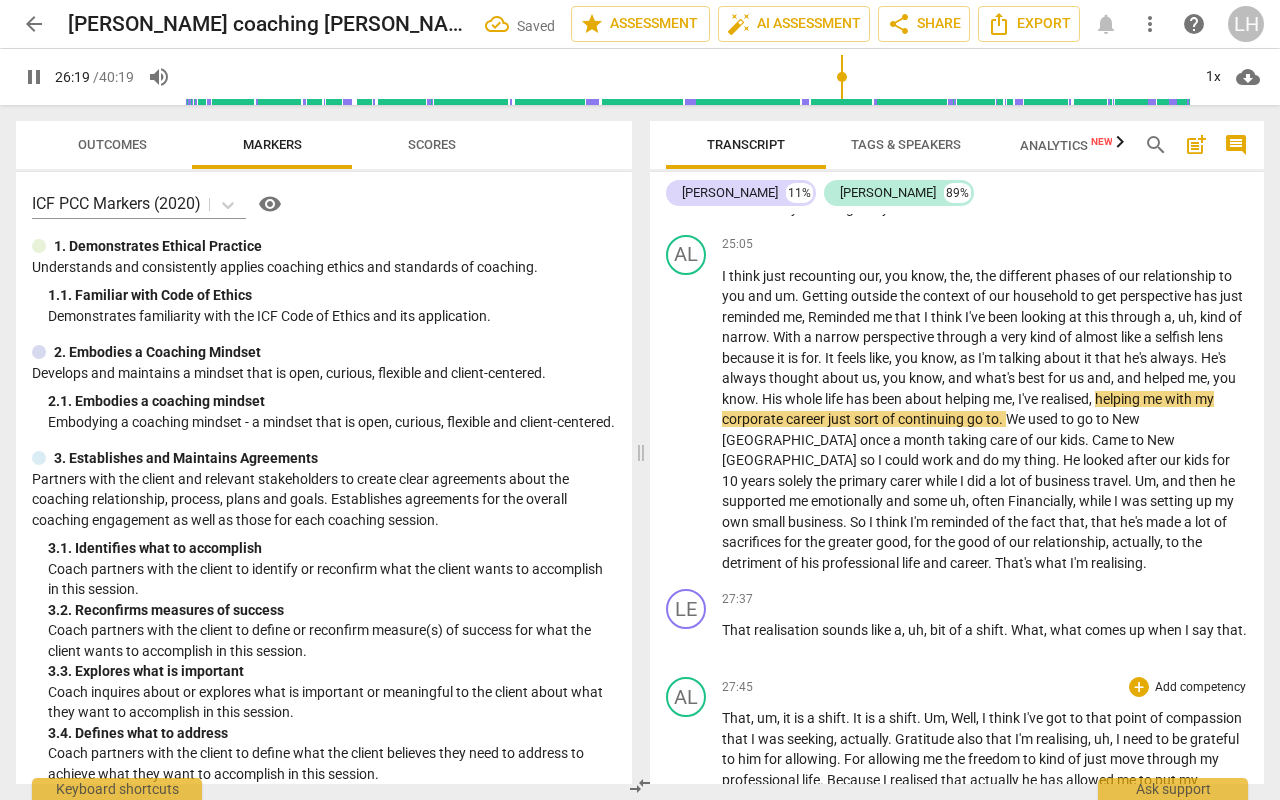scroll, scrollTop: 5239, scrollLeft: 0, axis: vertical 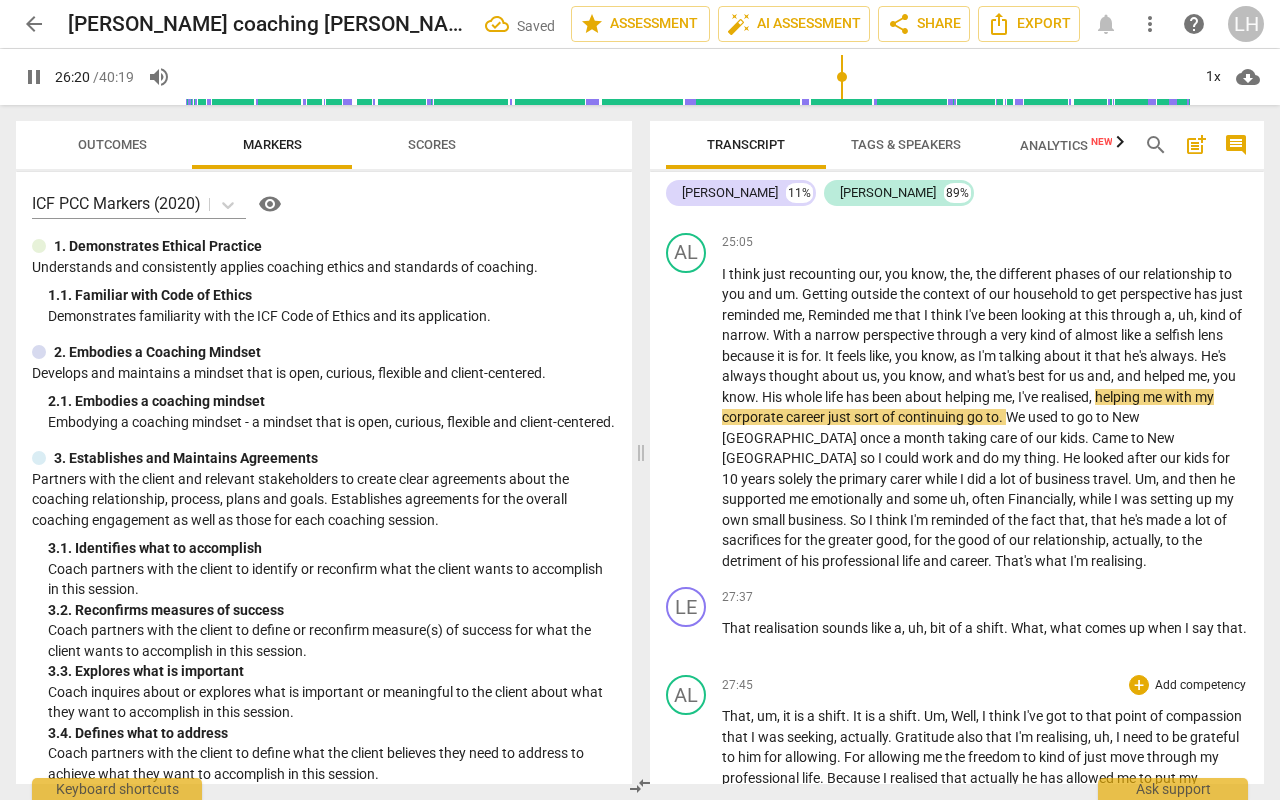type on "1581" 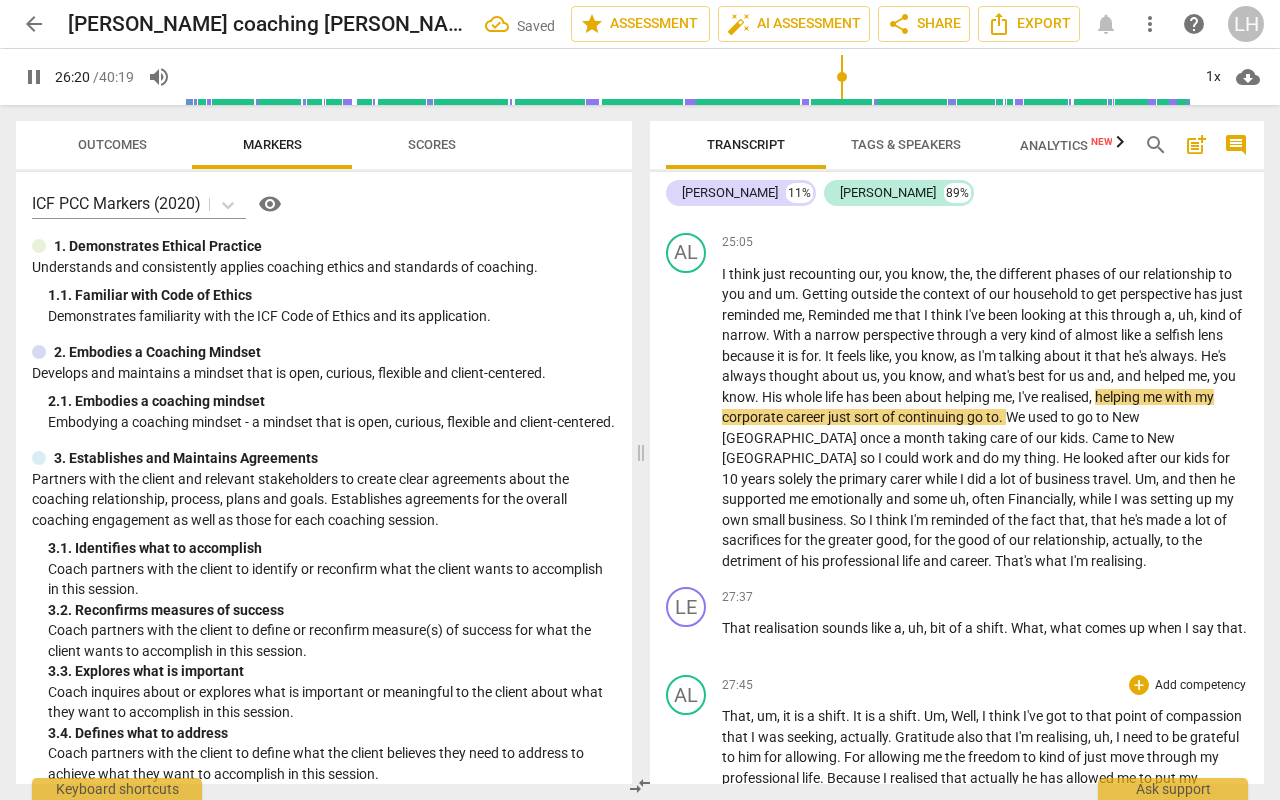 type 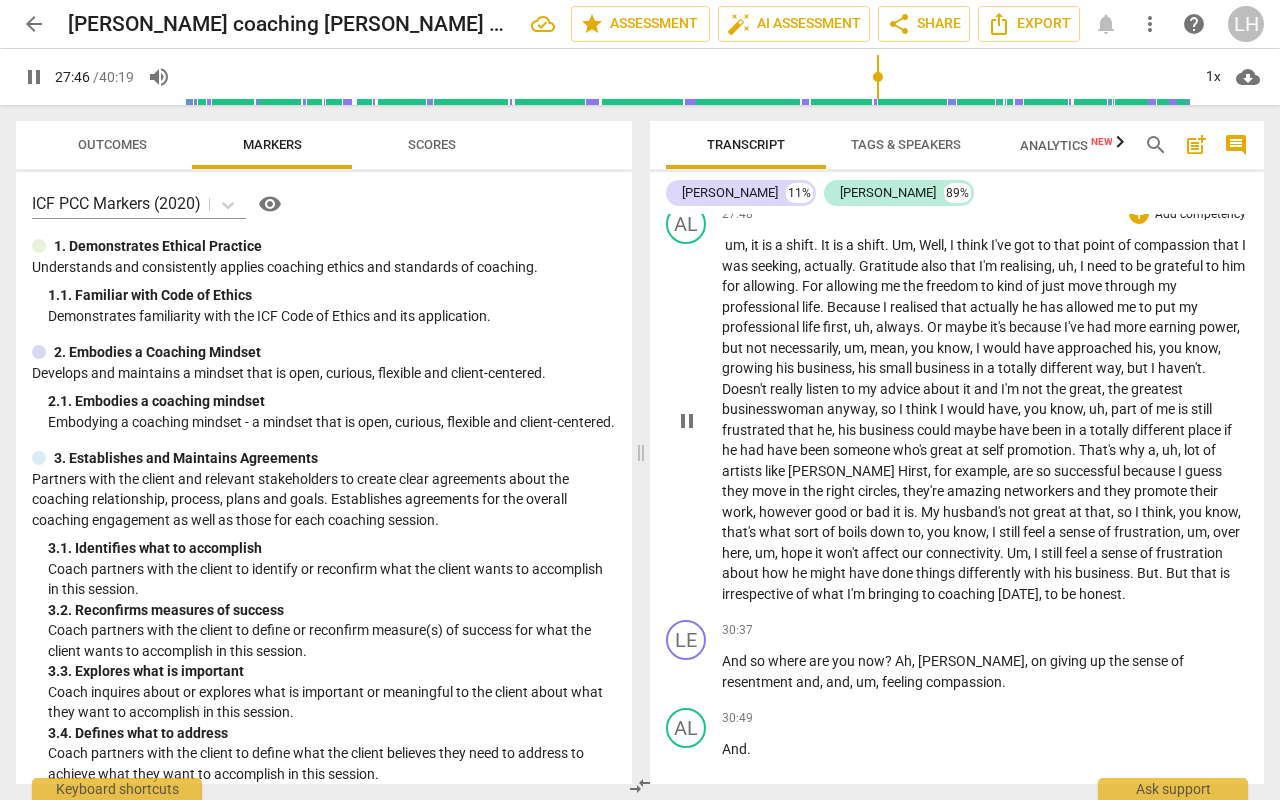 scroll, scrollTop: 5711, scrollLeft: 0, axis: vertical 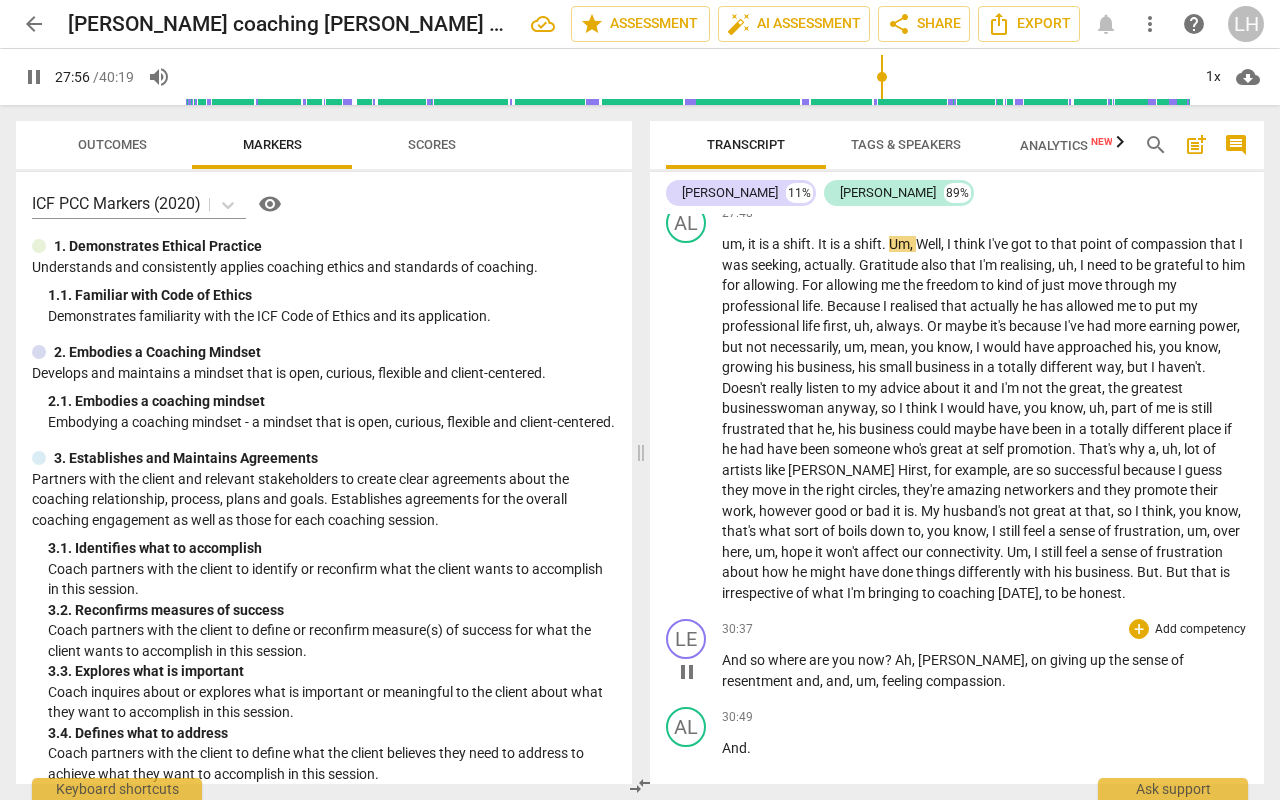 click on "[PERSON_NAME]" at bounding box center (971, 660) 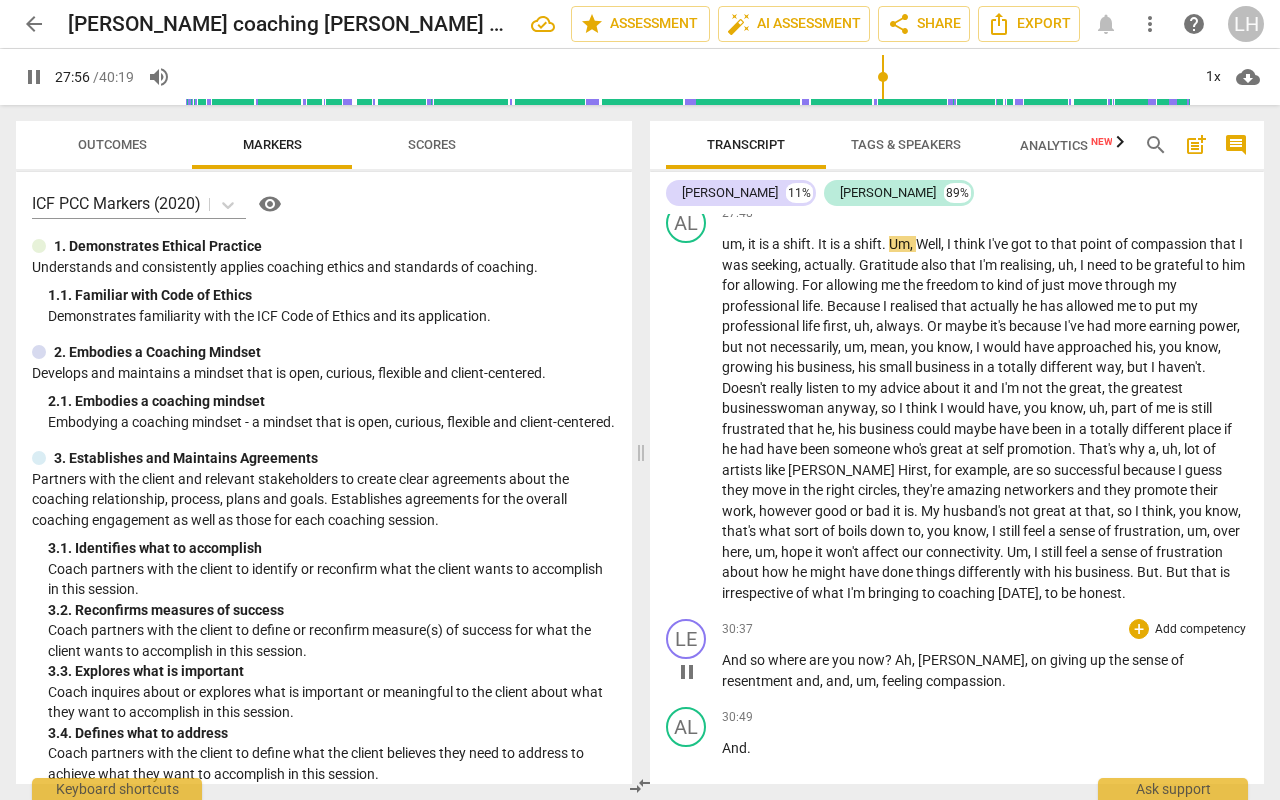 scroll, scrollTop: 5710, scrollLeft: 0, axis: vertical 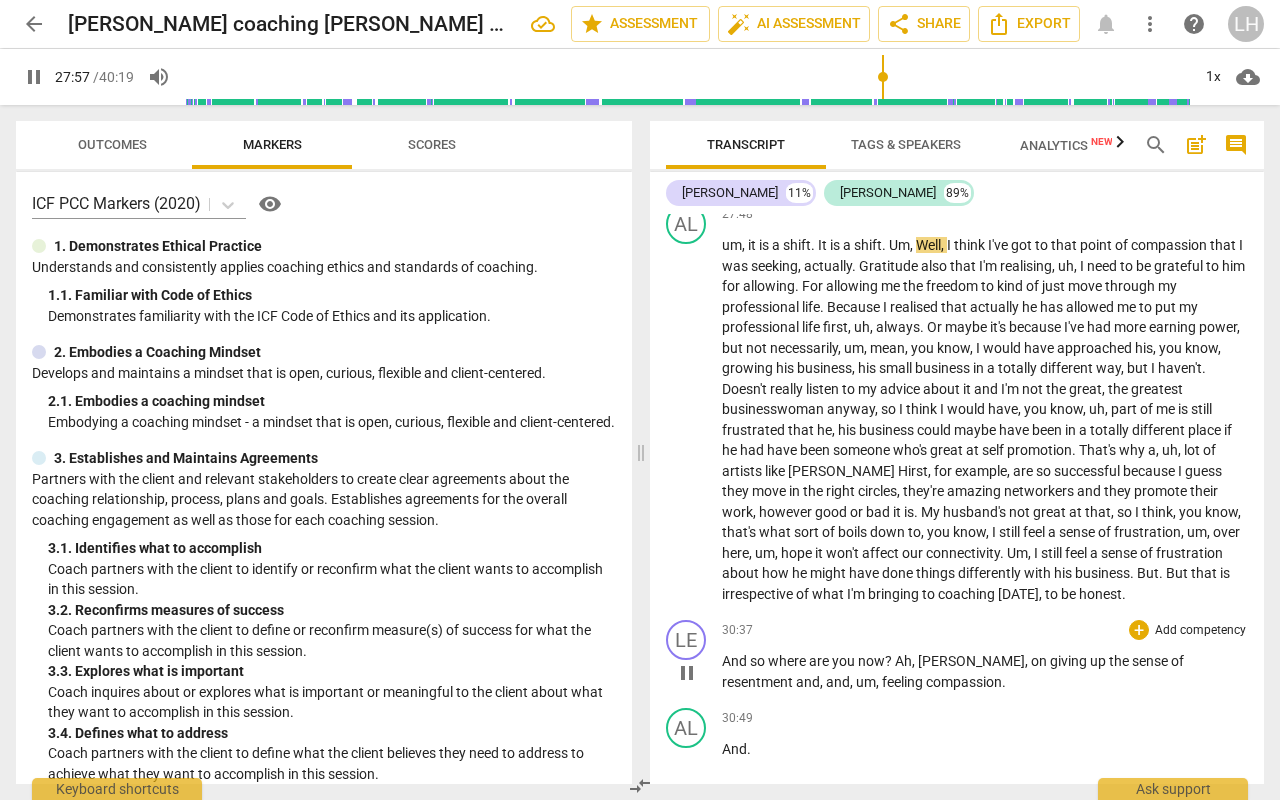 type on "1677" 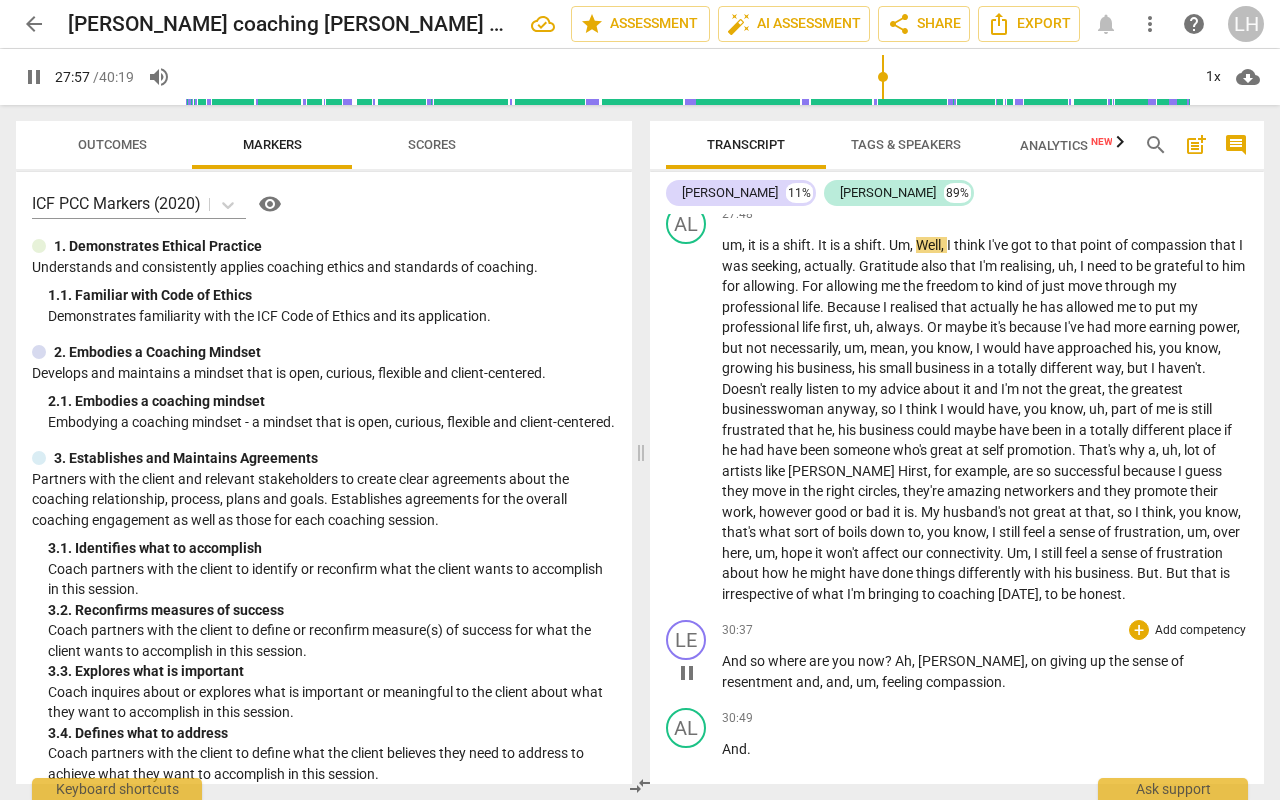 type 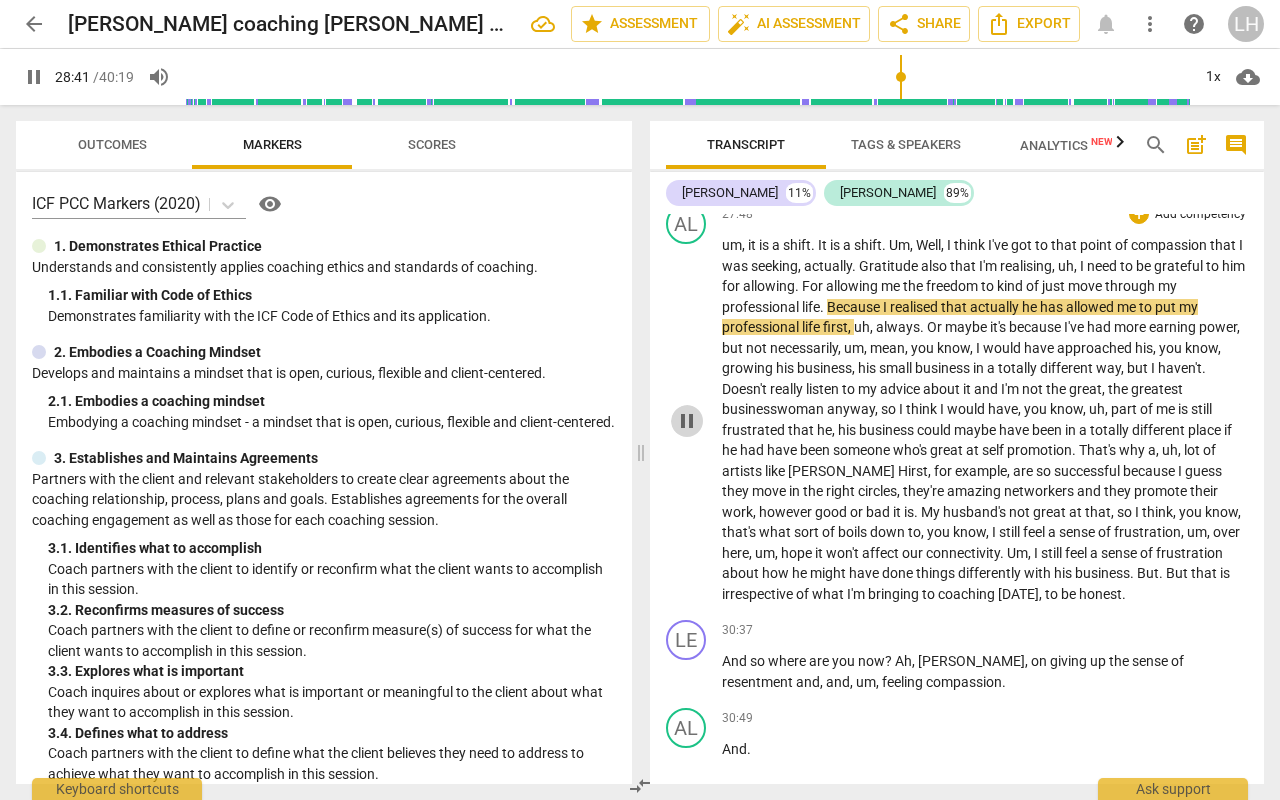 click on "pause" at bounding box center [687, 421] 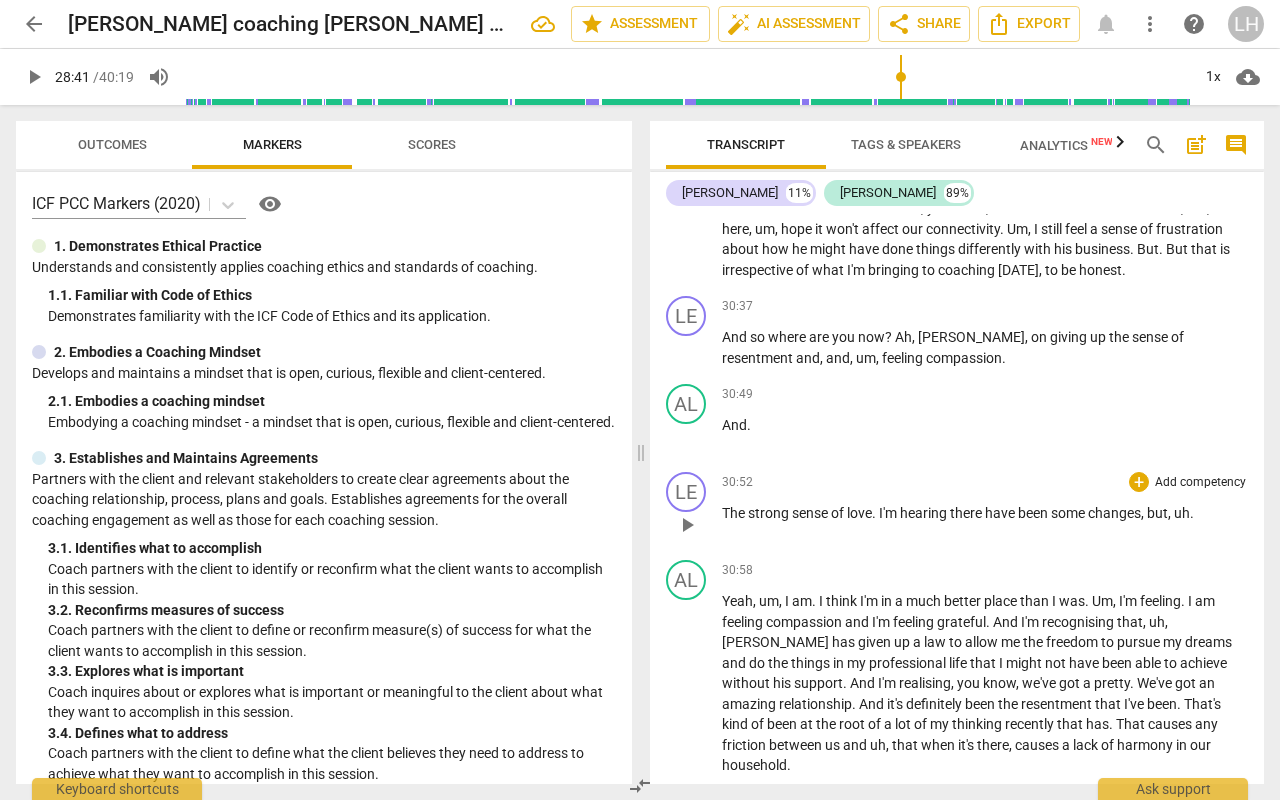 scroll, scrollTop: 6030, scrollLeft: 0, axis: vertical 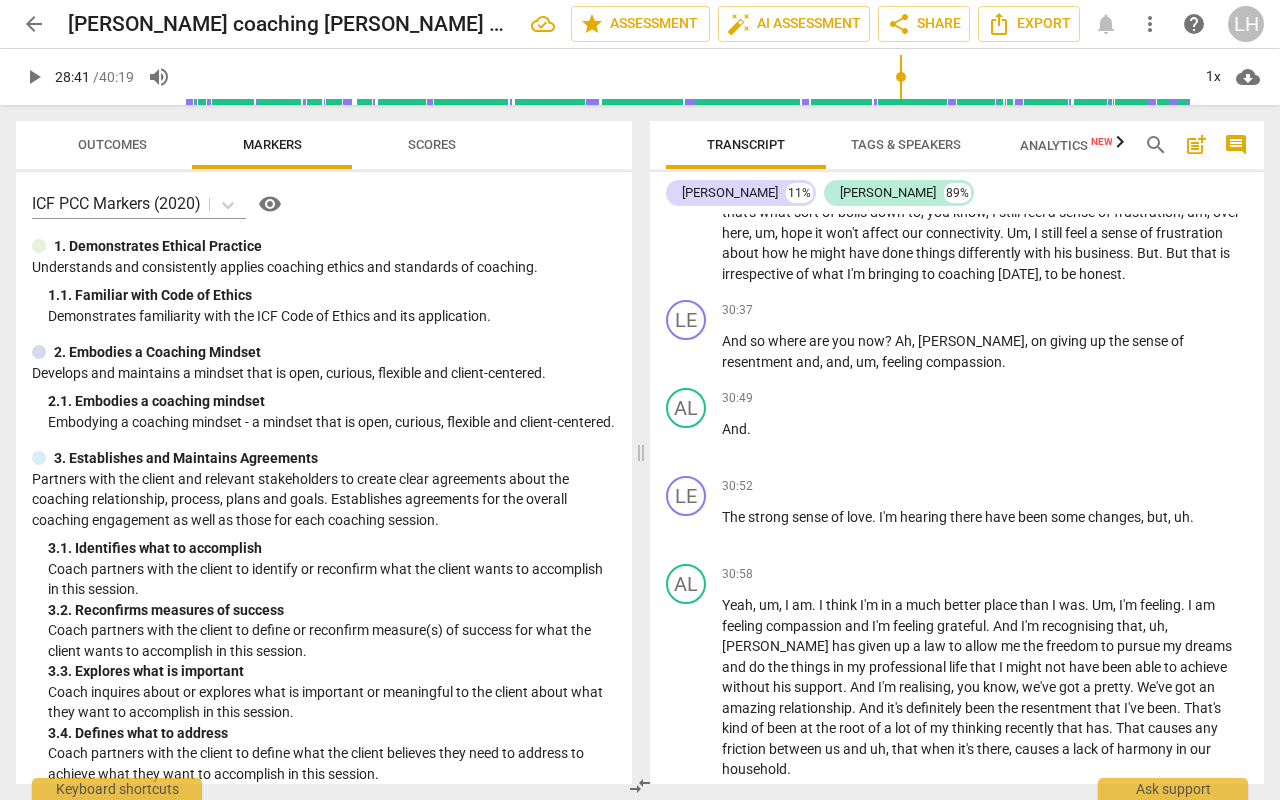 click on "coaching" at bounding box center [968, 274] 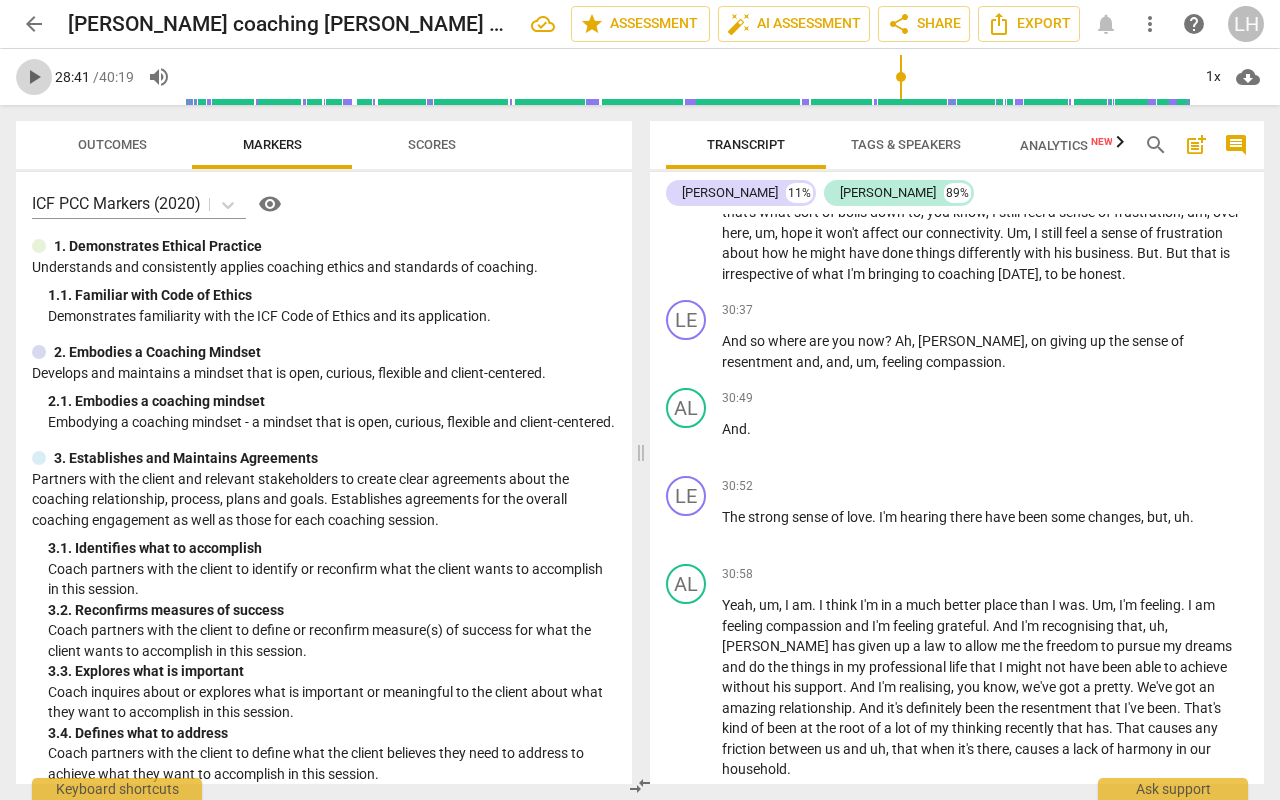 click on "play_arrow" at bounding box center [34, 77] 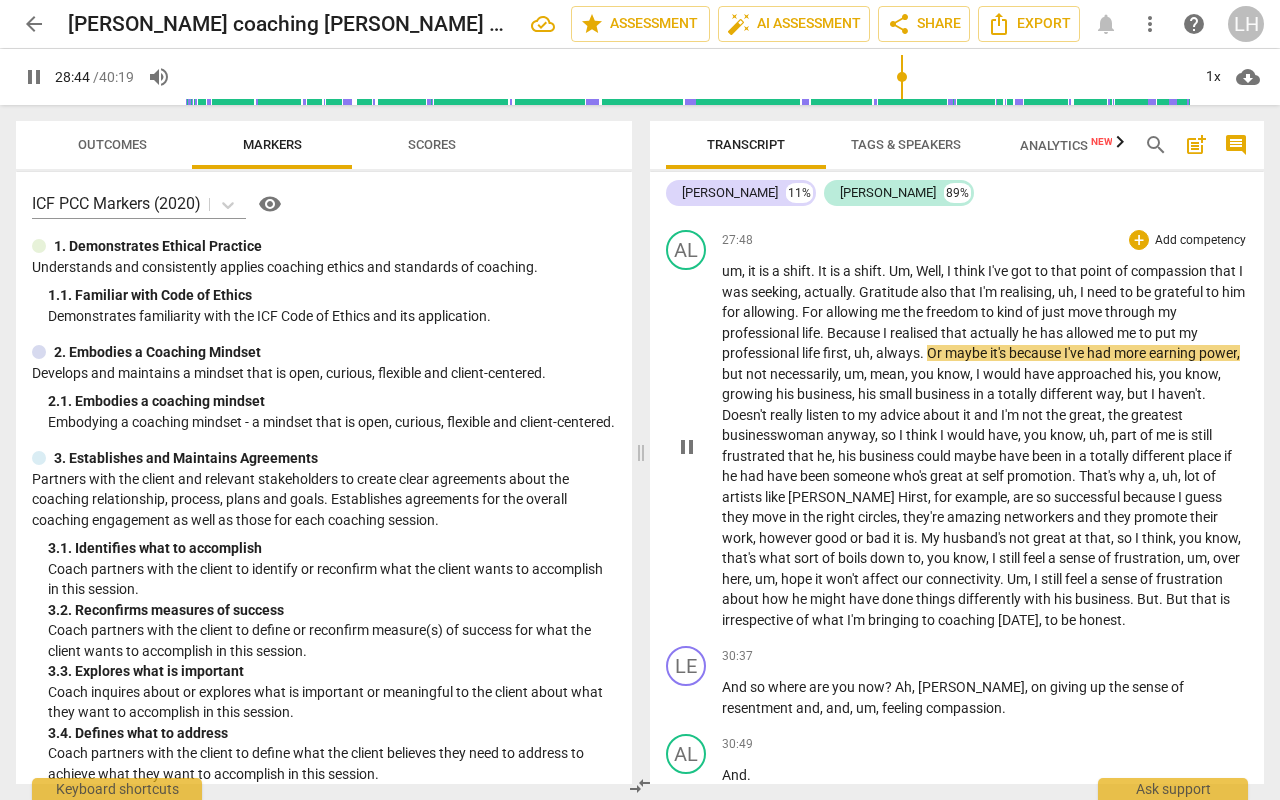 scroll, scrollTop: 5711, scrollLeft: 0, axis: vertical 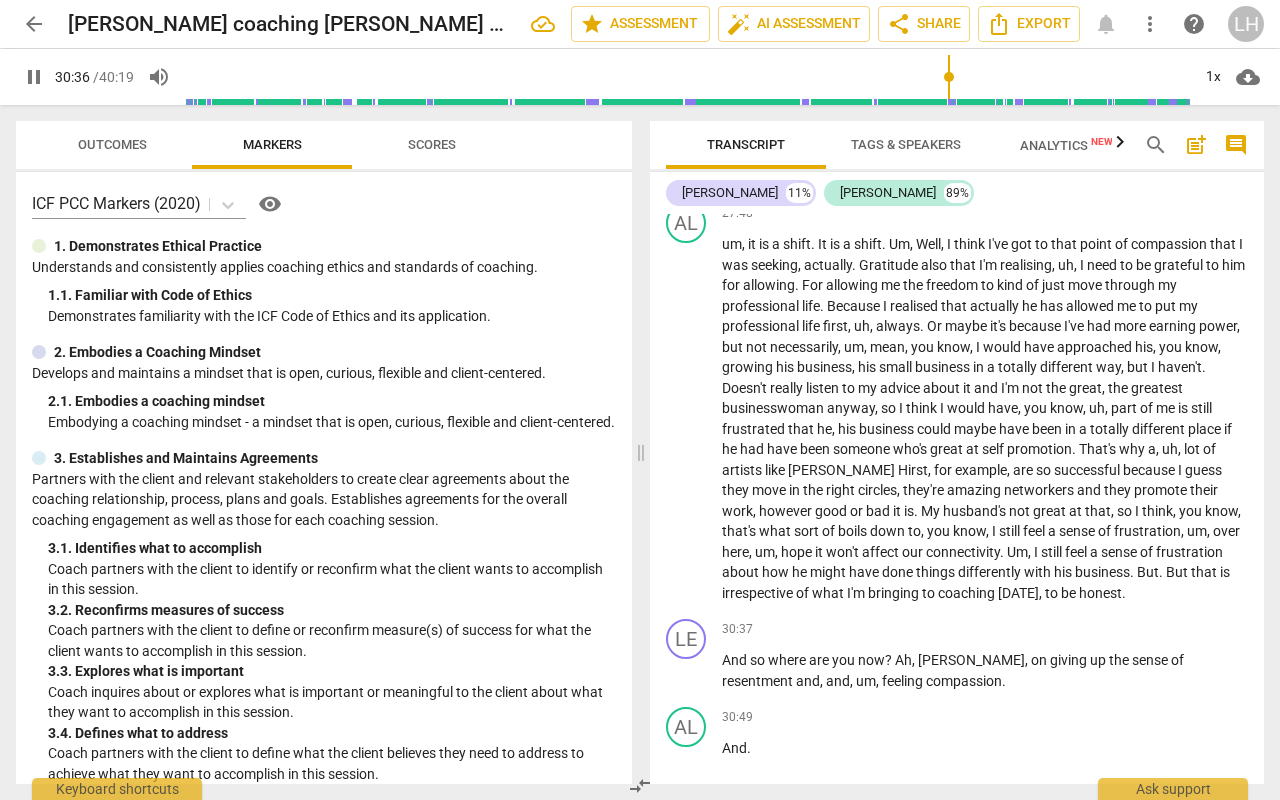drag, startPoint x: 907, startPoint y: 73, endPoint x: 946, endPoint y: 75, distance: 39.051247 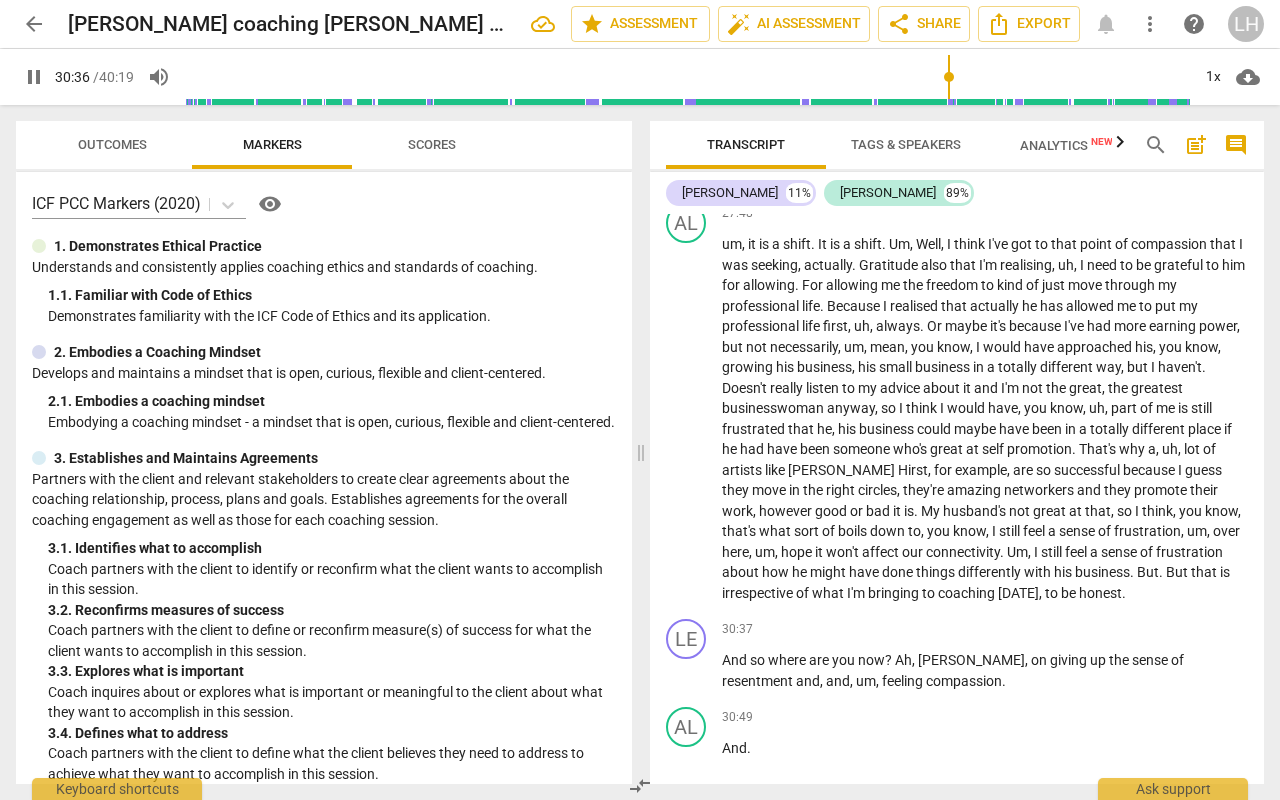 click at bounding box center (687, 77) 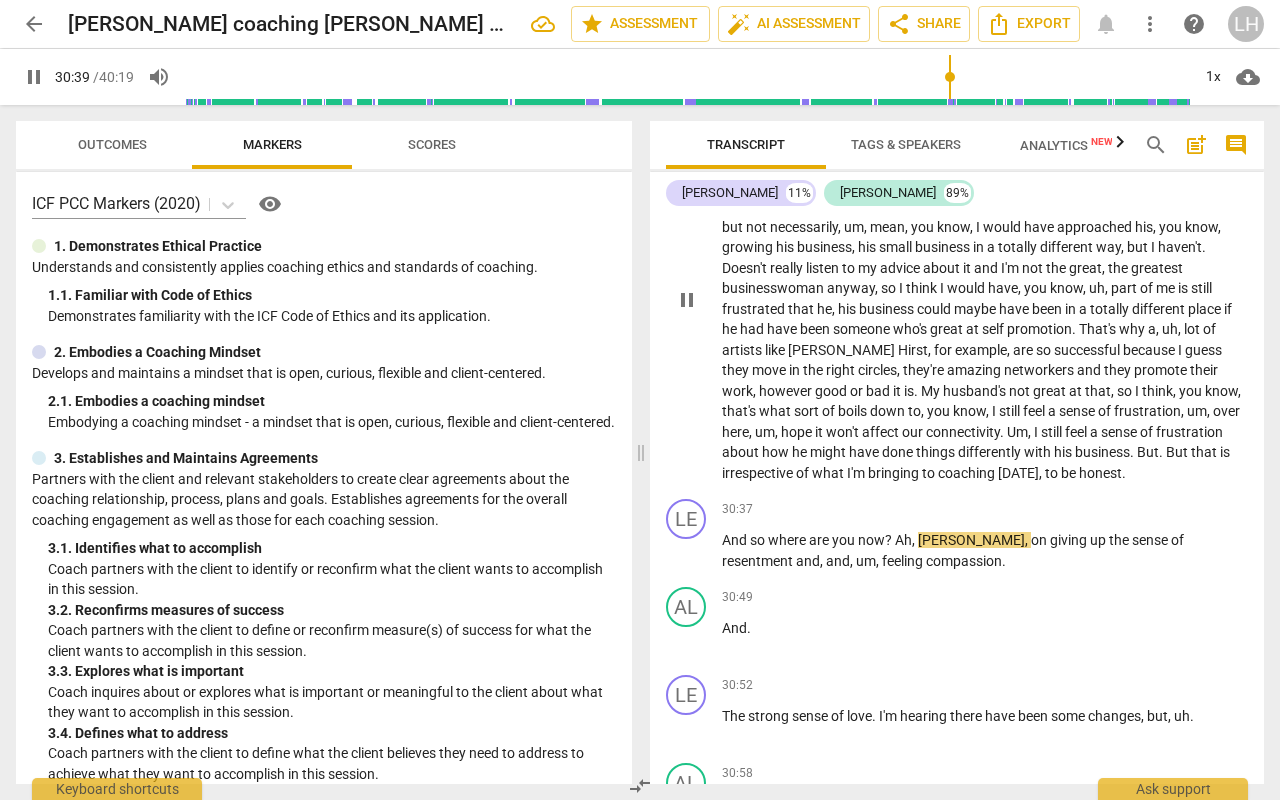scroll, scrollTop: 5832, scrollLeft: 0, axis: vertical 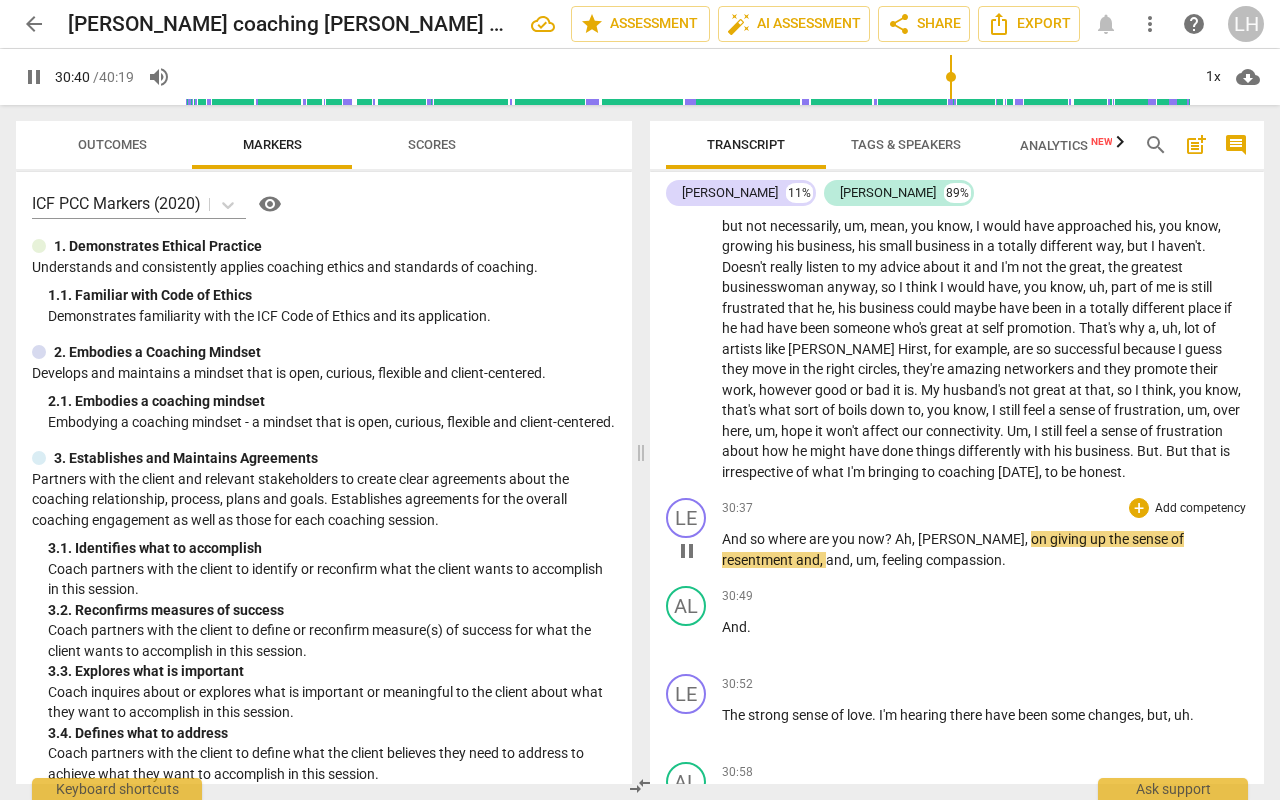 drag, startPoint x: 914, startPoint y: 529, endPoint x: 936, endPoint y: 537, distance: 23.409399 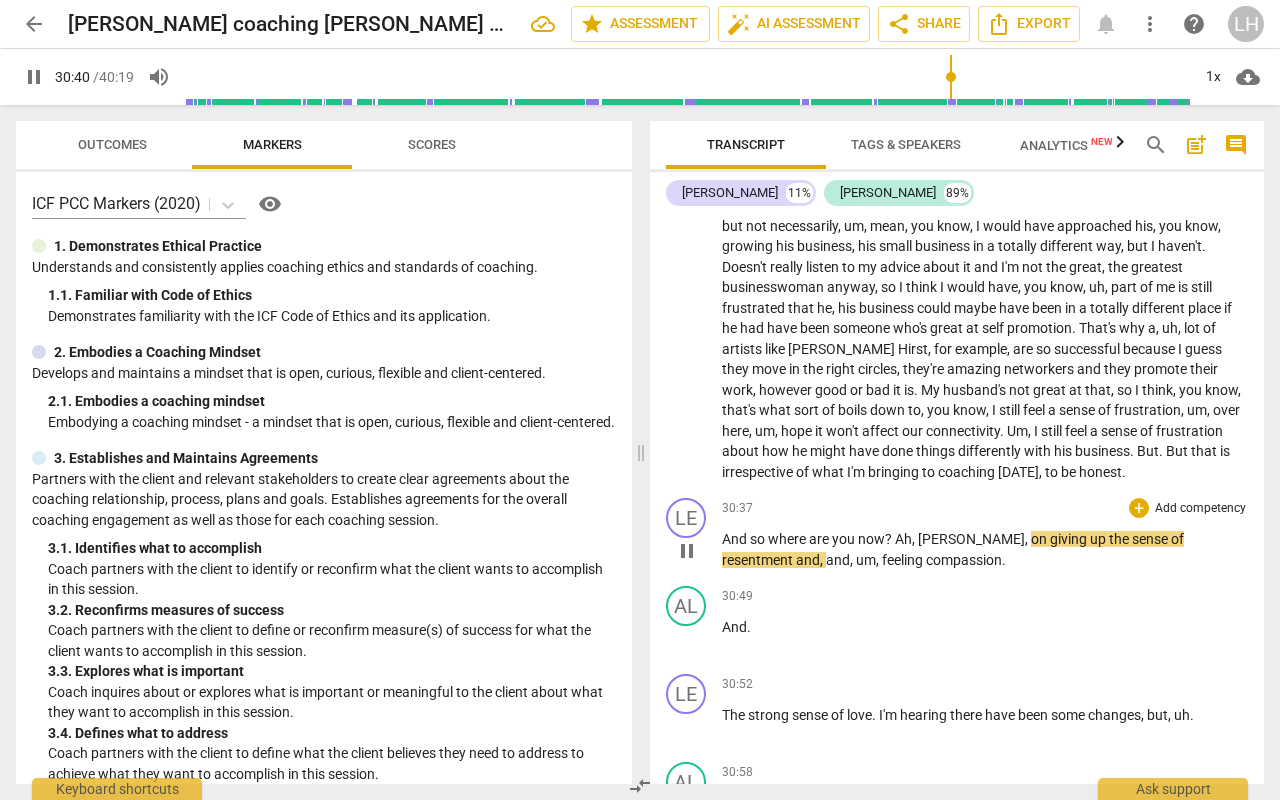 click on "," at bounding box center (915, 539) 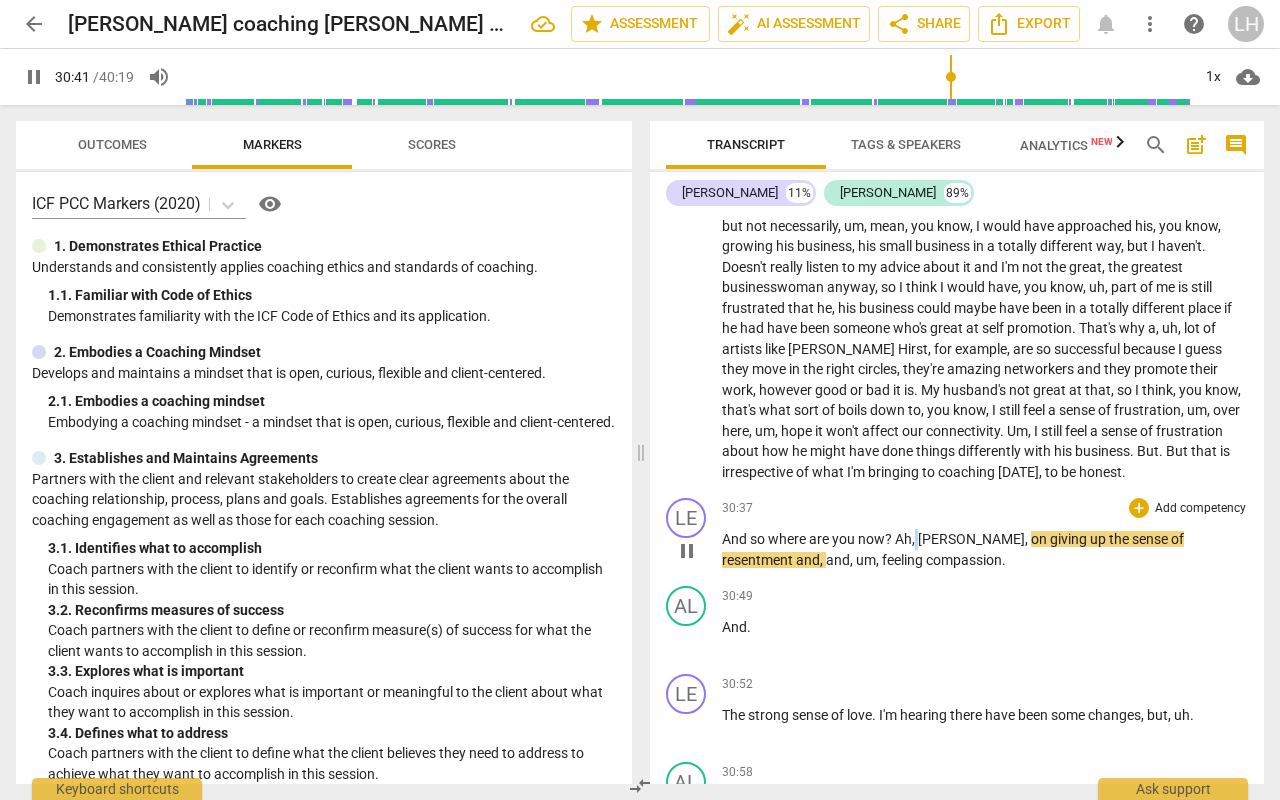 click on "," at bounding box center (915, 539) 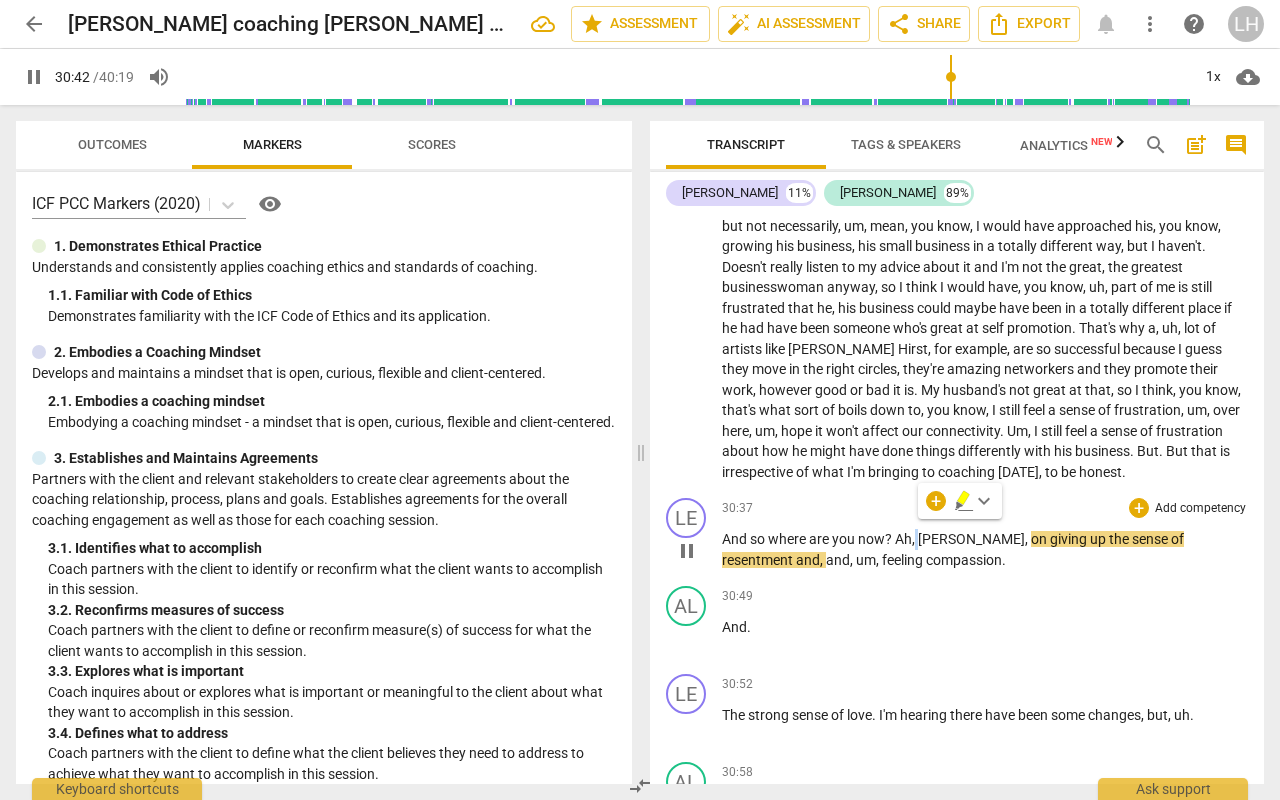 type on "1843" 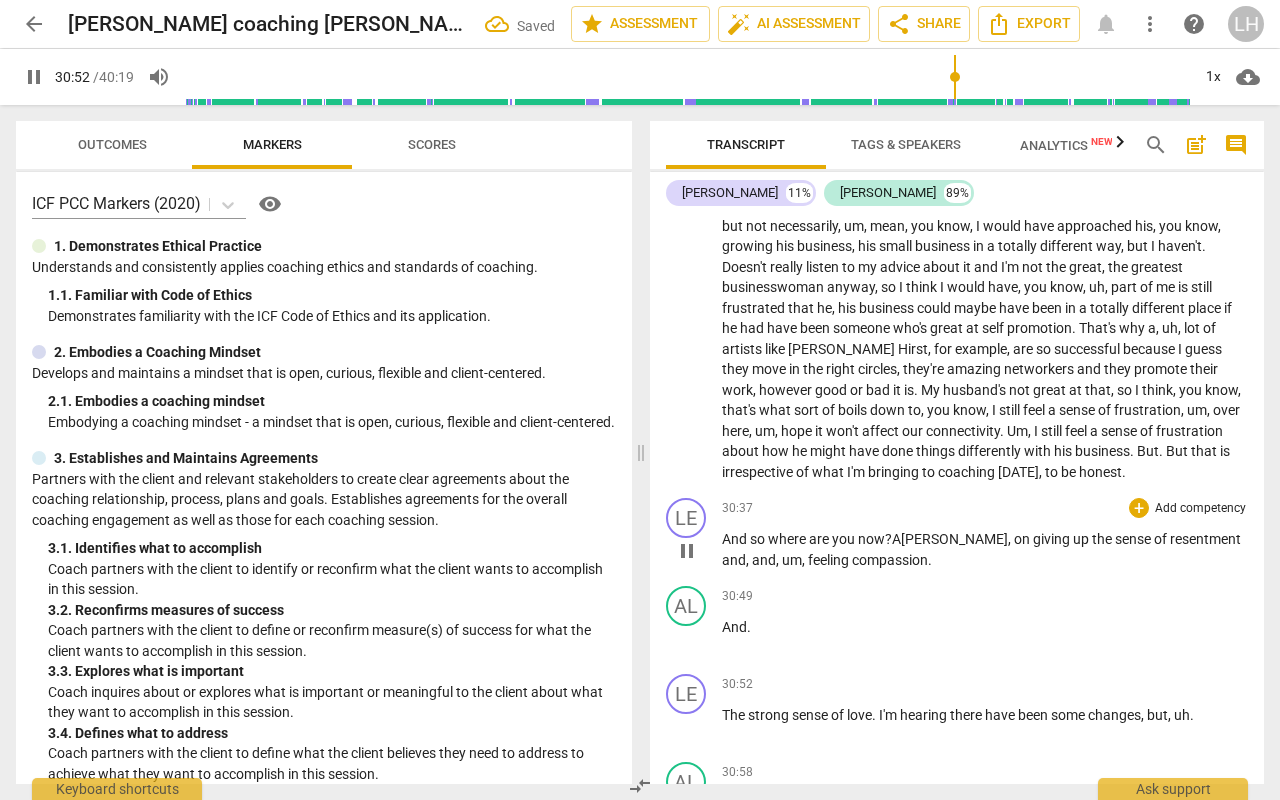 click on "[PERSON_NAME]" at bounding box center [954, 539] 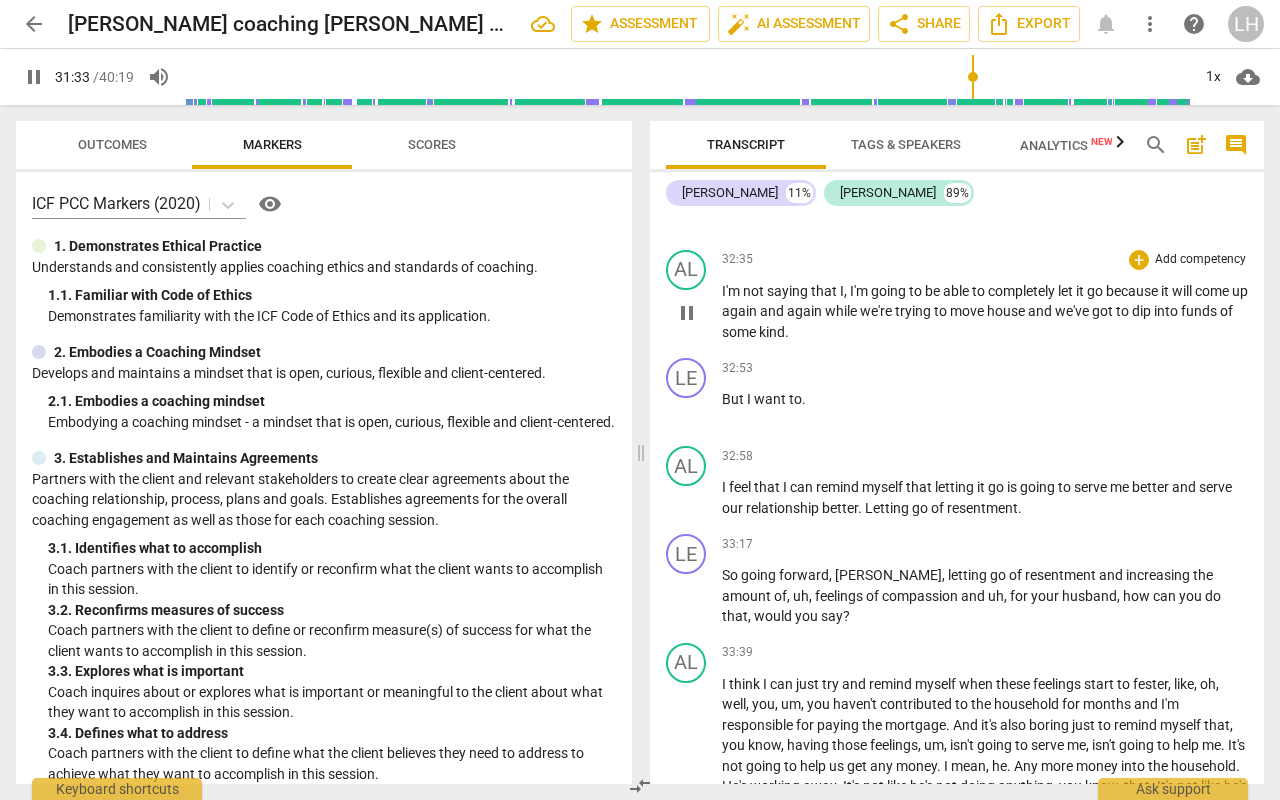 scroll, scrollTop: 6421, scrollLeft: 0, axis: vertical 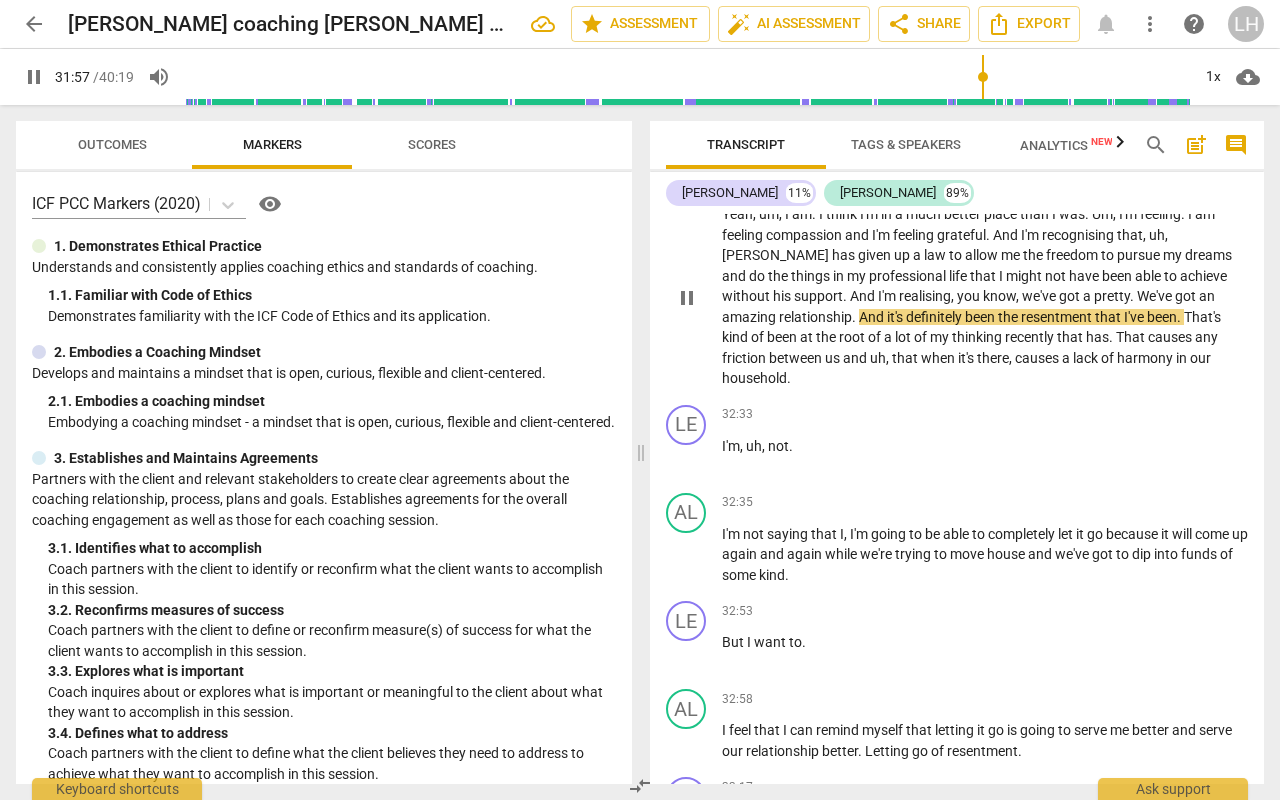 click on "We've" at bounding box center [1156, 296] 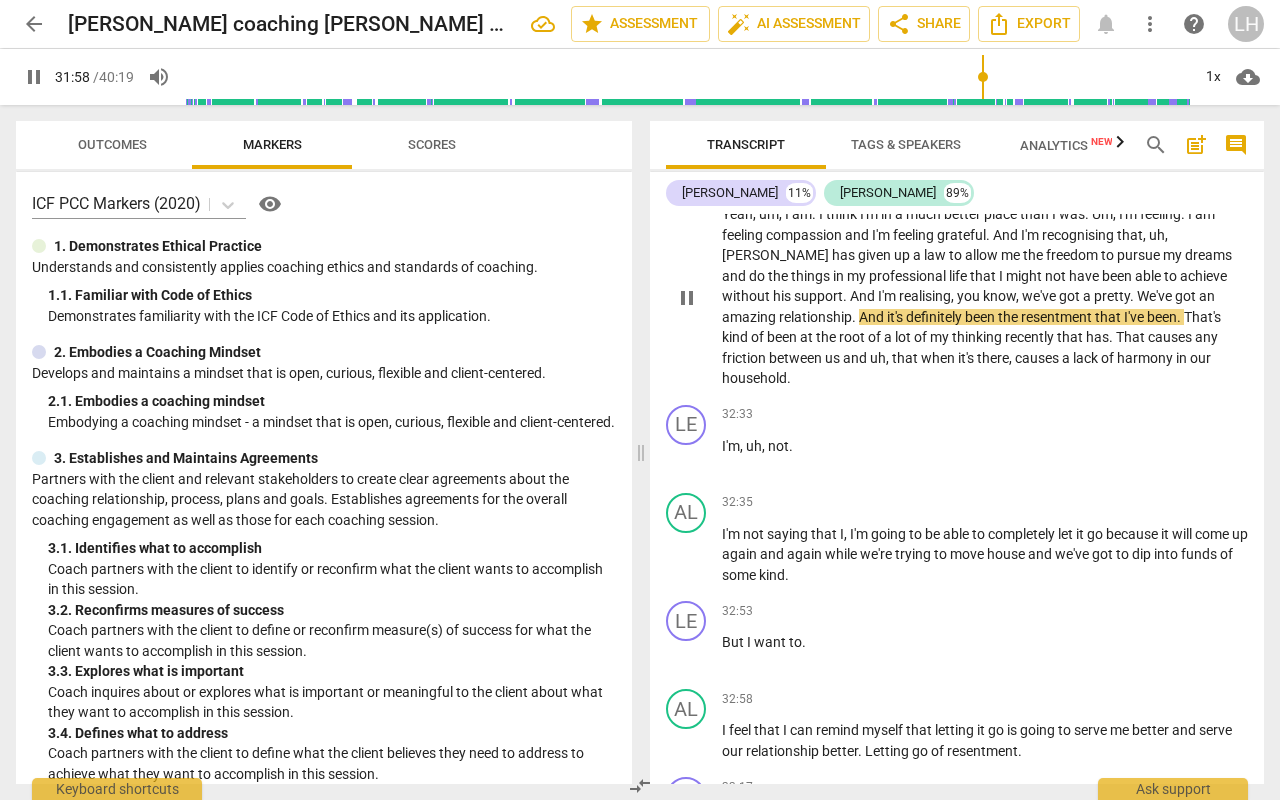 type on "1919" 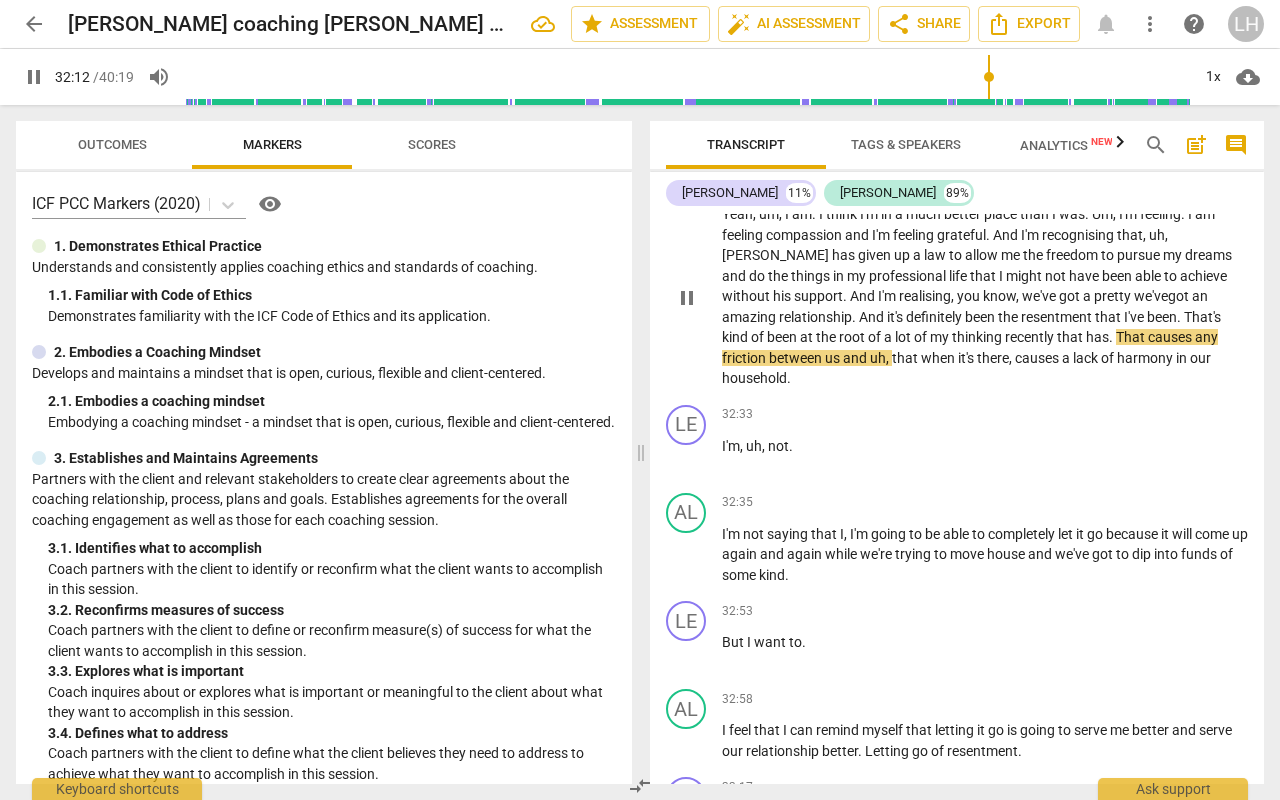 click on "That" at bounding box center (1132, 337) 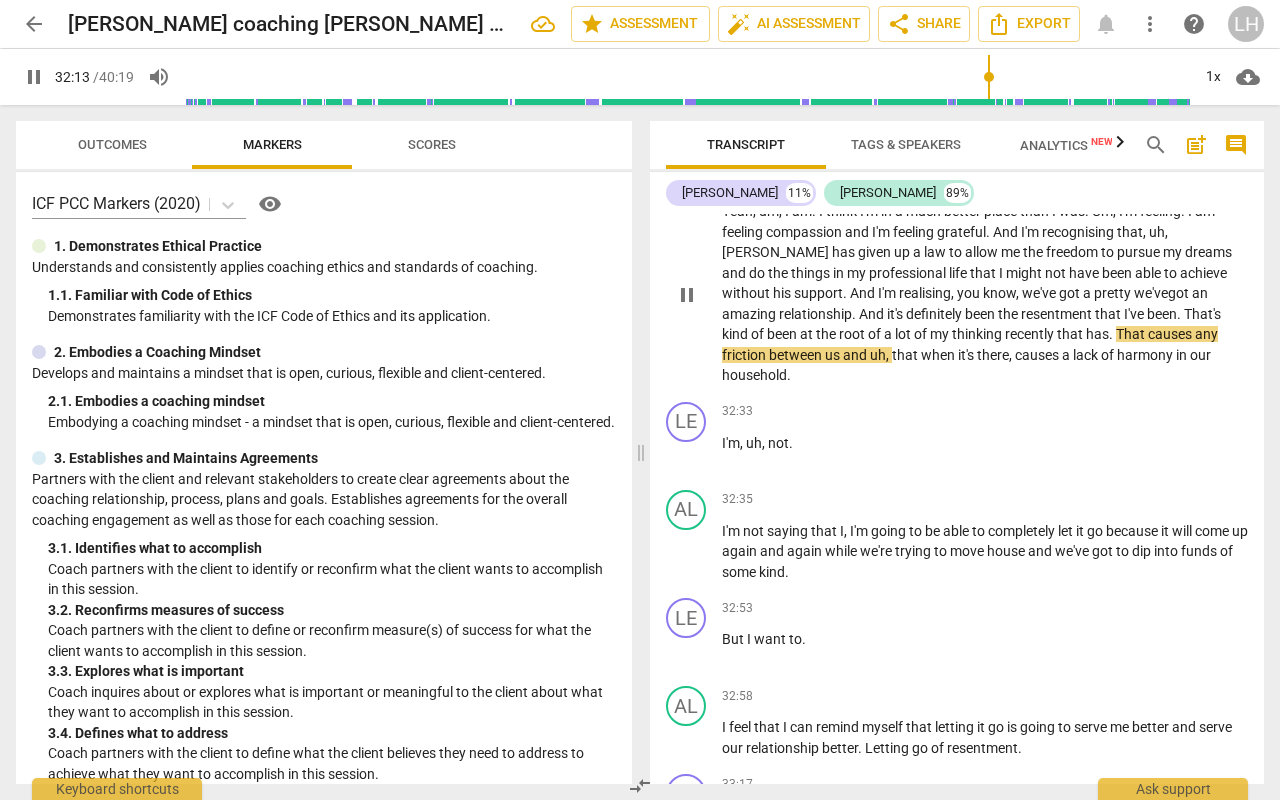 scroll, scrollTop: 0, scrollLeft: 1, axis: horizontal 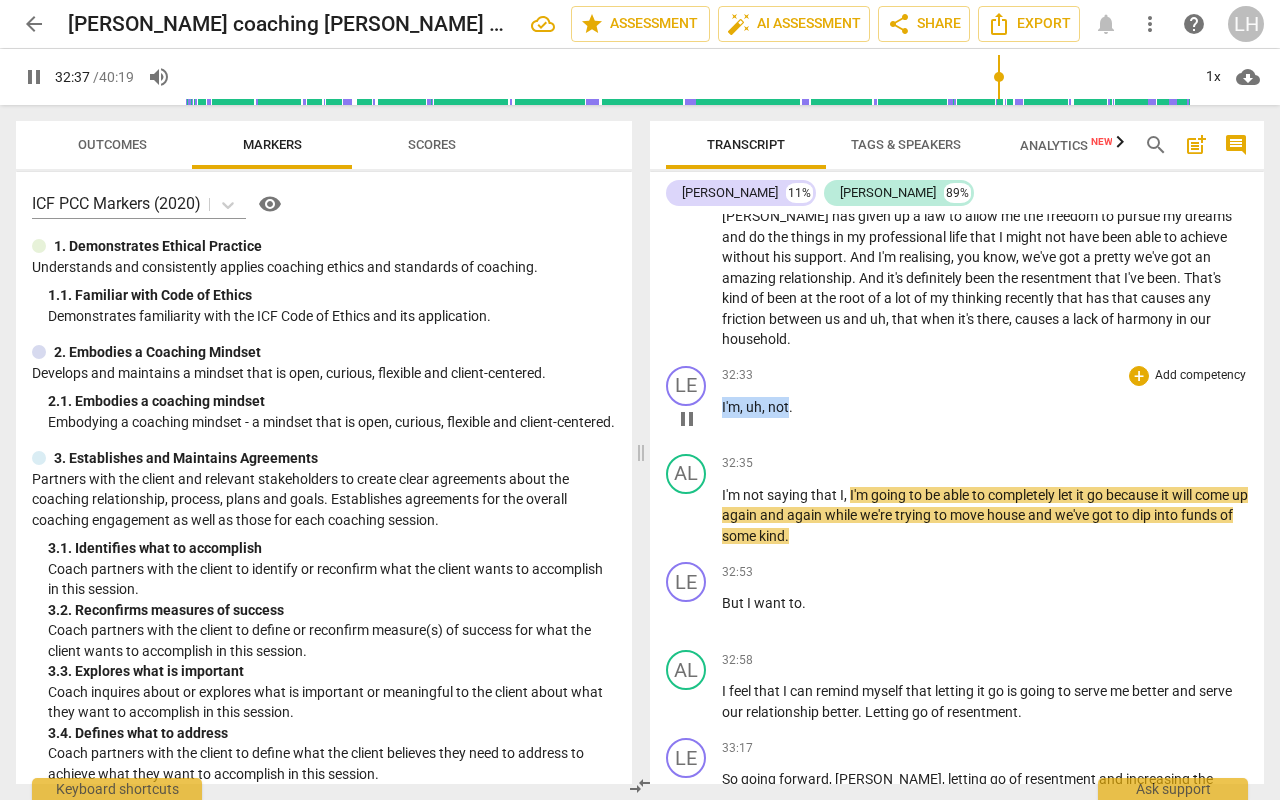 drag, startPoint x: 789, startPoint y: 368, endPoint x: 708, endPoint y: 368, distance: 81 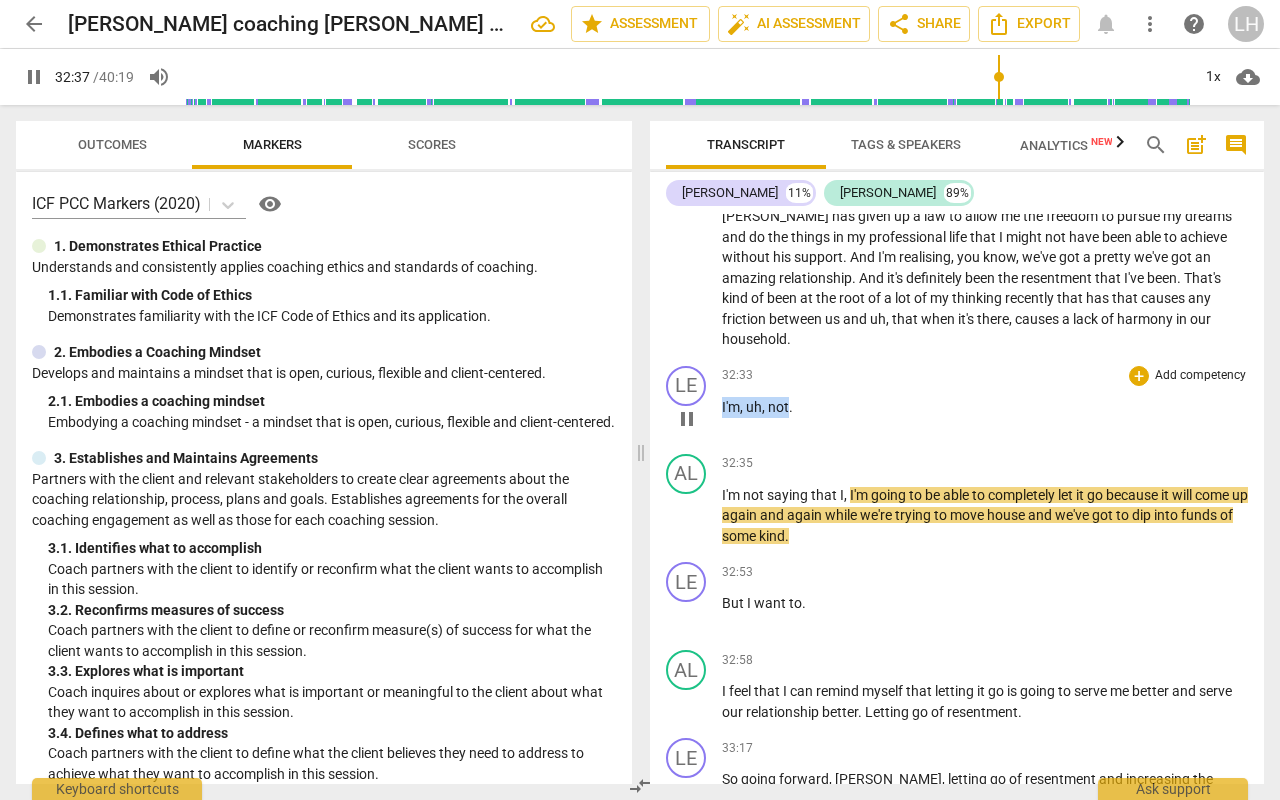 click on "LE play_arrow pause 32:33 + Add competency keyboard_arrow_right I'm ,   uh ,   not ." at bounding box center (957, 402) 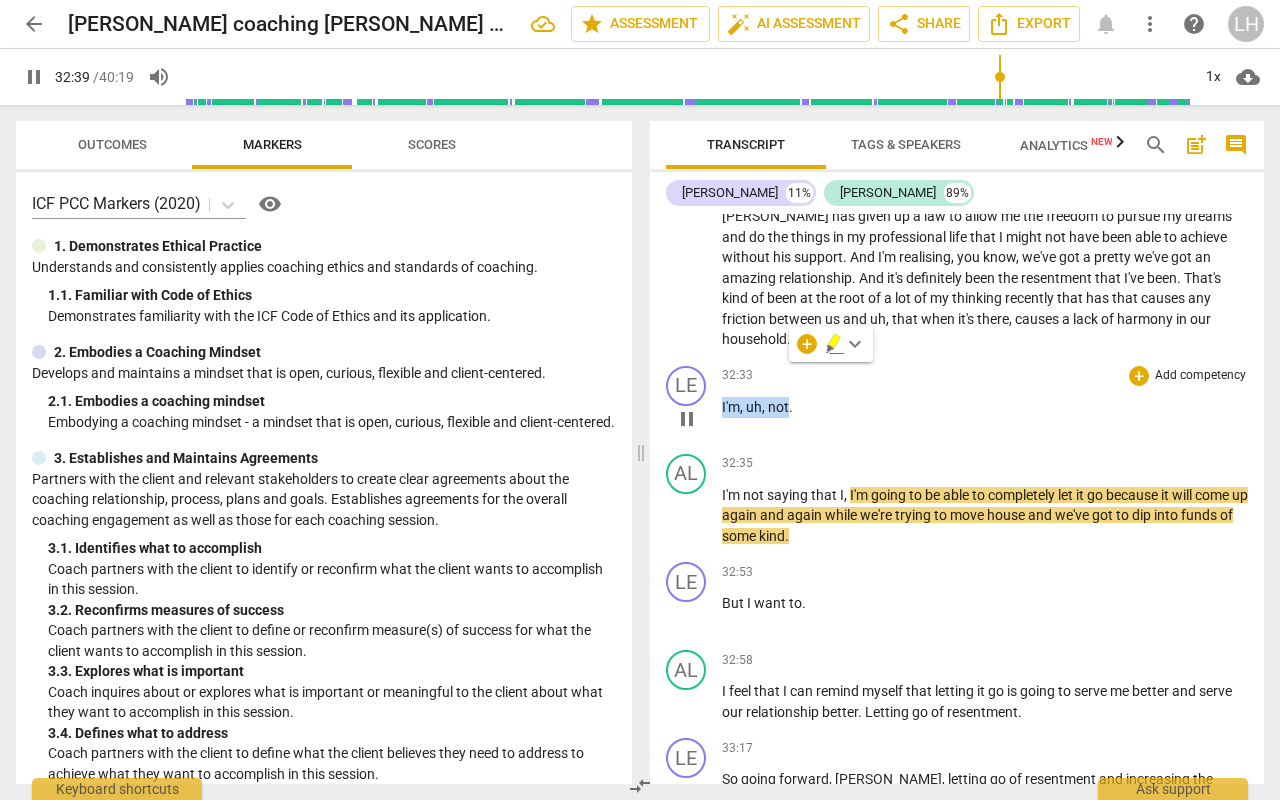 type on "1959" 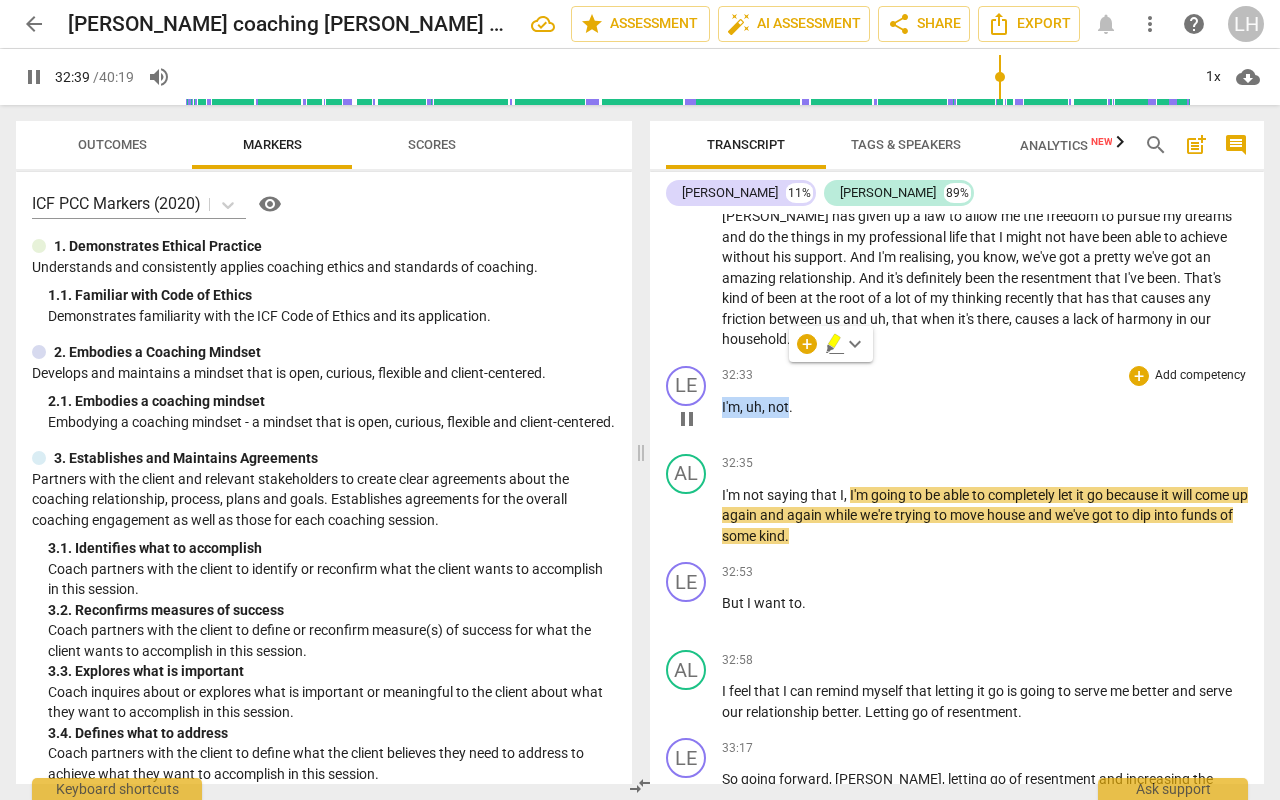 type 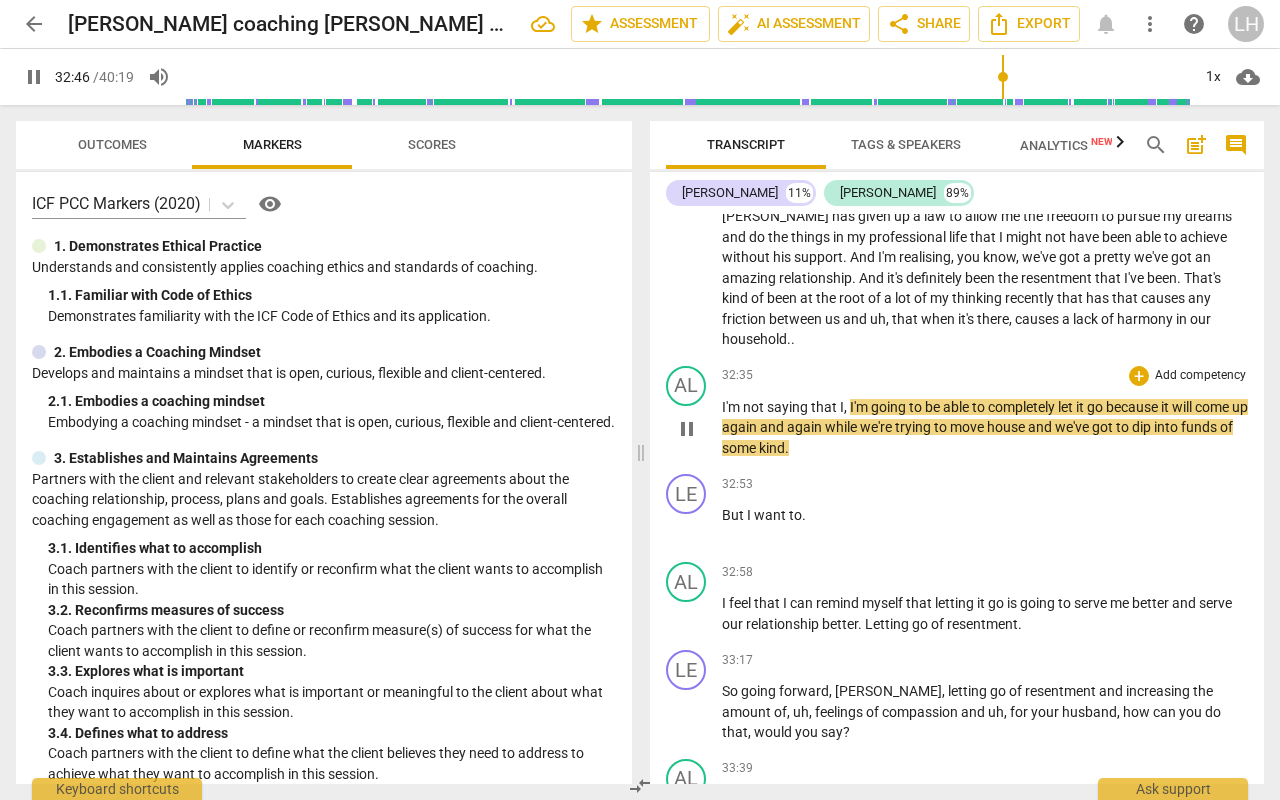 click on "play_arrow pause" at bounding box center (696, 429) 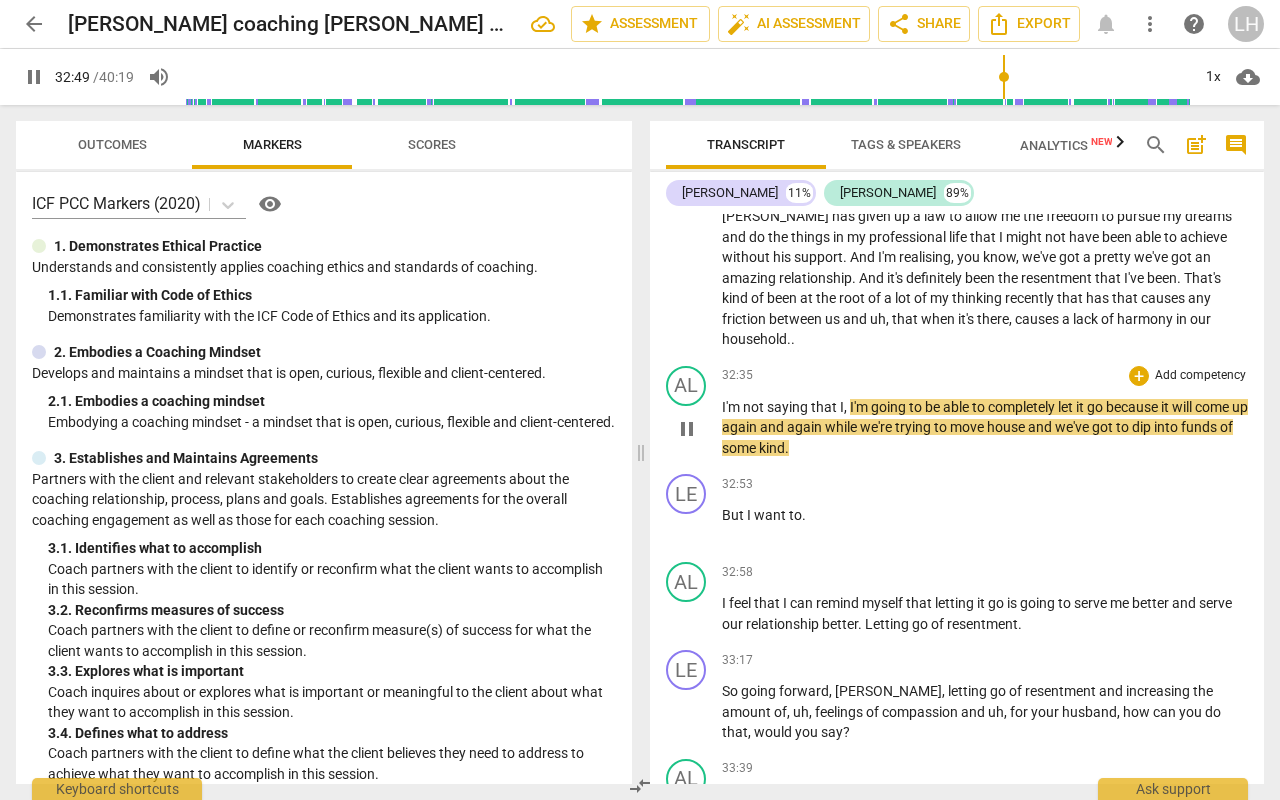 drag, startPoint x: 722, startPoint y: 390, endPoint x: 746, endPoint y: 392, distance: 24.083189 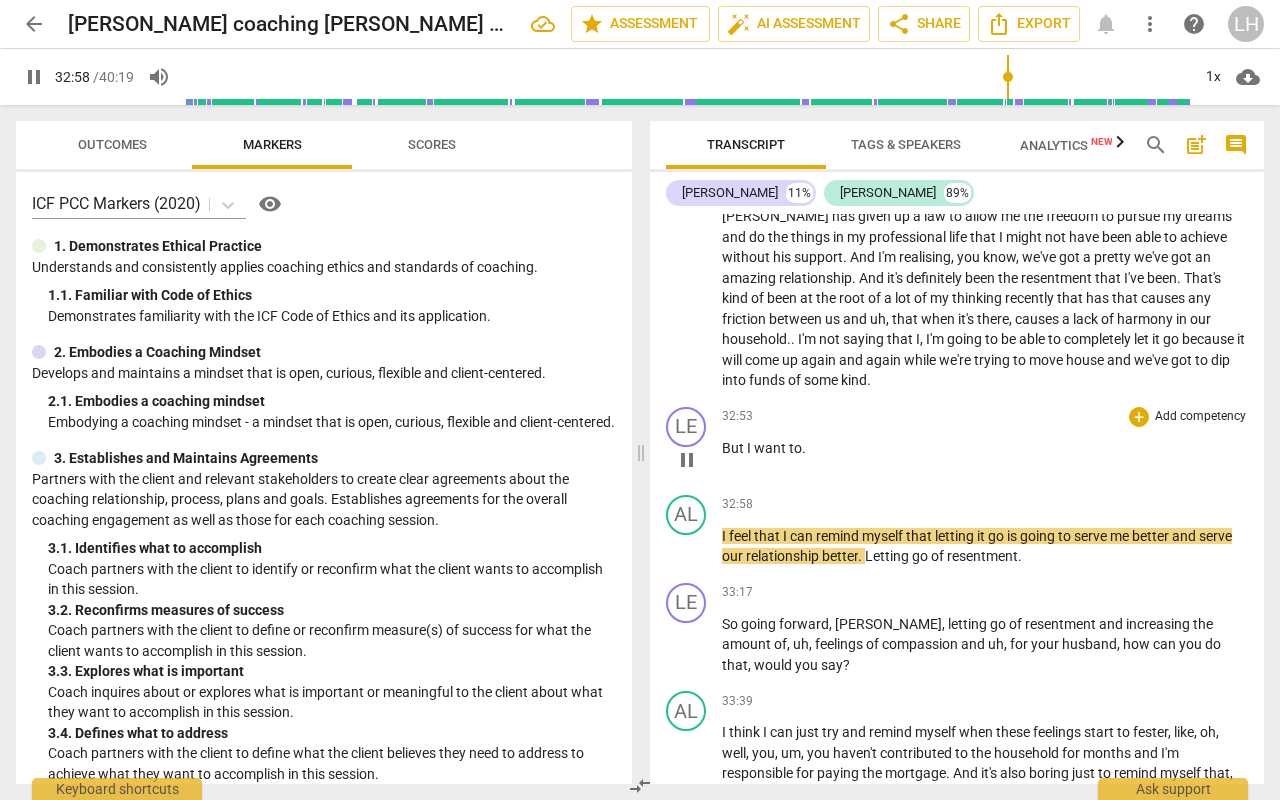 click on "LE play_arrow pause 32:53 + Add competency keyboard_arrow_right But   I   want   to ." at bounding box center (957, 443) 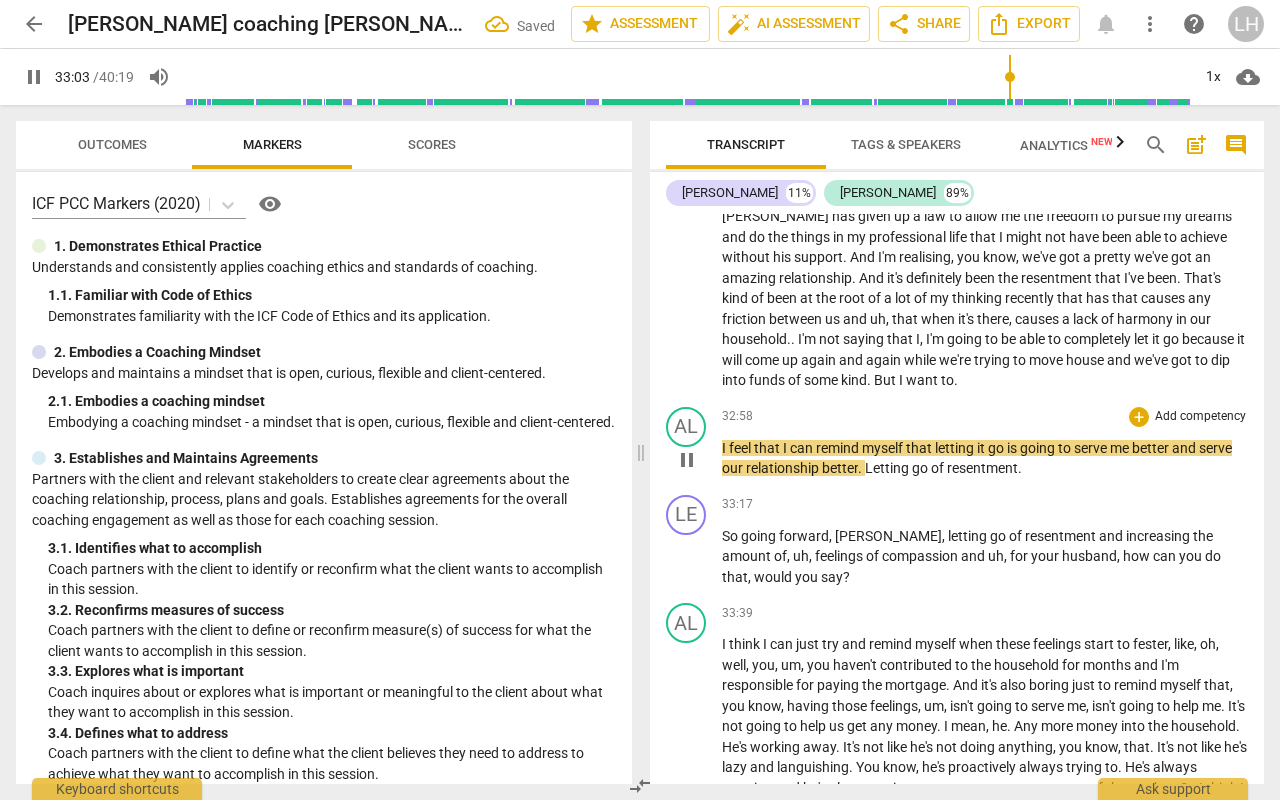 click on "I" at bounding box center [725, 448] 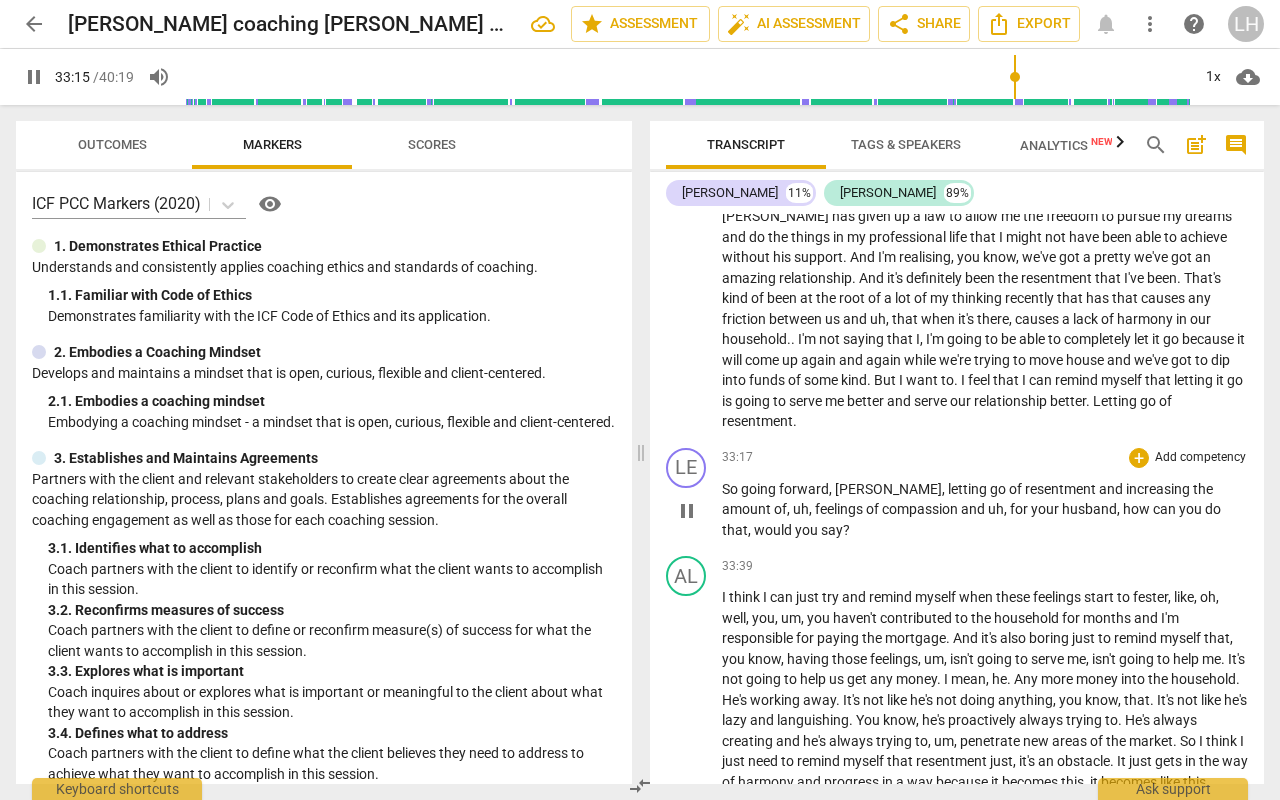 click on "[PERSON_NAME]" at bounding box center (888, 489) 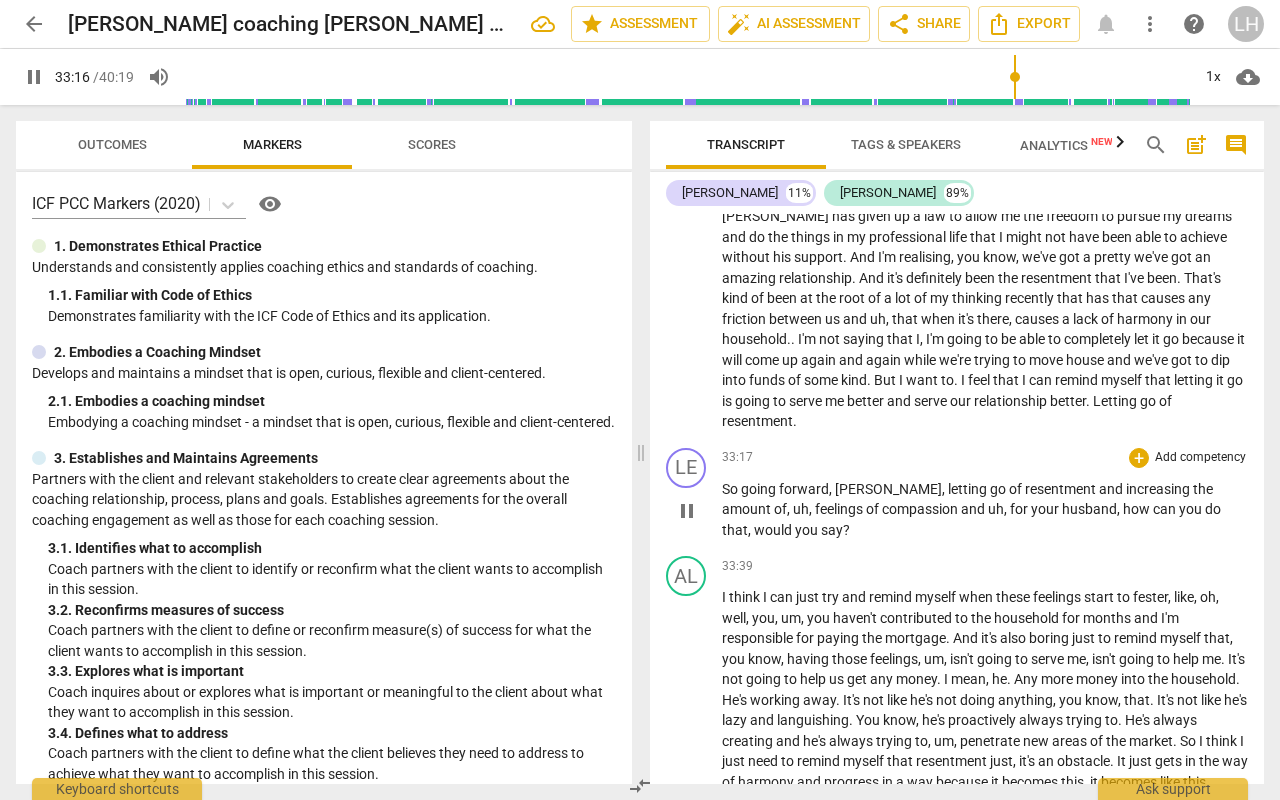 click on "[PERSON_NAME]" at bounding box center (888, 489) 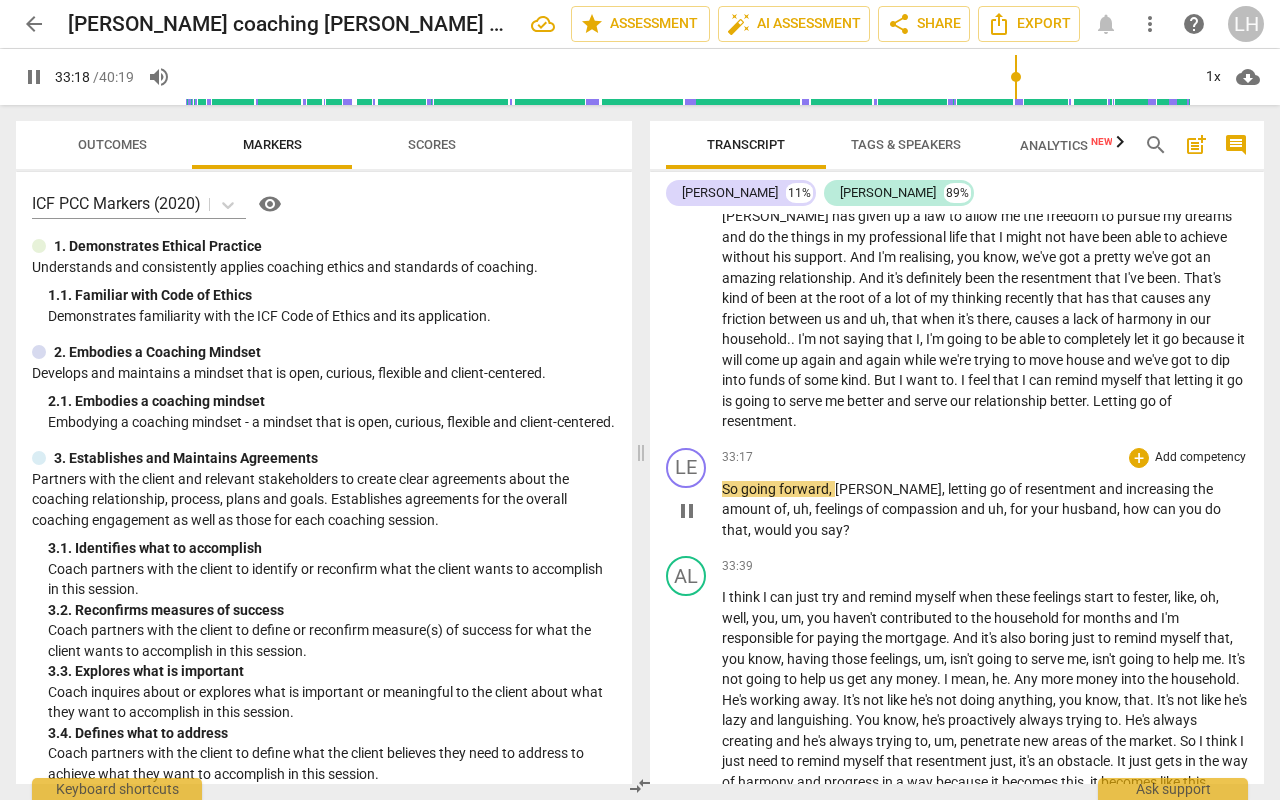 type on "1998" 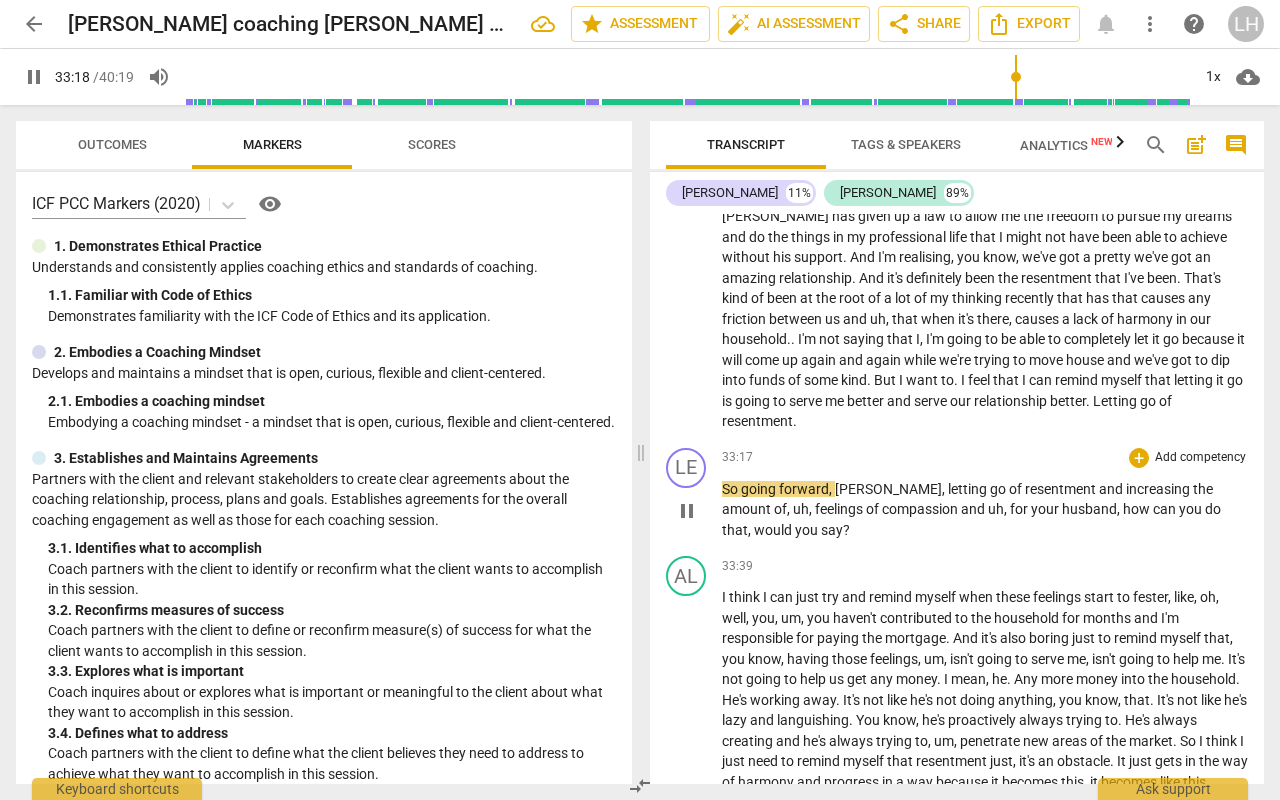 type 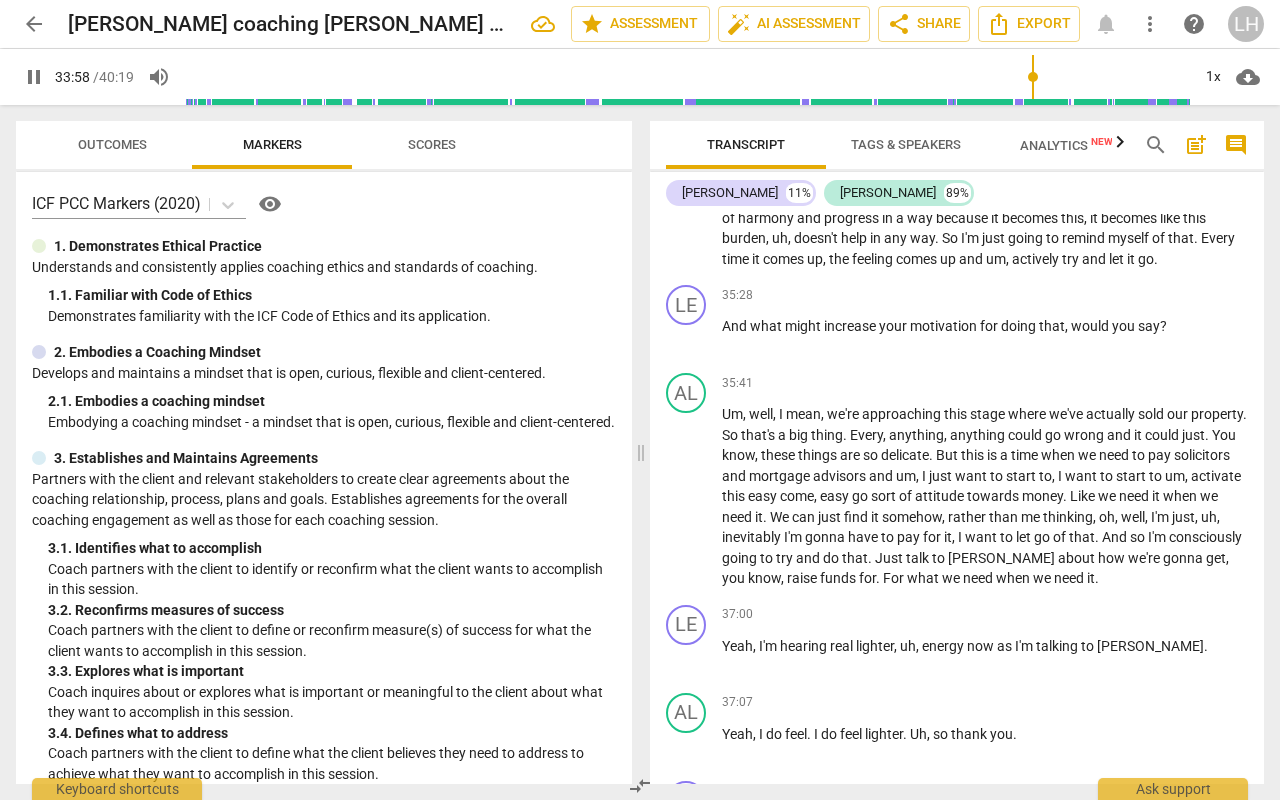 scroll, scrollTop: 7027, scrollLeft: 0, axis: vertical 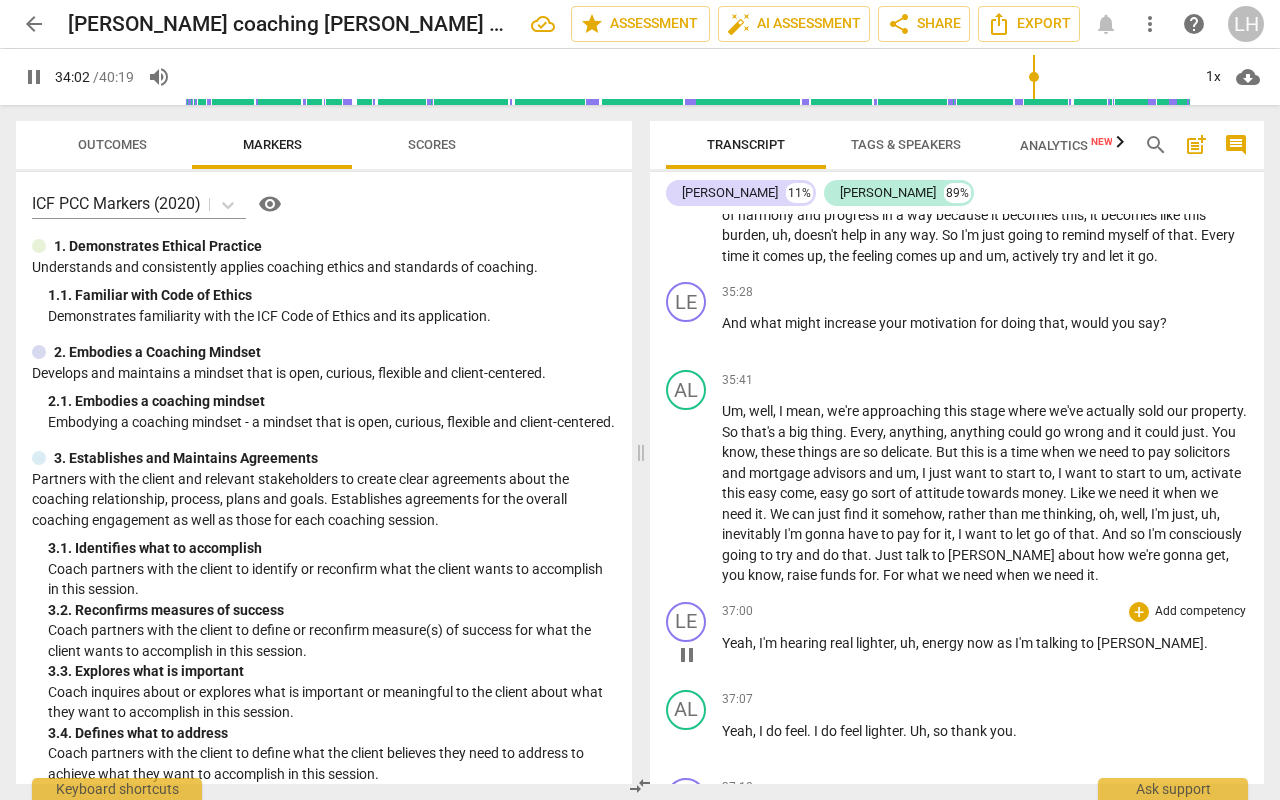 click on "[PERSON_NAME]" at bounding box center [1150, 643] 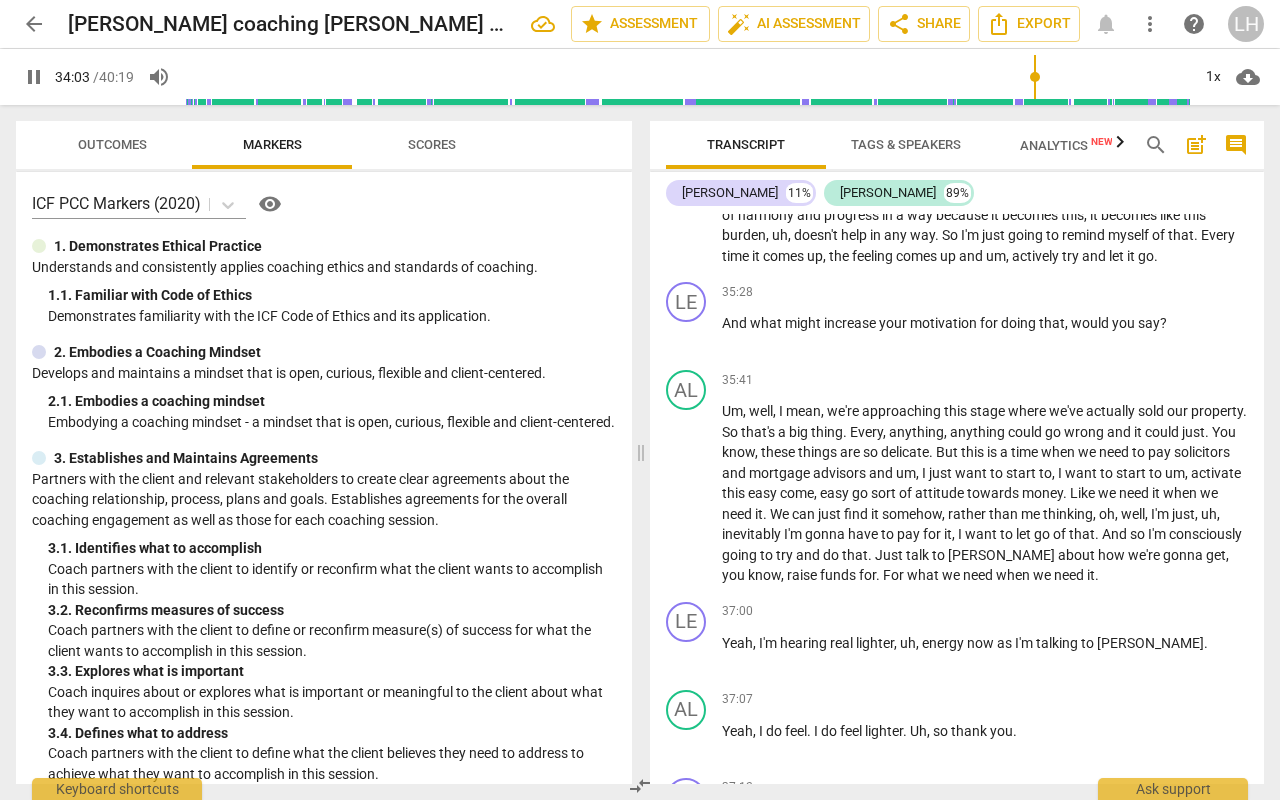 type on "2043" 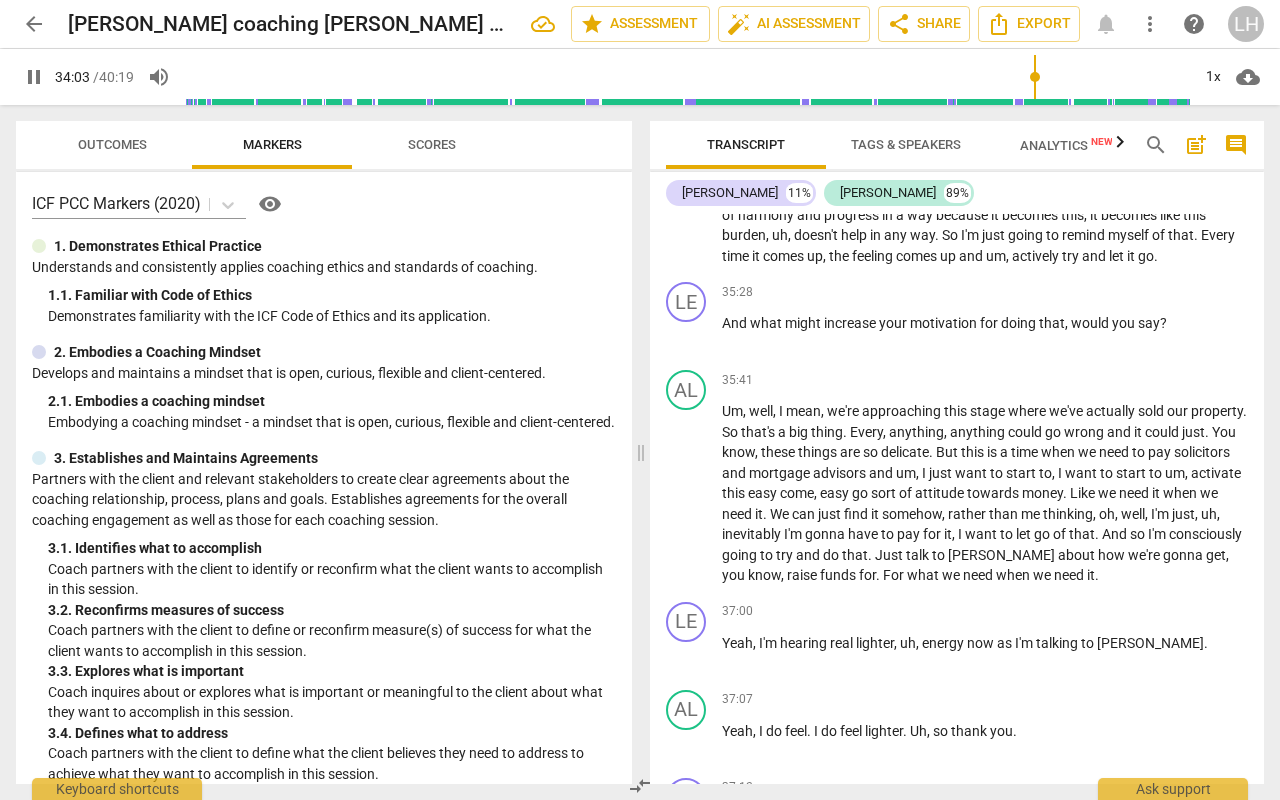 type 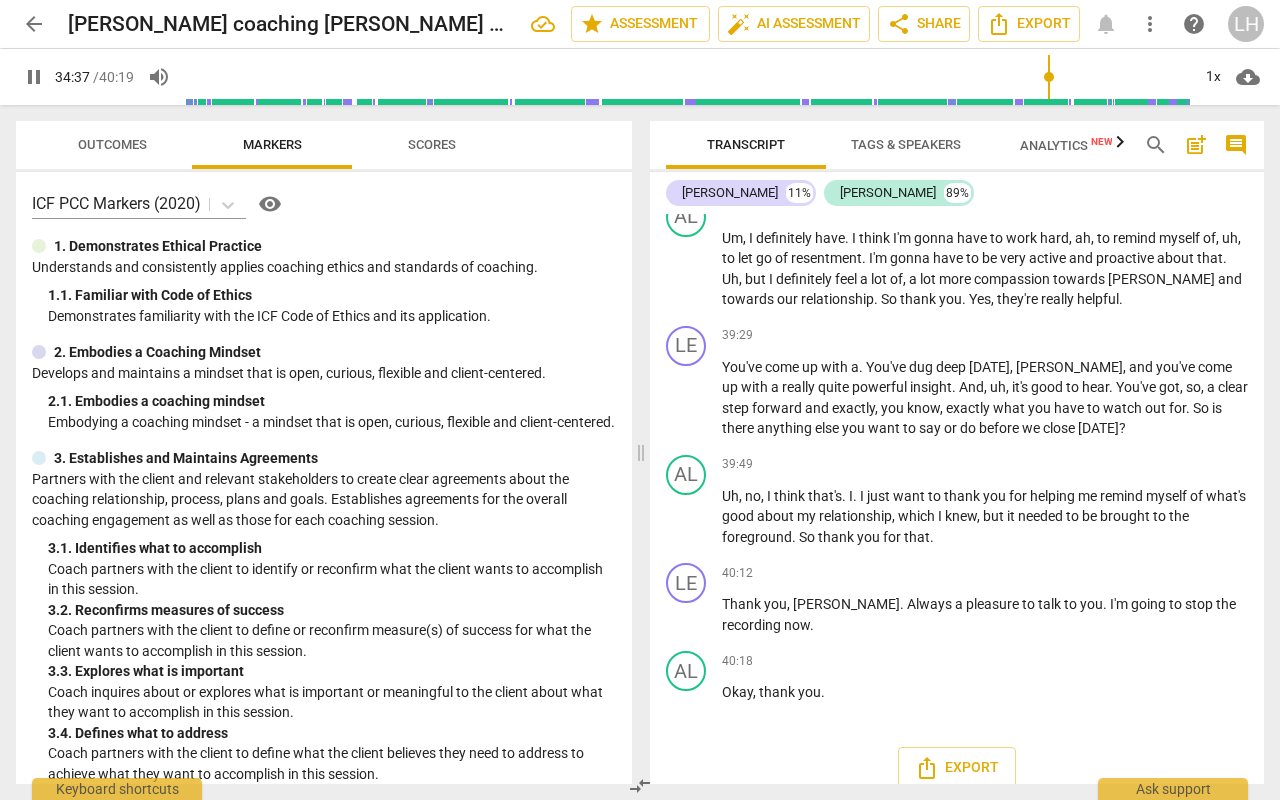 scroll, scrollTop: 8035, scrollLeft: 0, axis: vertical 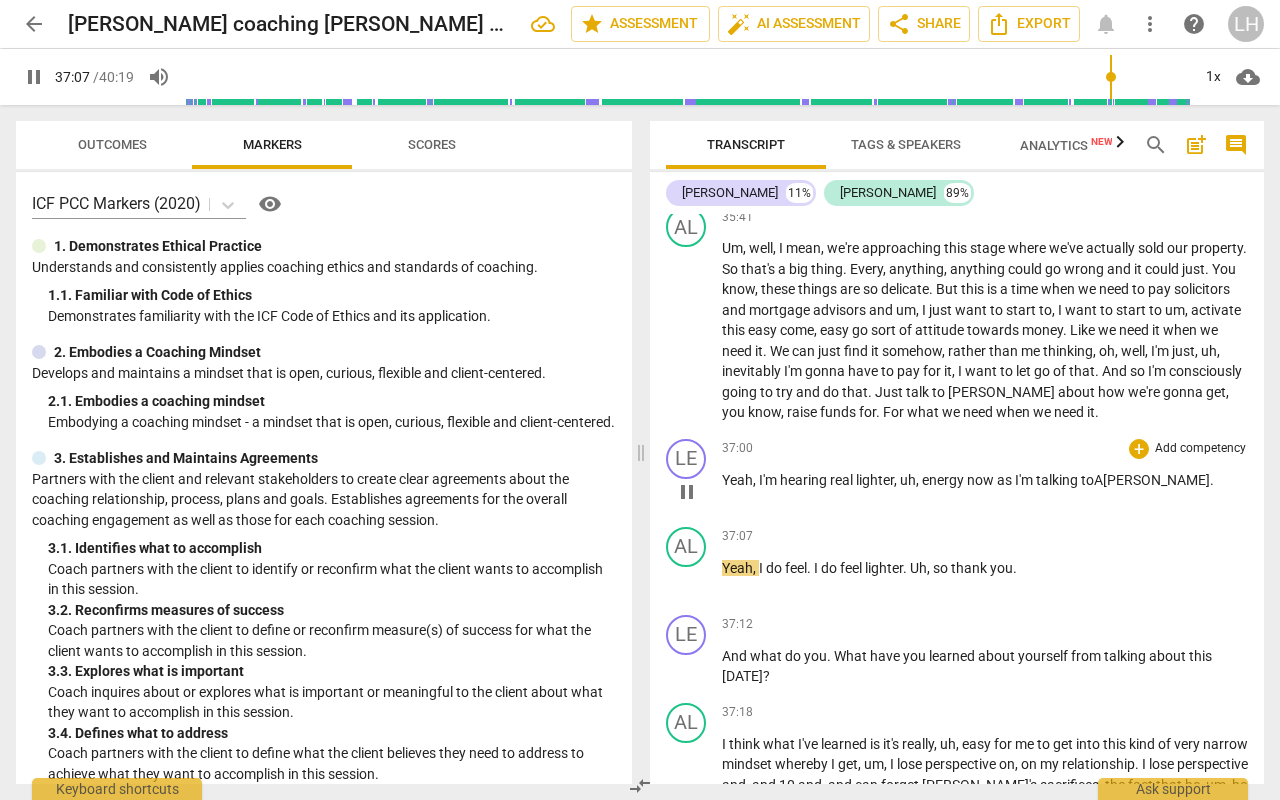 click on "to  A" at bounding box center (1092, 480) 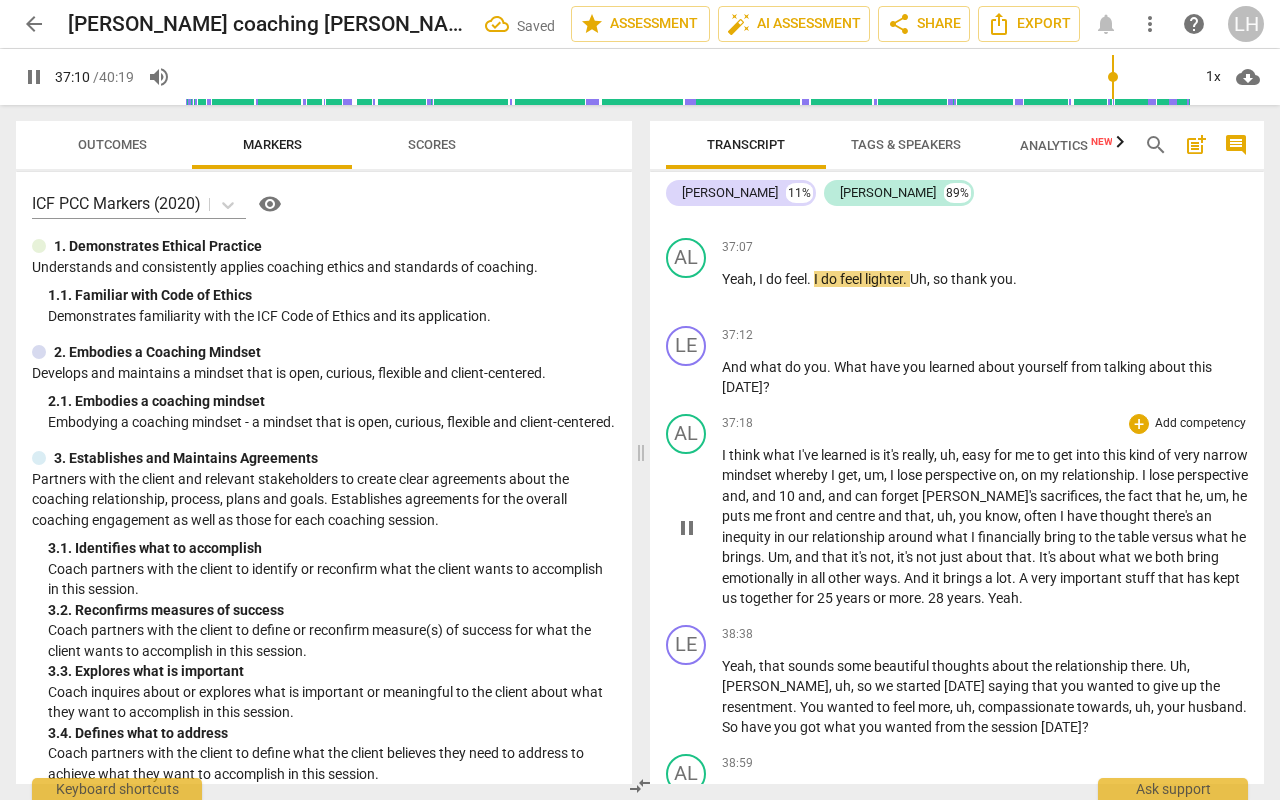 scroll, scrollTop: 7491, scrollLeft: 0, axis: vertical 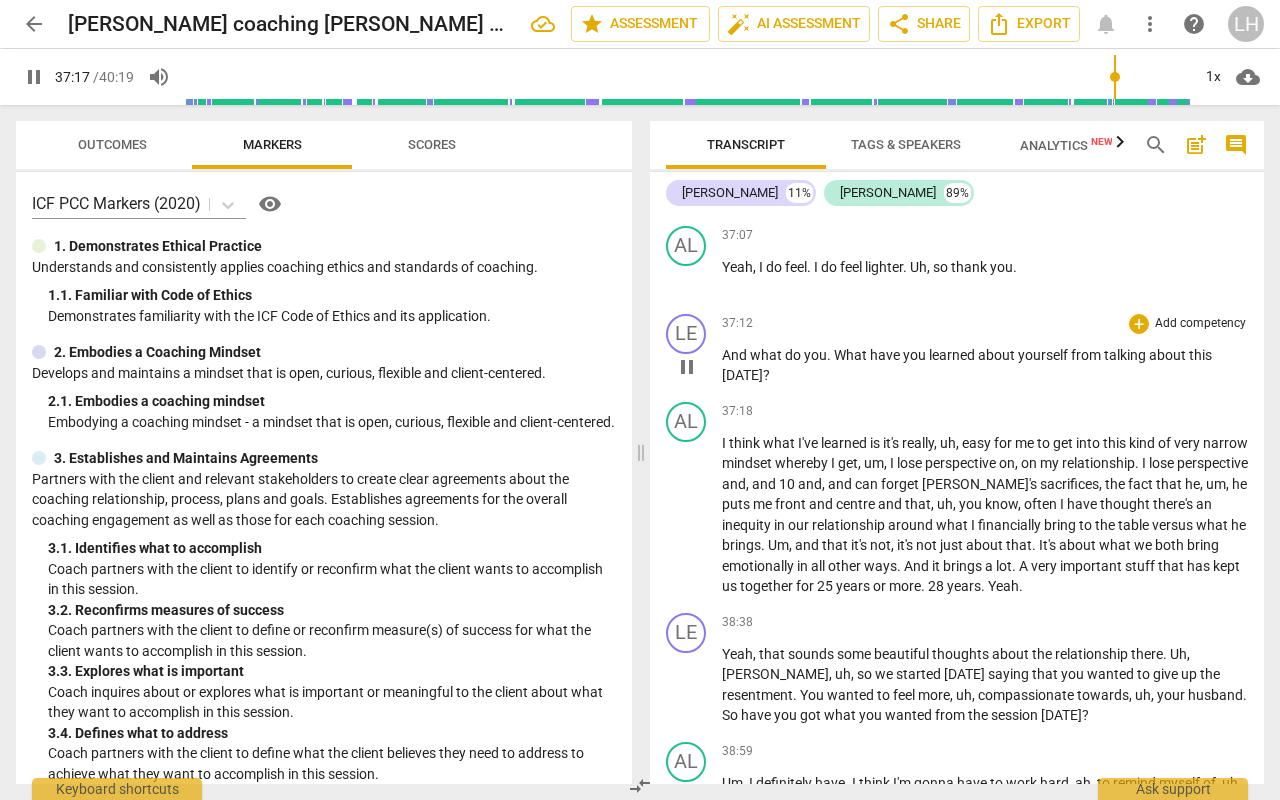 click on "What" at bounding box center (852, 355) 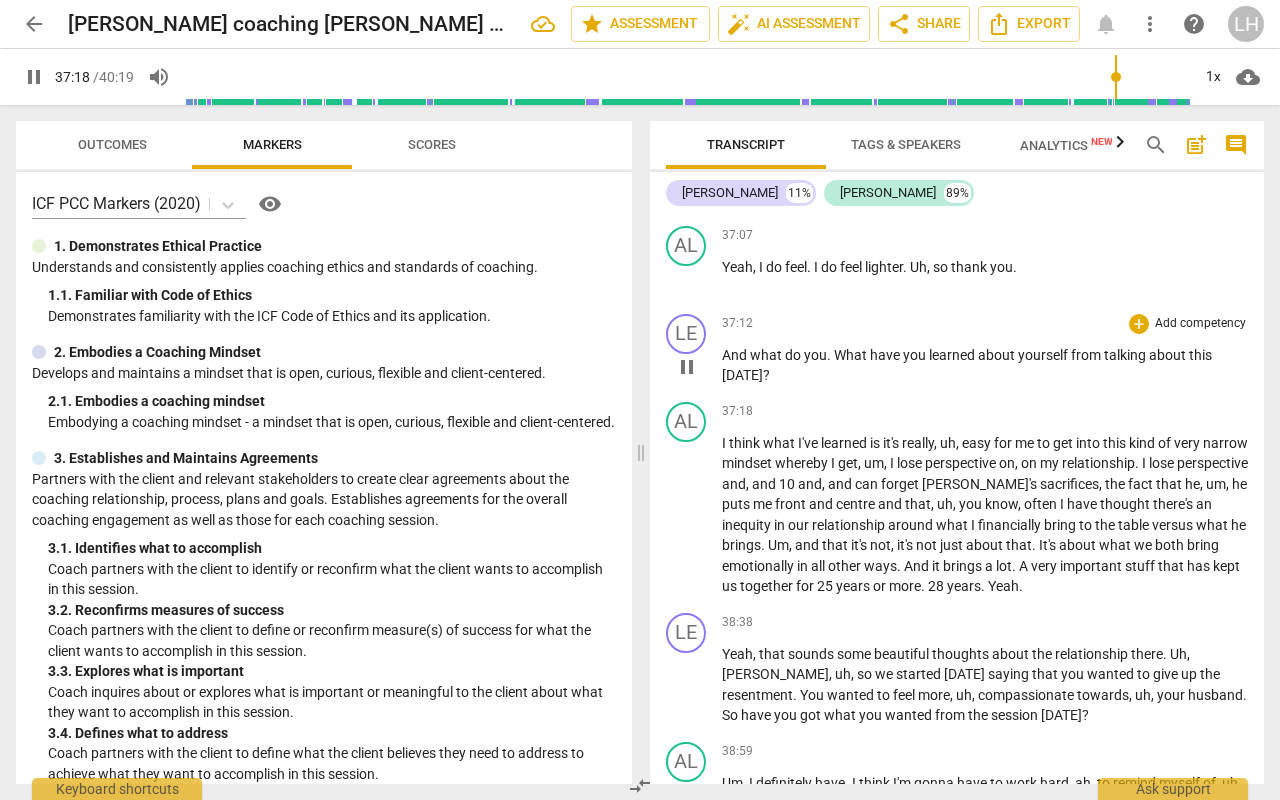 type on "2238" 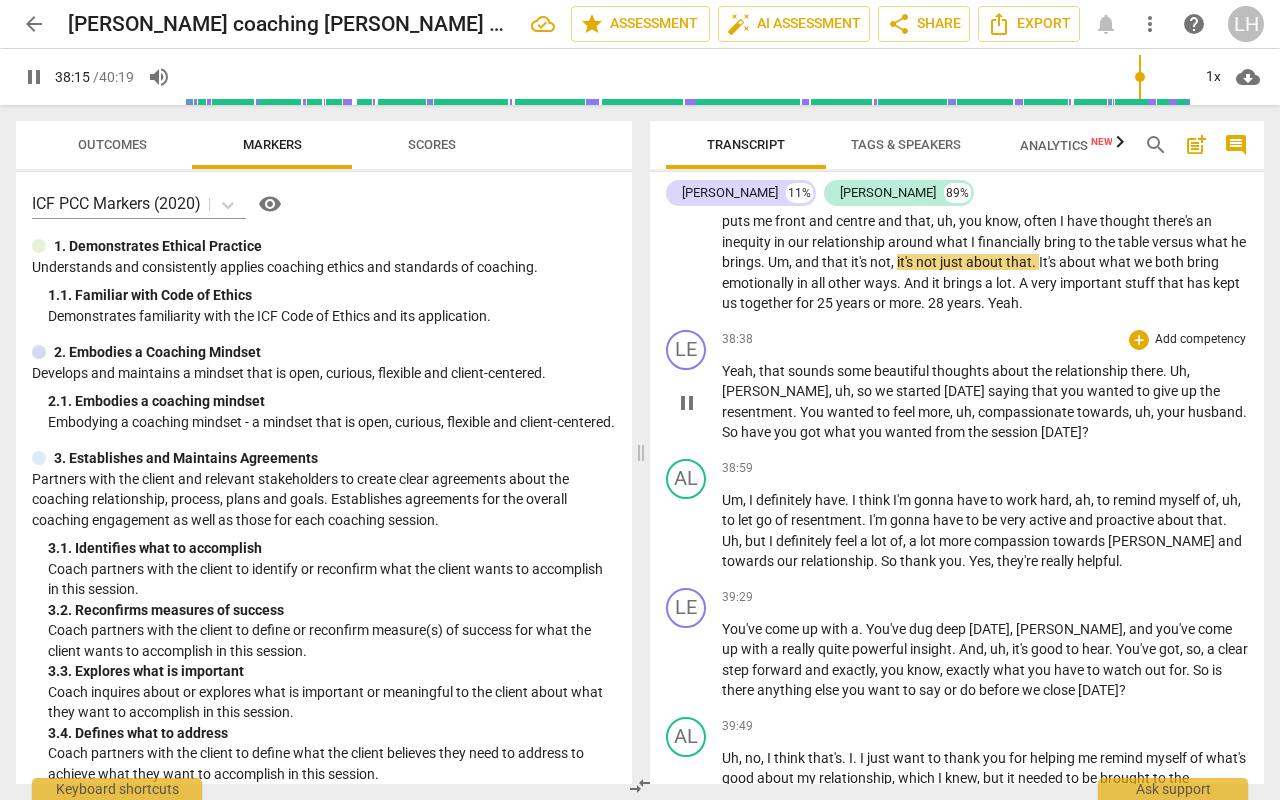 scroll, scrollTop: 7747, scrollLeft: 0, axis: vertical 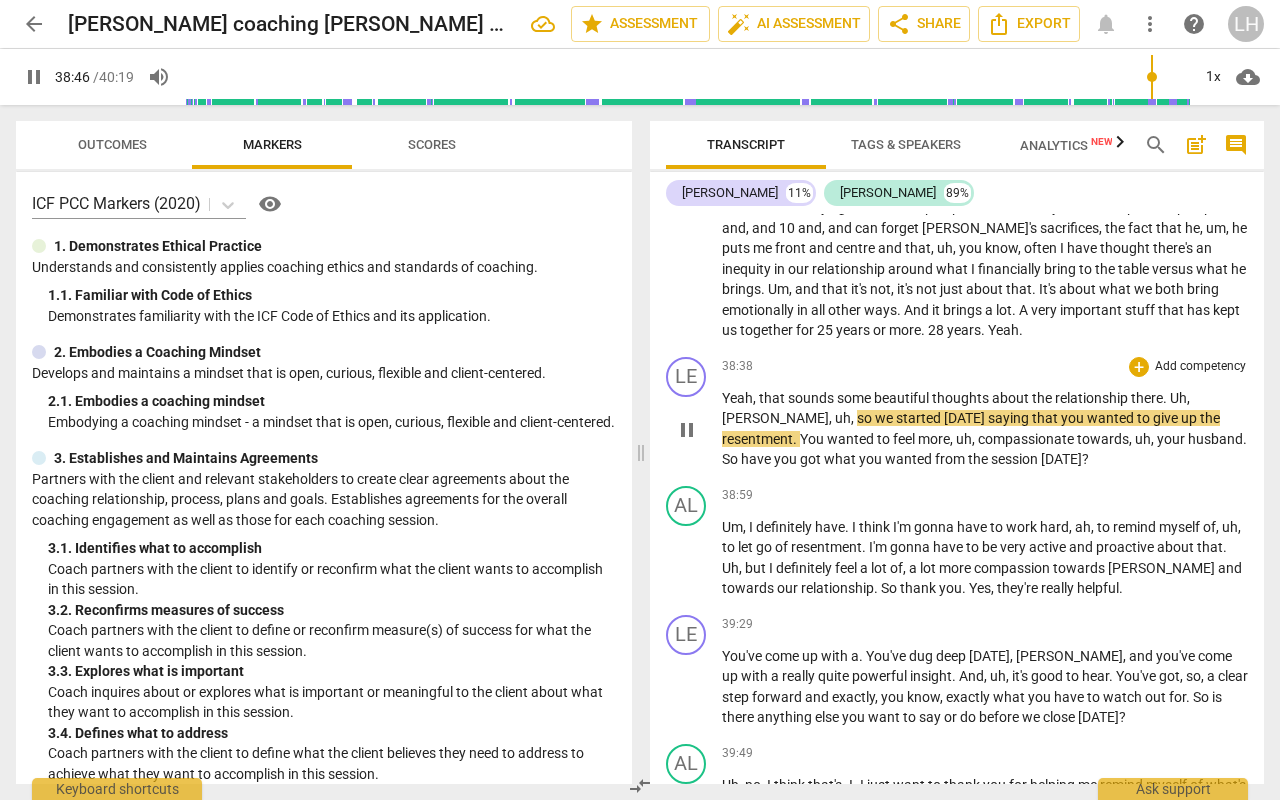 click on "[PERSON_NAME]" at bounding box center (775, 418) 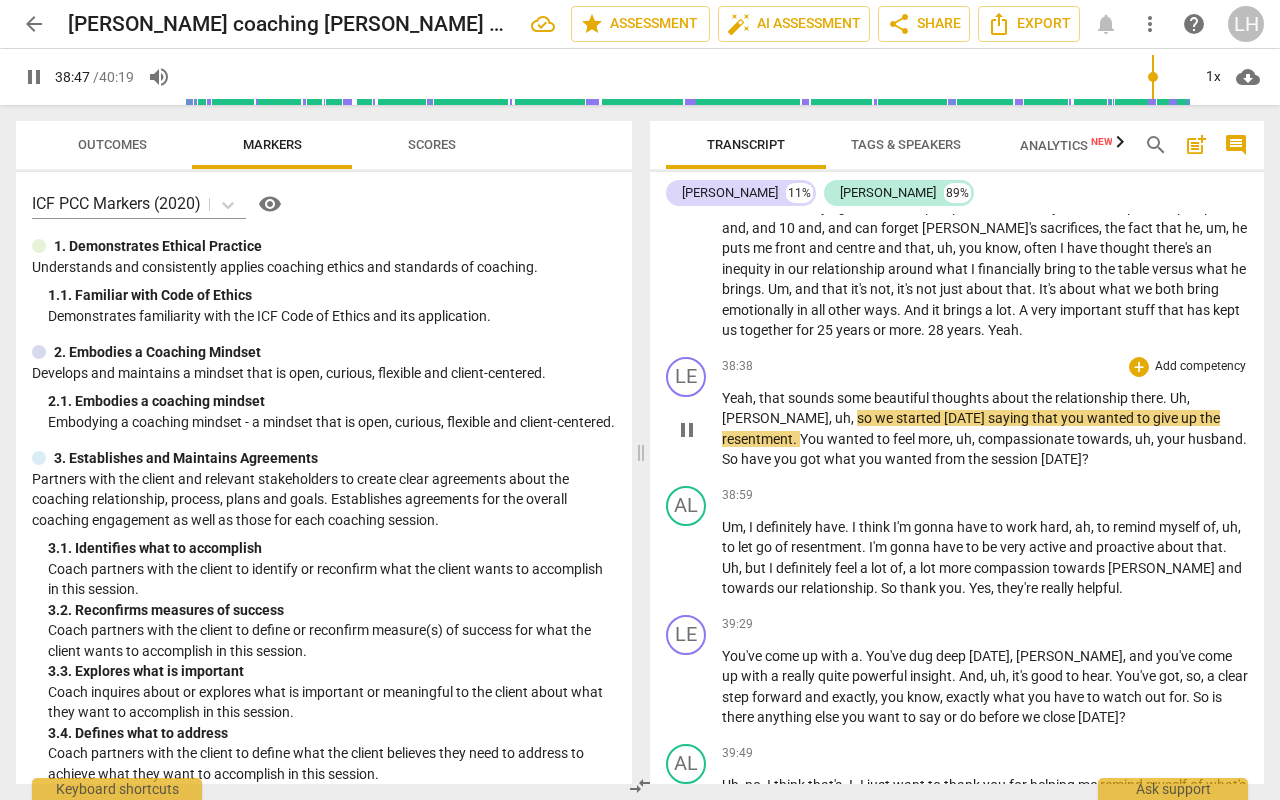 type on "2327" 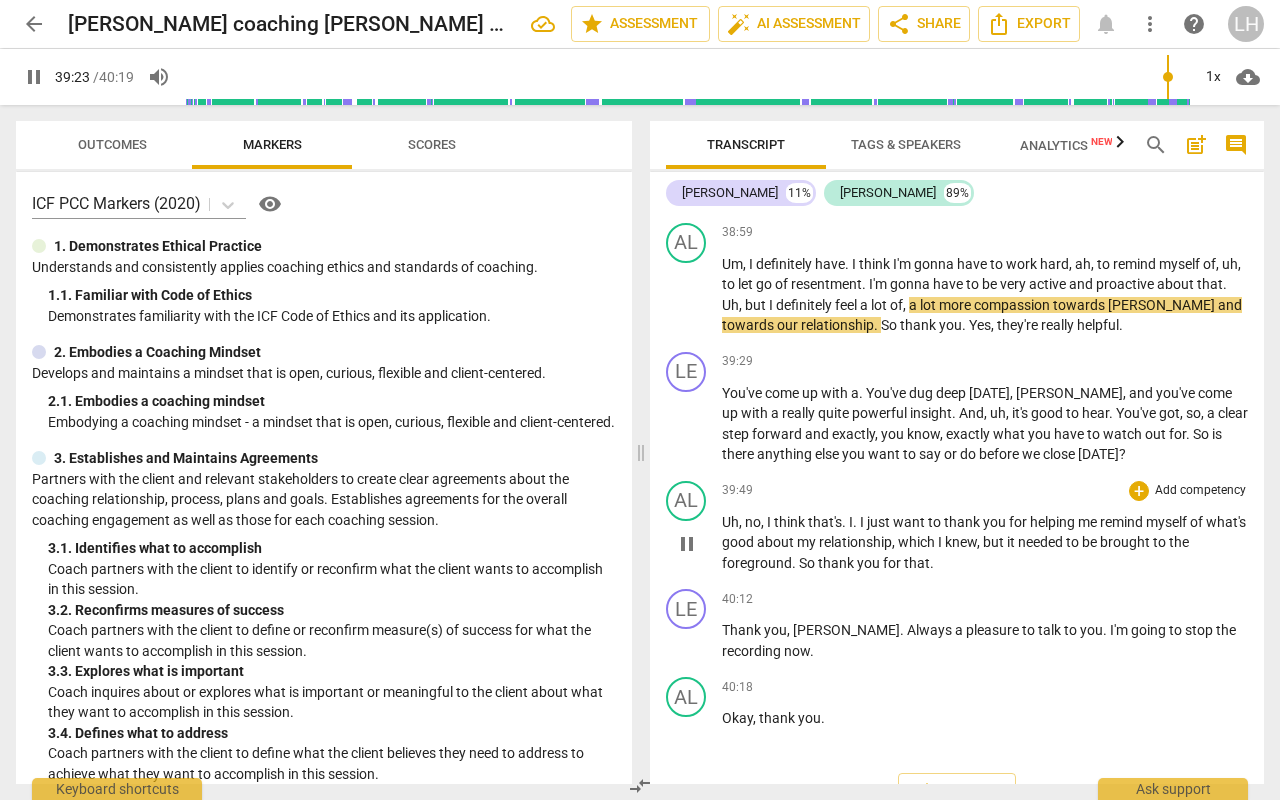 scroll, scrollTop: 8012, scrollLeft: 0, axis: vertical 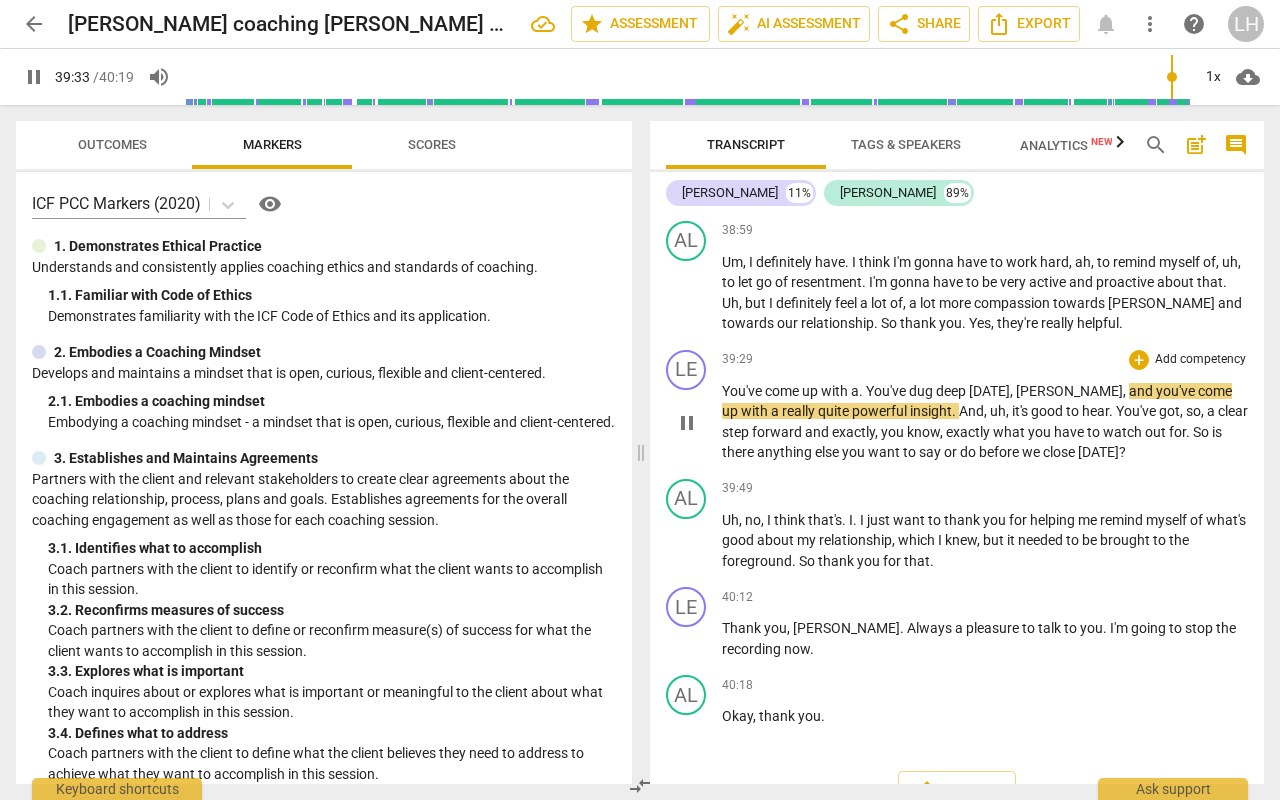 click on "[PERSON_NAME]" at bounding box center (1069, 391) 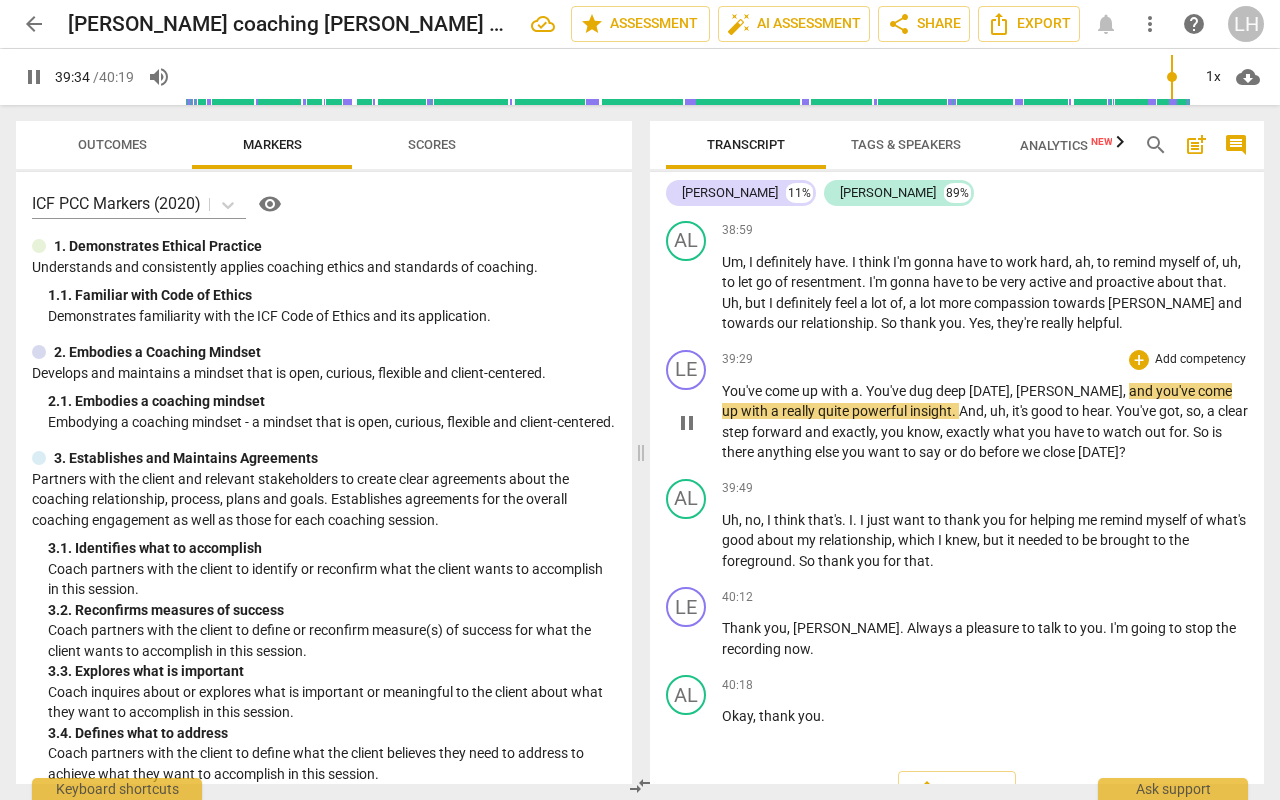 type on "2374" 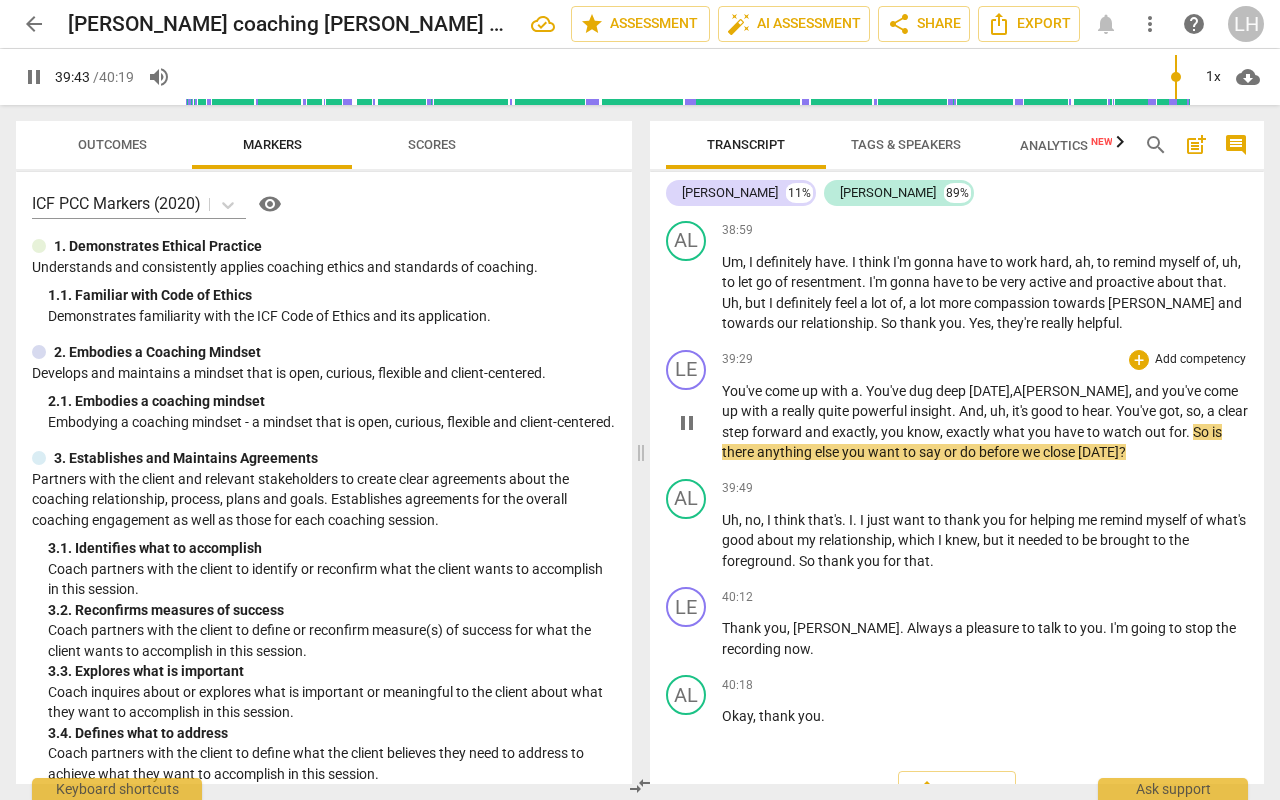 click on "," at bounding box center [943, 432] 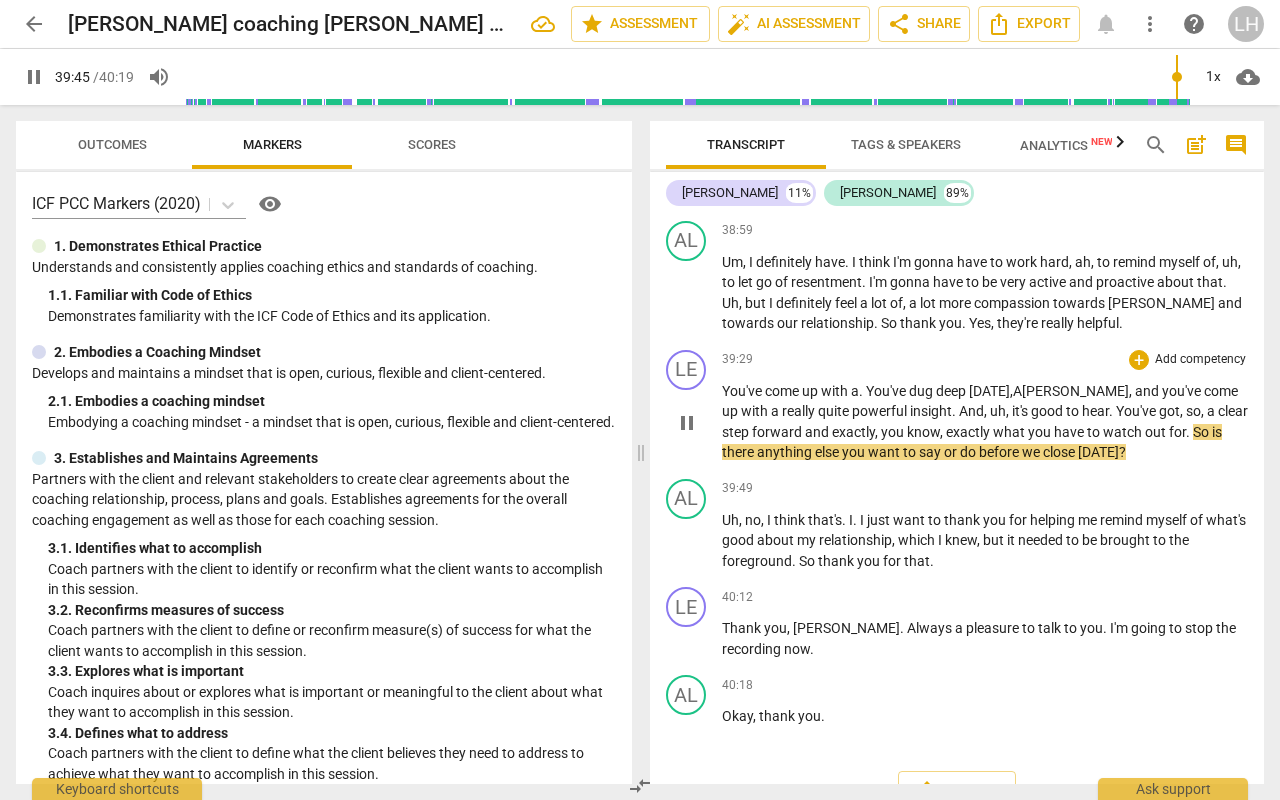 click on "," at bounding box center [943, 432] 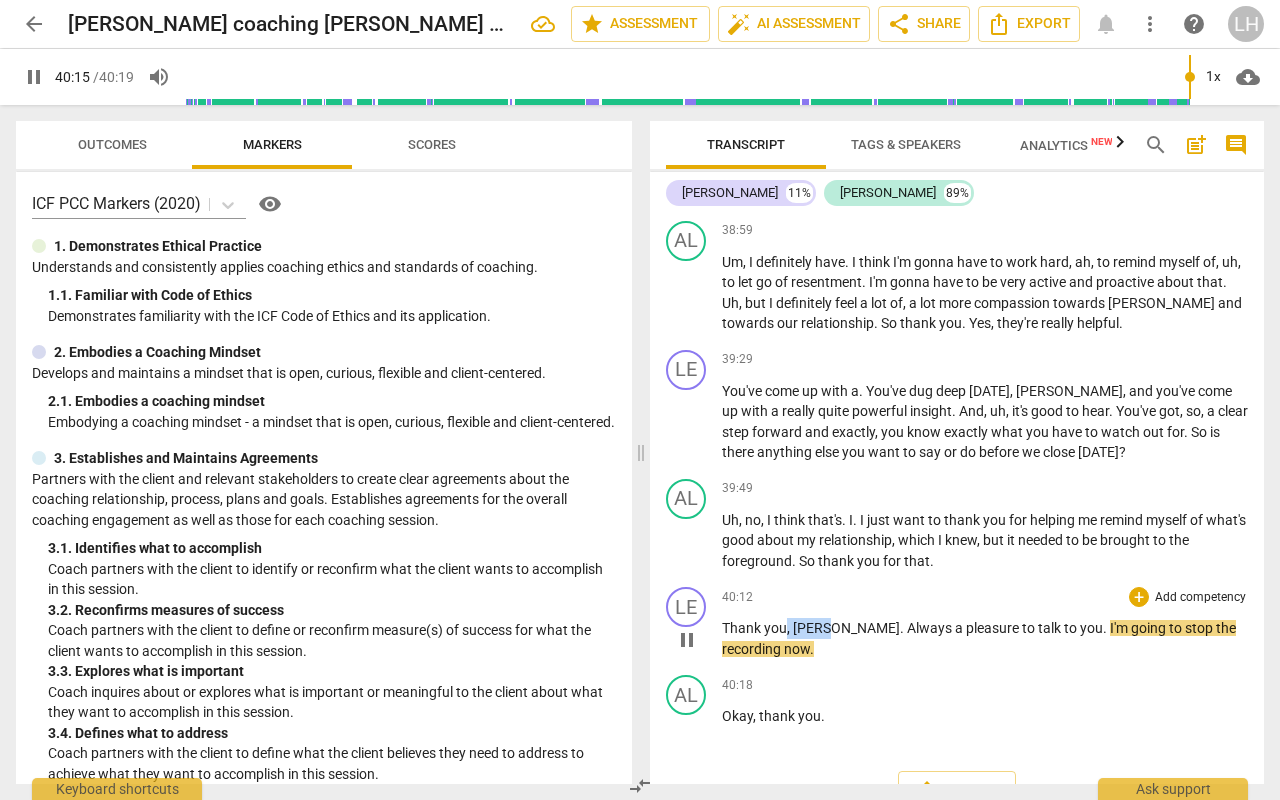 drag, startPoint x: 819, startPoint y: 609, endPoint x: 789, endPoint y: 608, distance: 30.016663 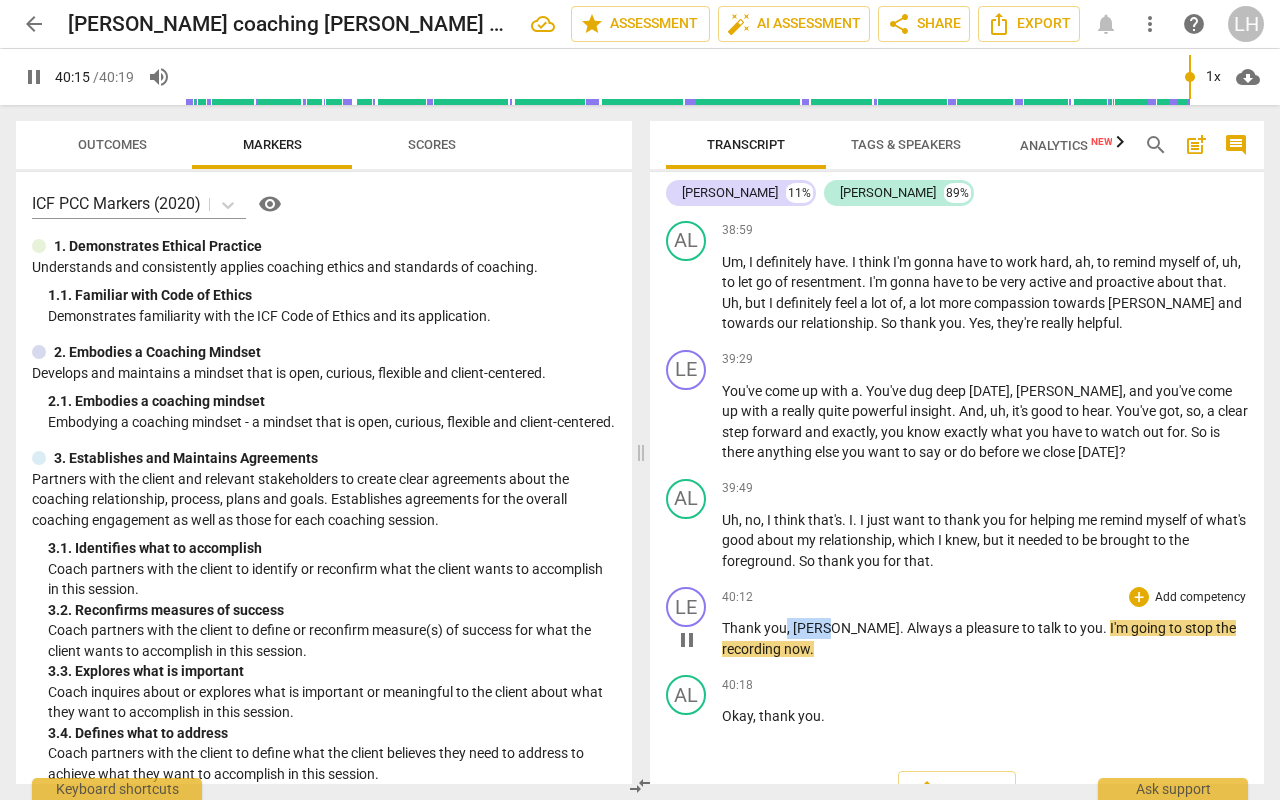 click on "Thank   you ,   [PERSON_NAME] .   Always   a   pleasure   to   talk   to   you .   I'm   going   to   stop   the   recording   now ." at bounding box center [985, 638] 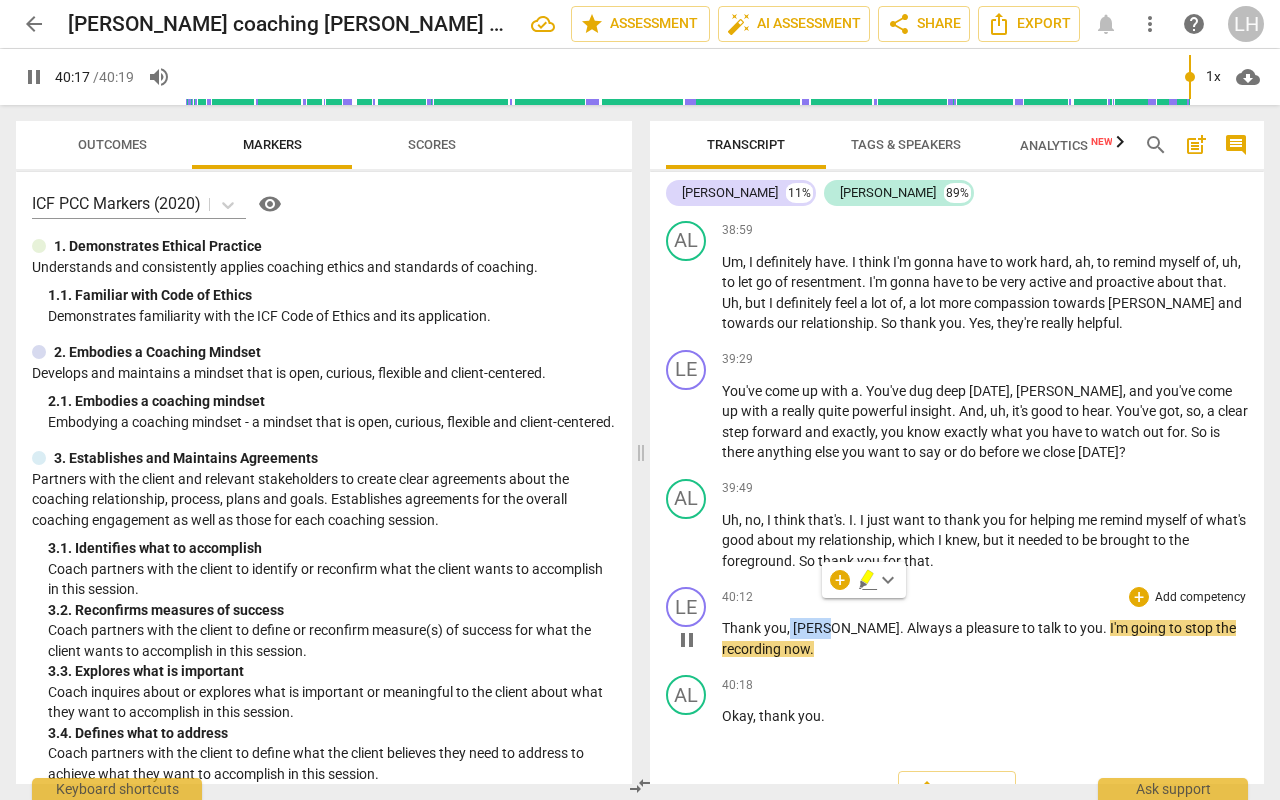 type on "2417" 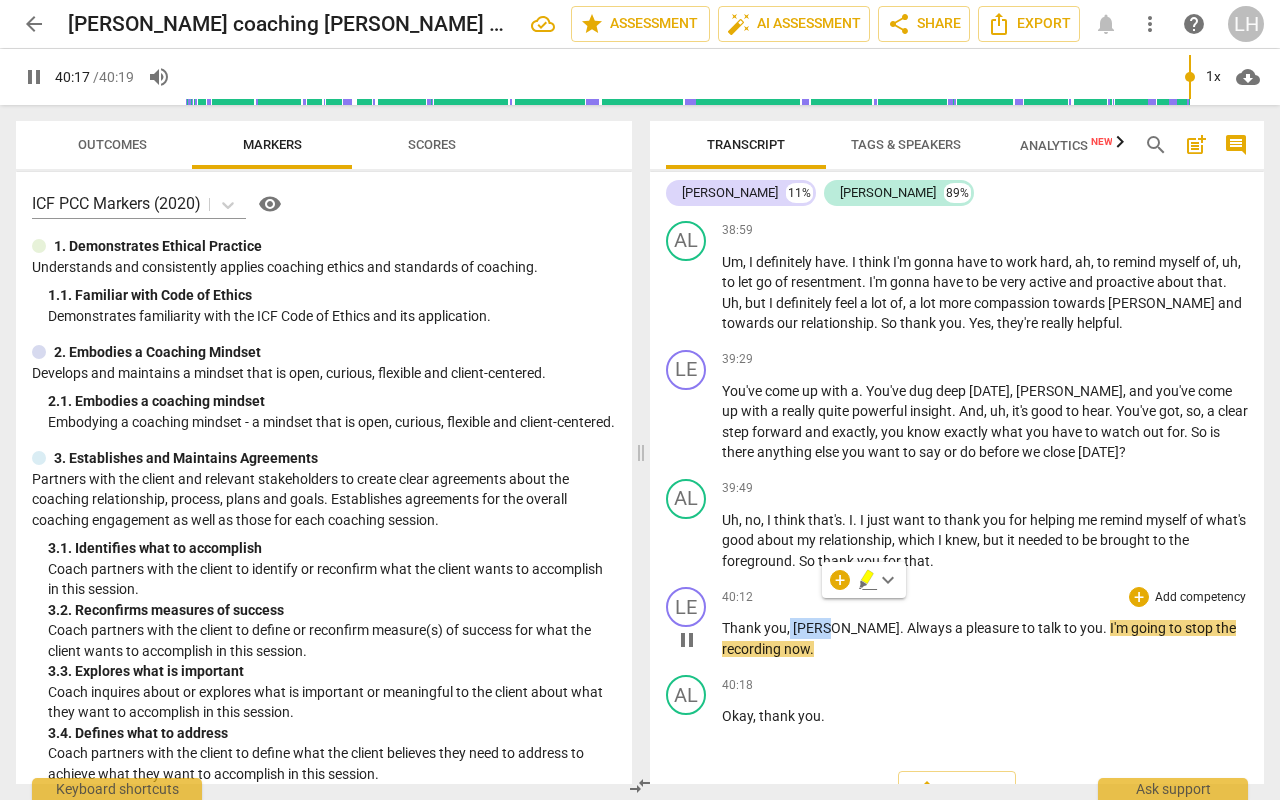 type 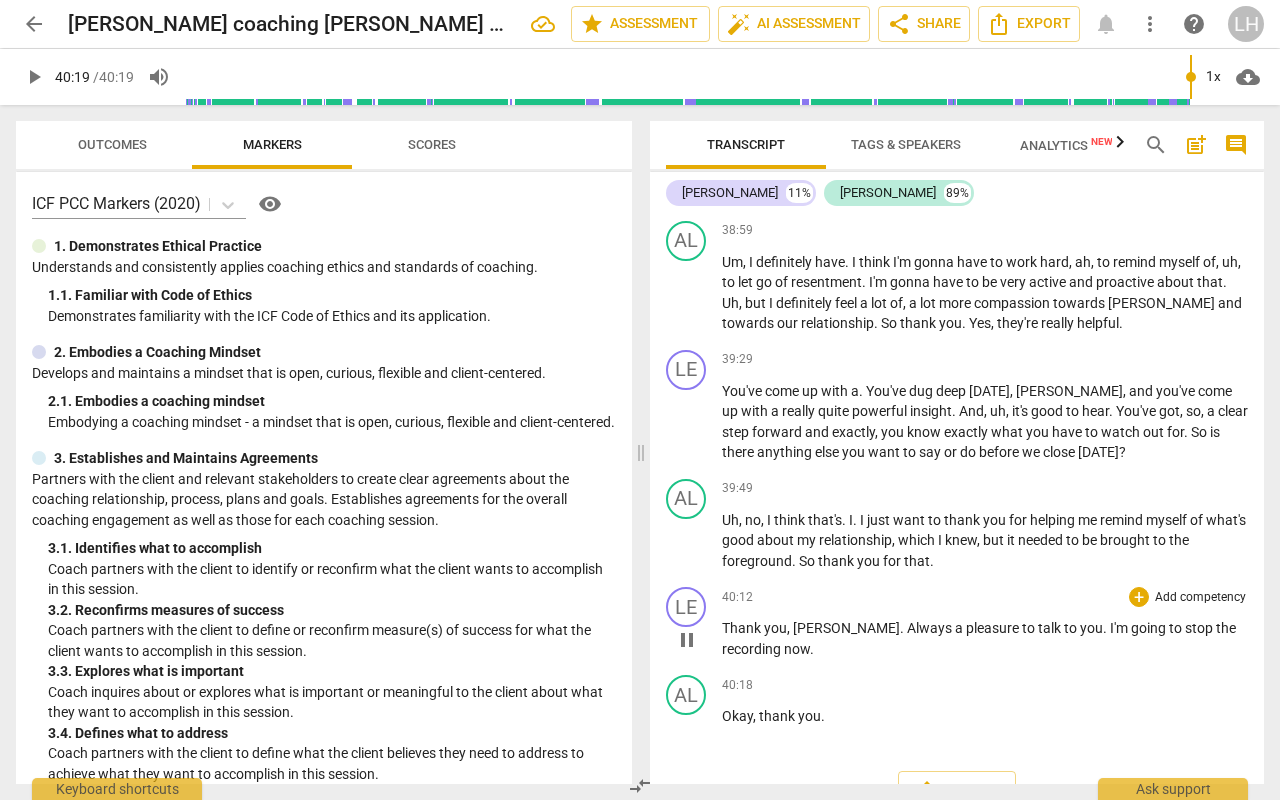 type on "2419" 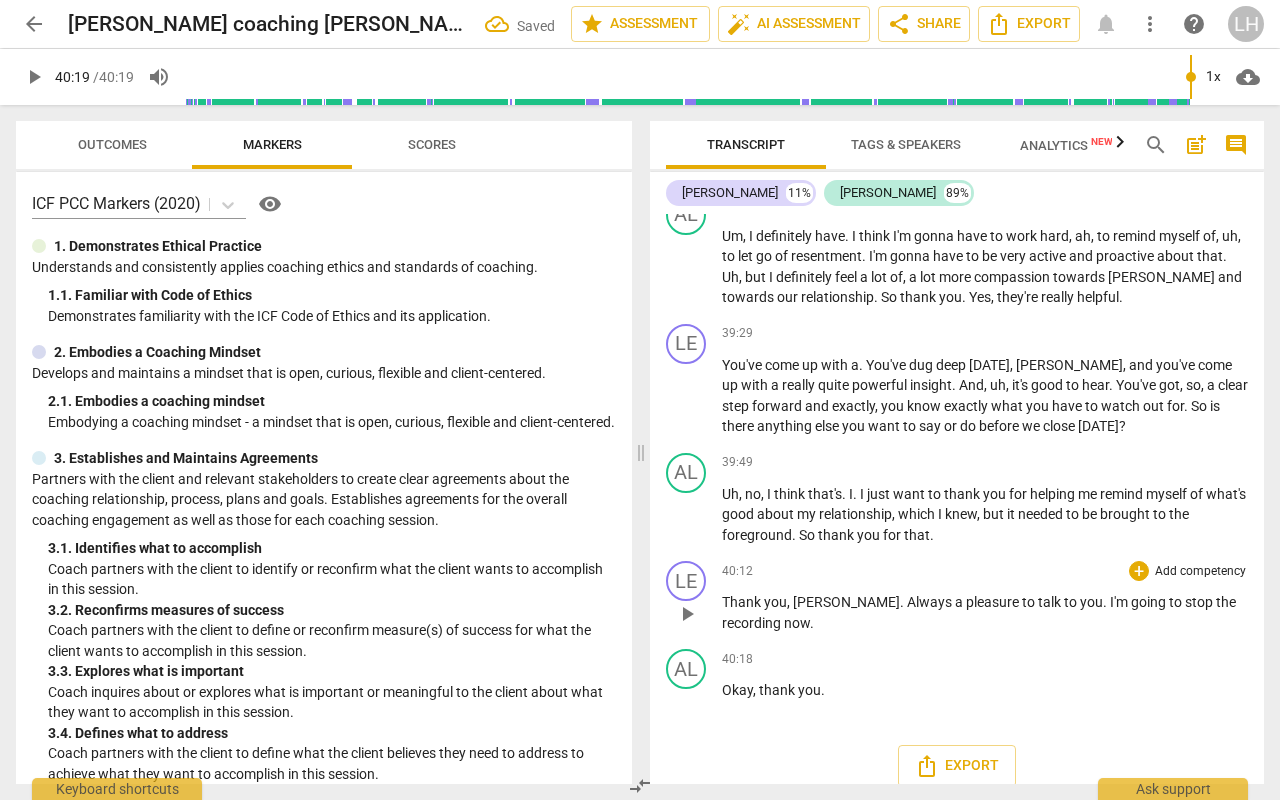 scroll, scrollTop: 8035, scrollLeft: 0, axis: vertical 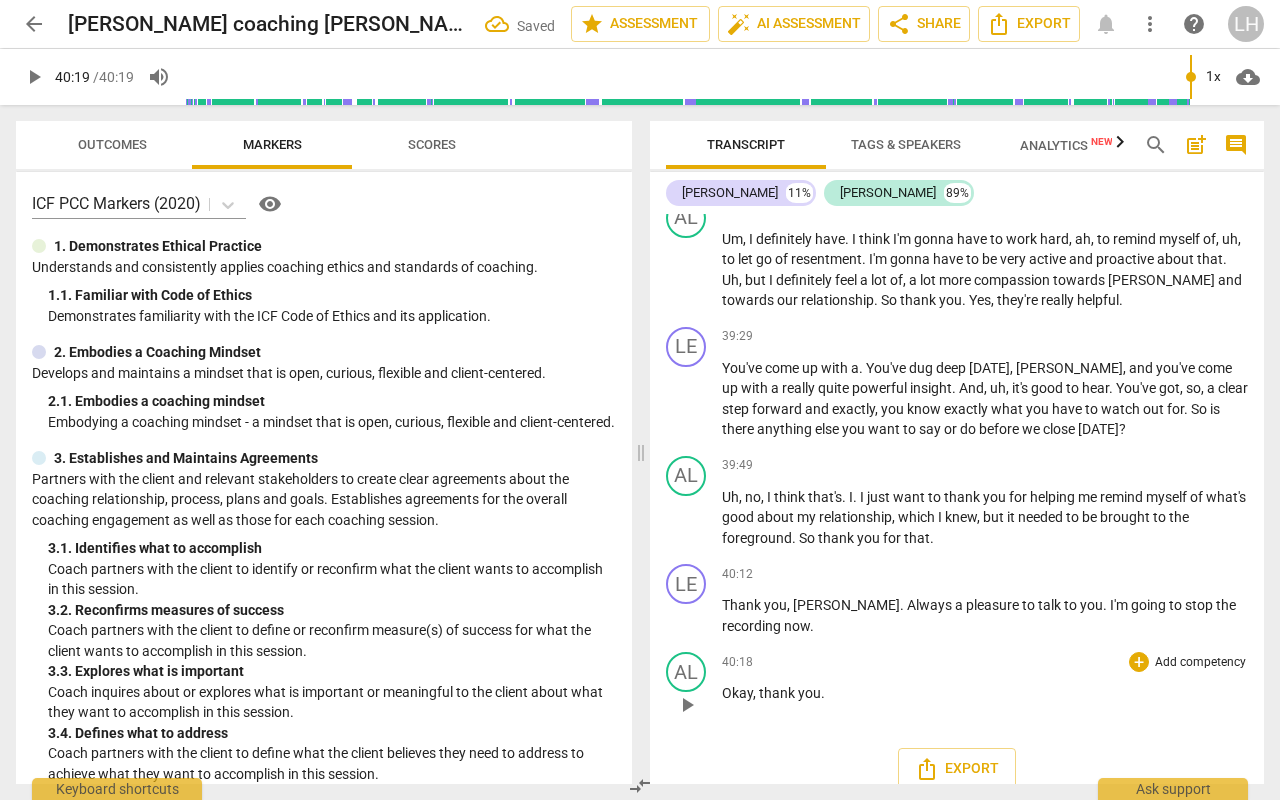 click on "Okay ,   thank   you ." at bounding box center (985, 693) 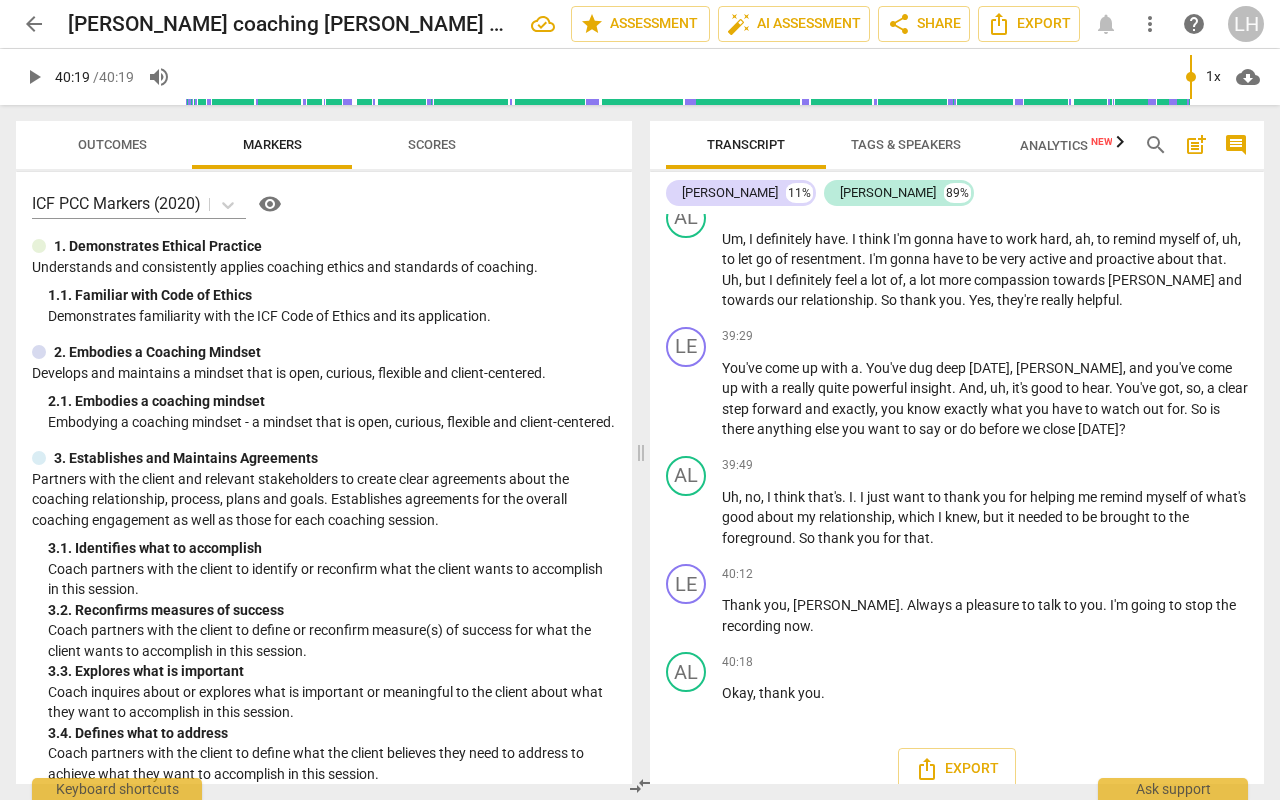 scroll, scrollTop: 0, scrollLeft: 1, axis: horizontal 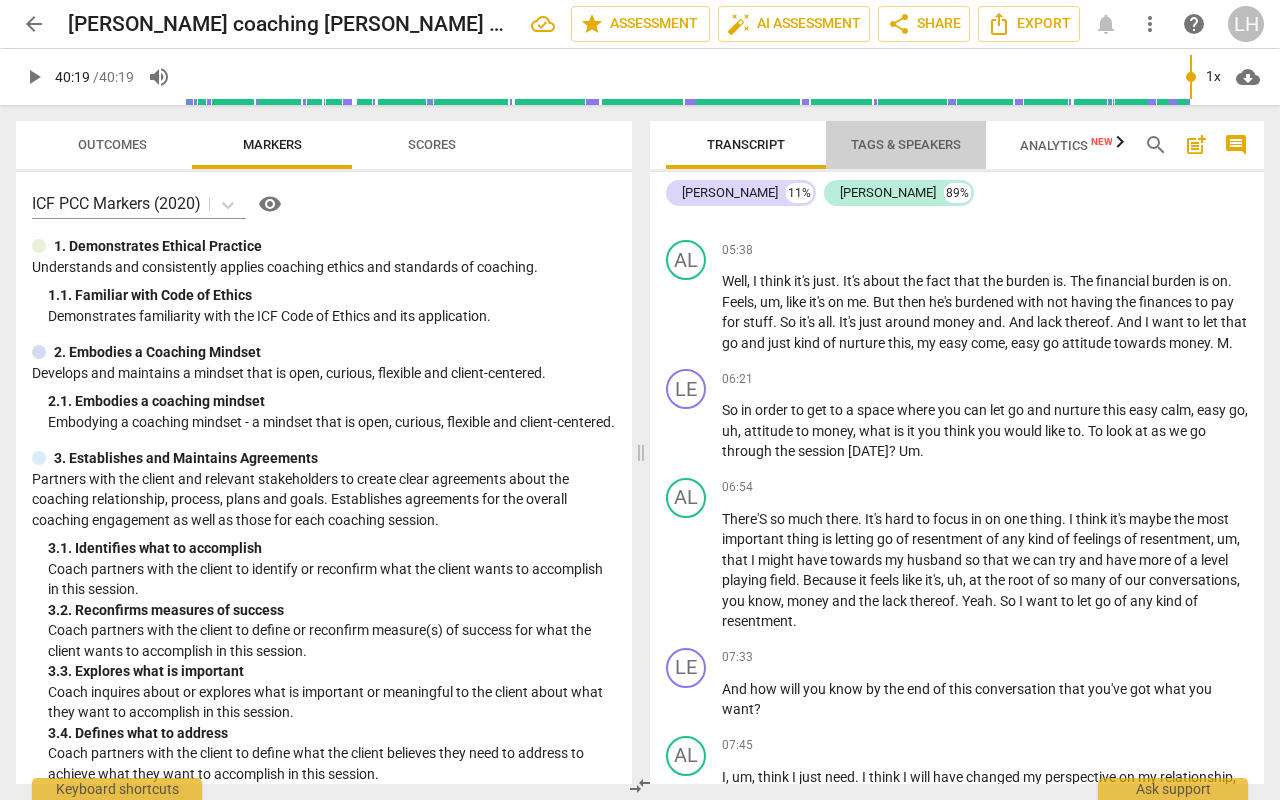 click on "Tags & Speakers" at bounding box center (906, 144) 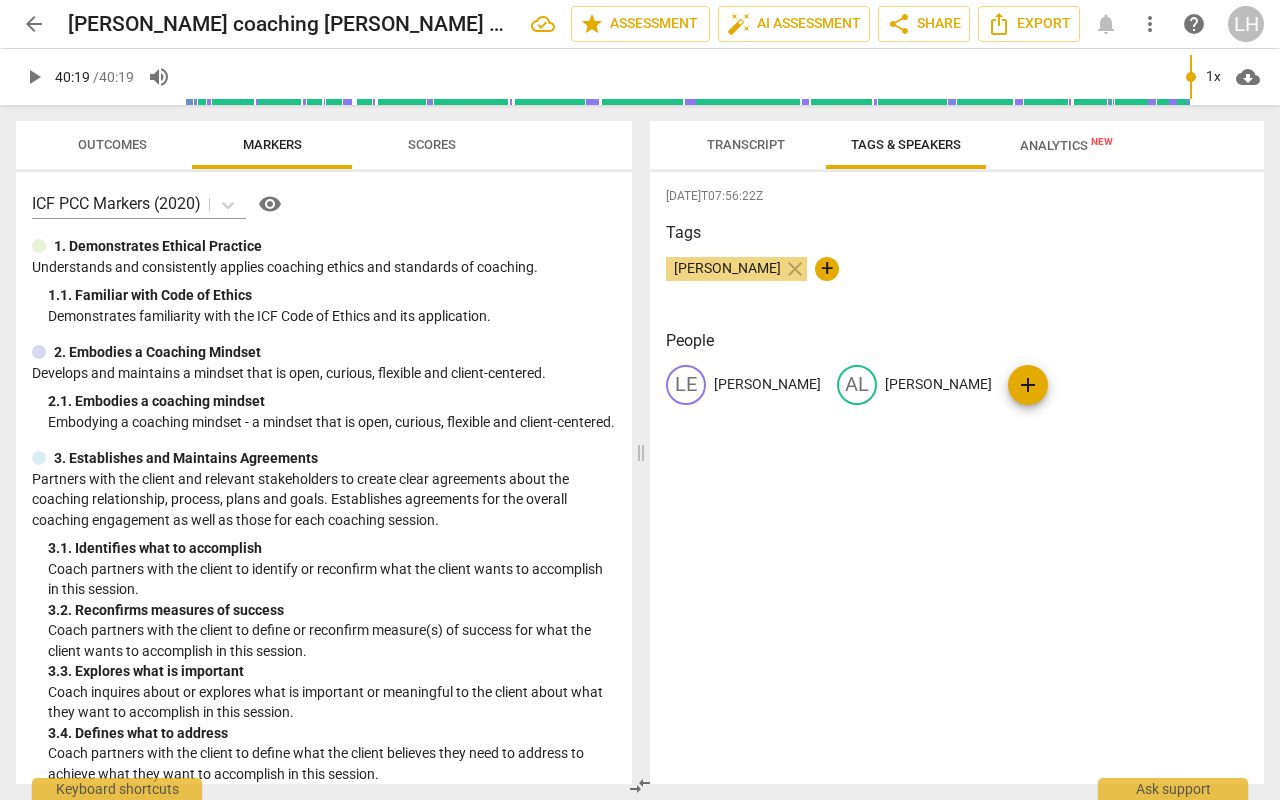 click on "Analytics   New" at bounding box center [1066, 145] 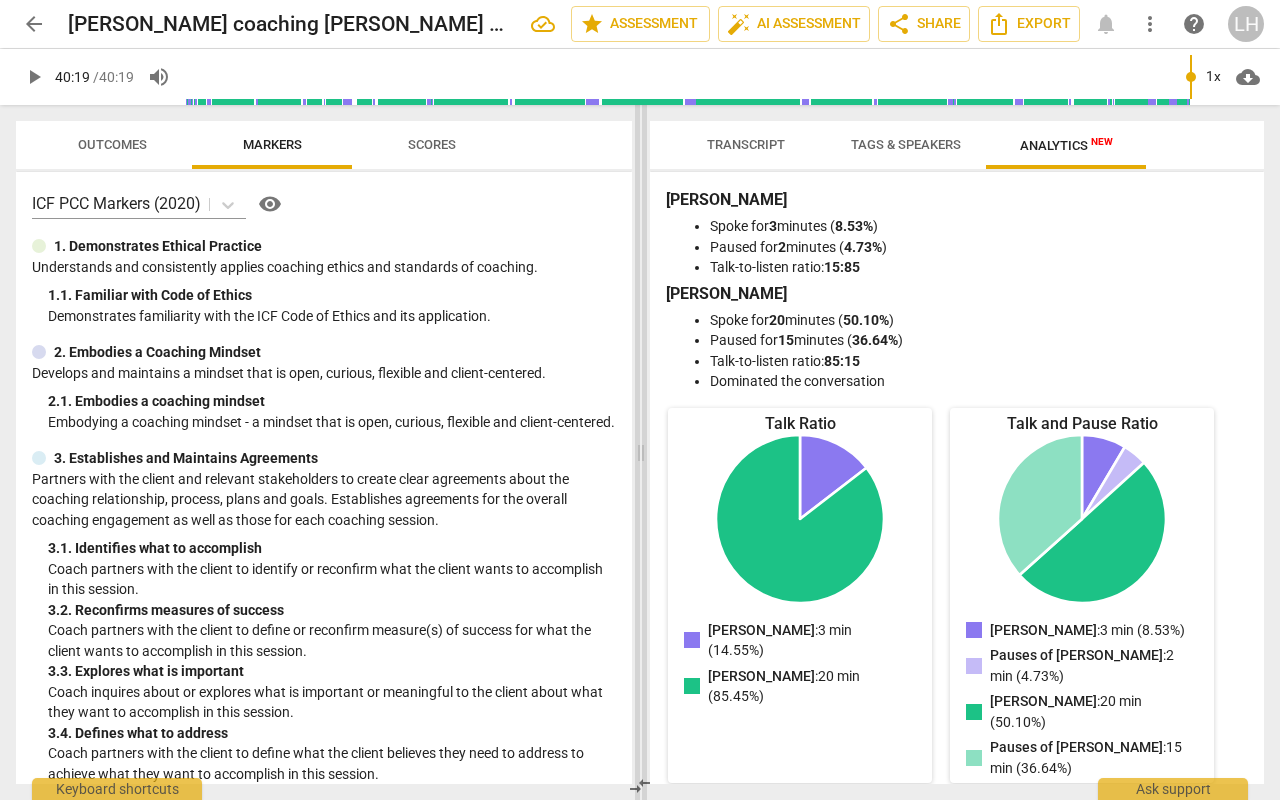 scroll, scrollTop: 0, scrollLeft: 0, axis: both 